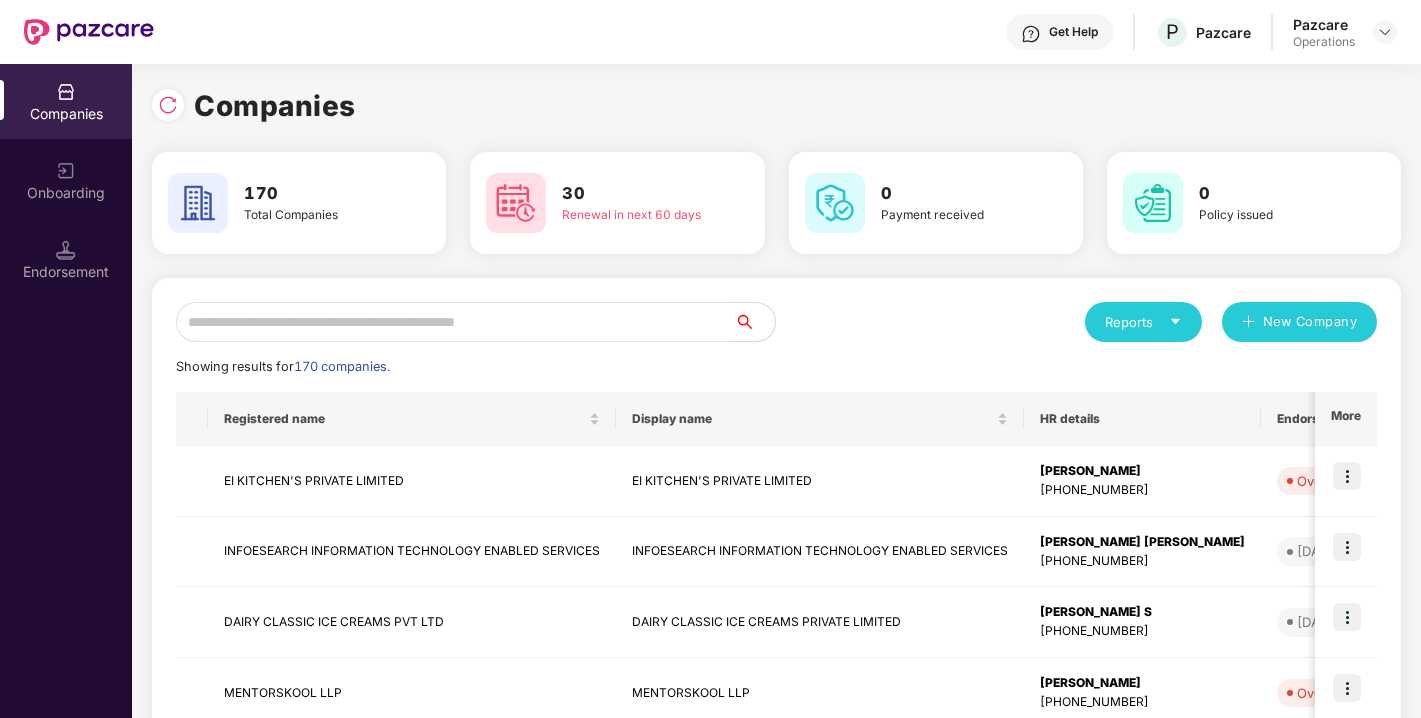 scroll, scrollTop: 0, scrollLeft: 0, axis: both 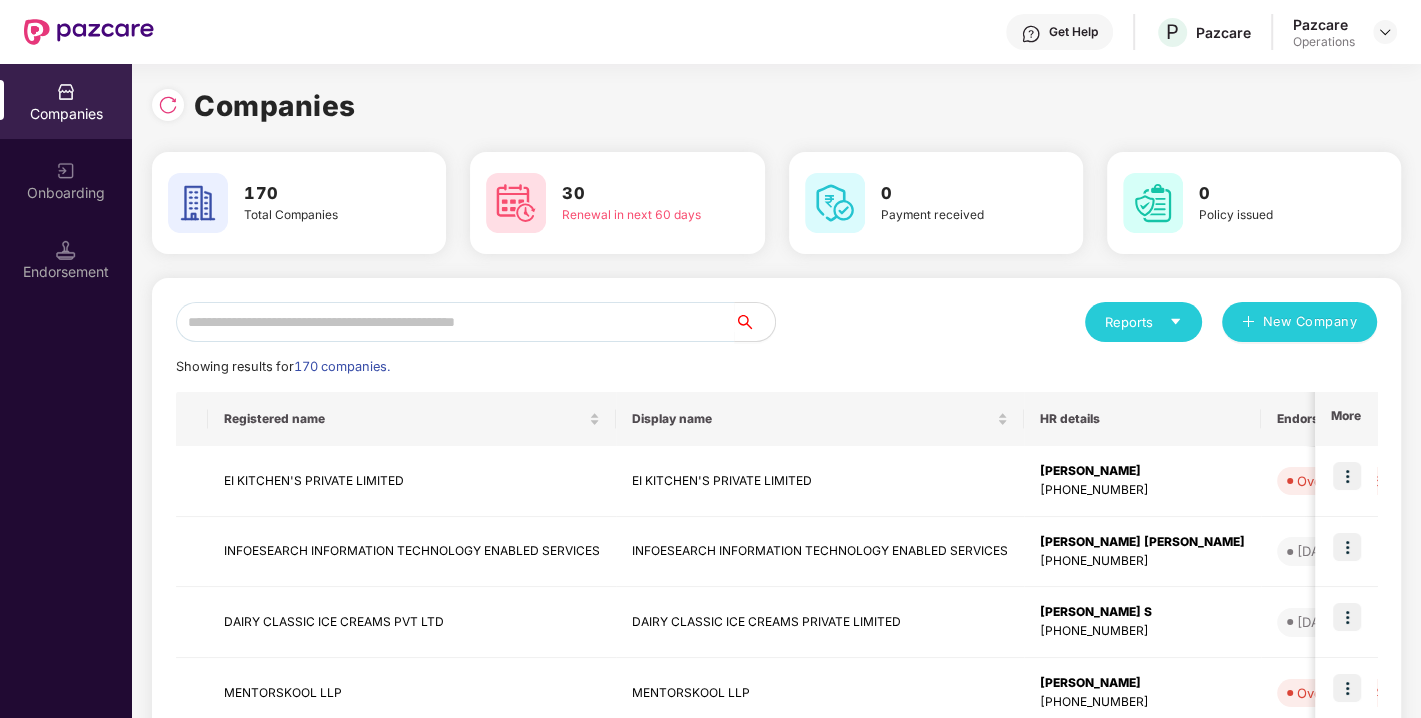click at bounding box center (455, 322) 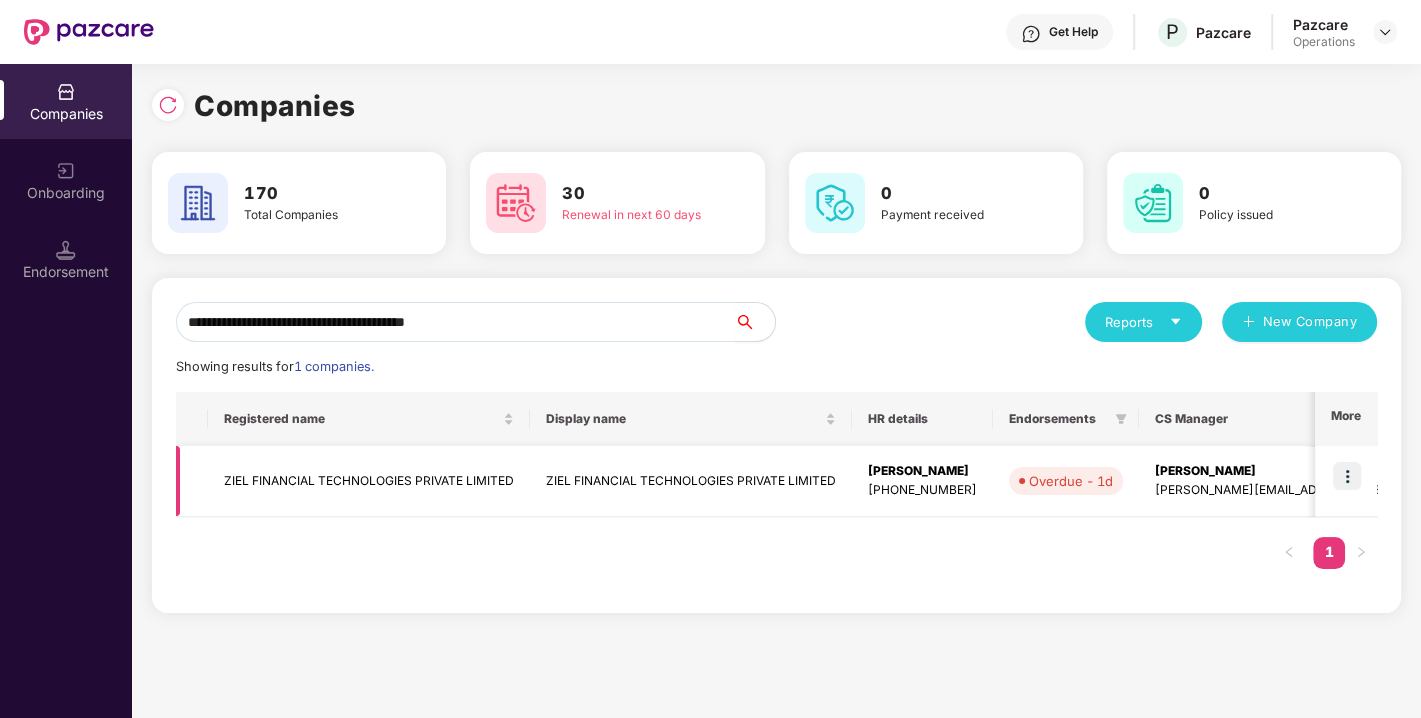 type on "**********" 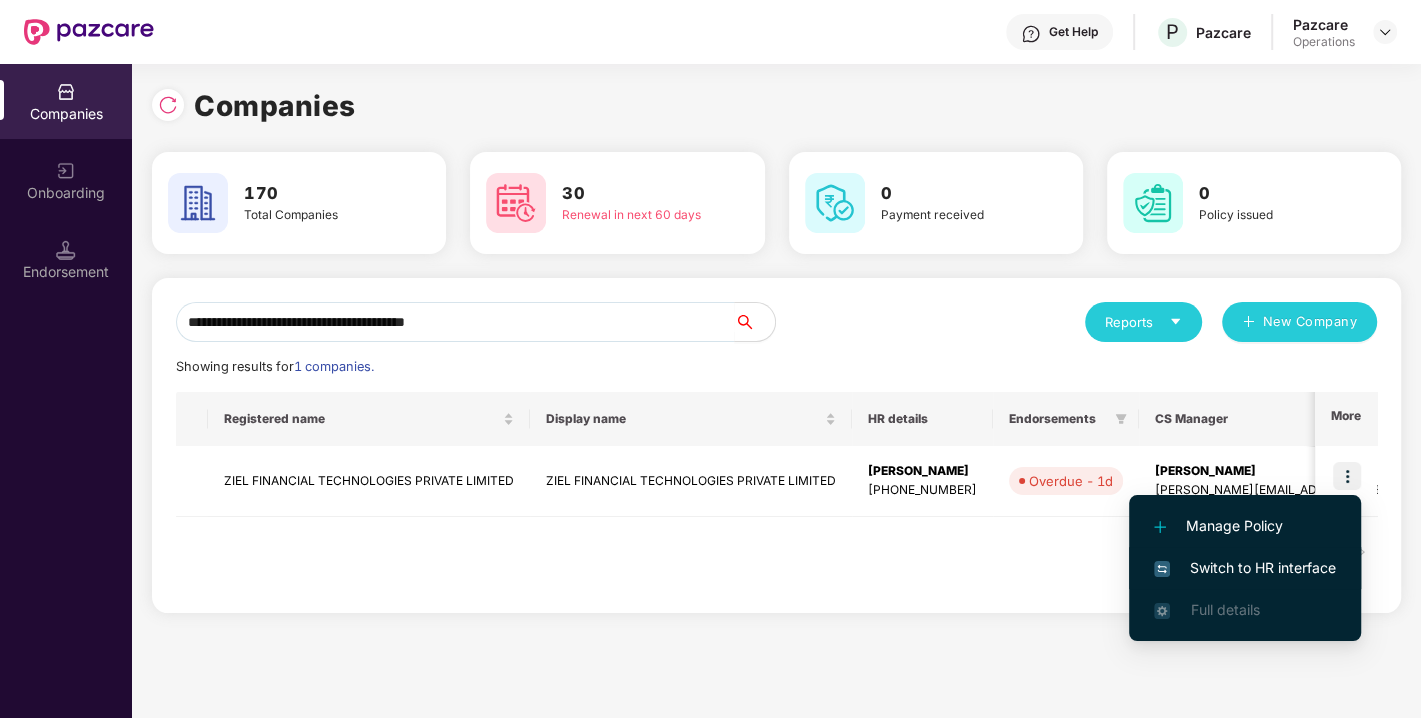 click on "Switch to HR interface" at bounding box center [1245, 568] 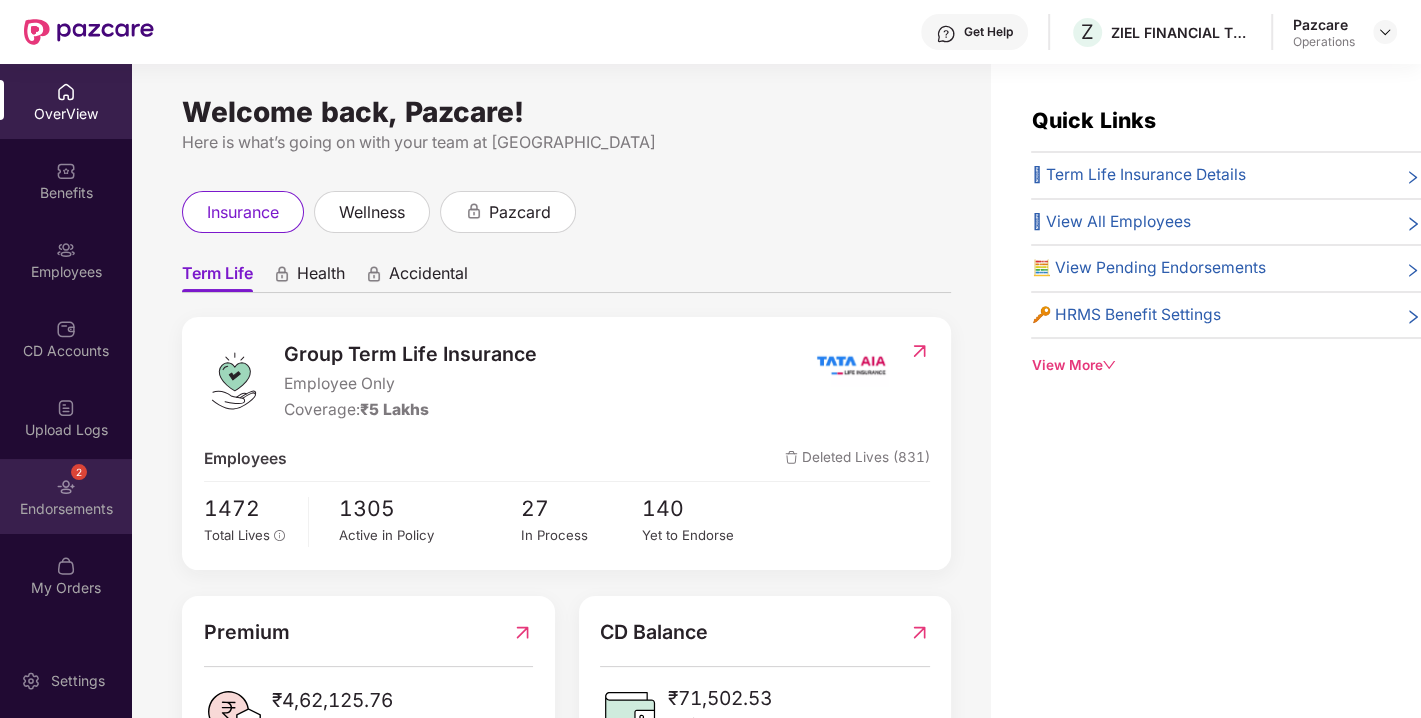 click on "2 Endorsements" at bounding box center (66, 496) 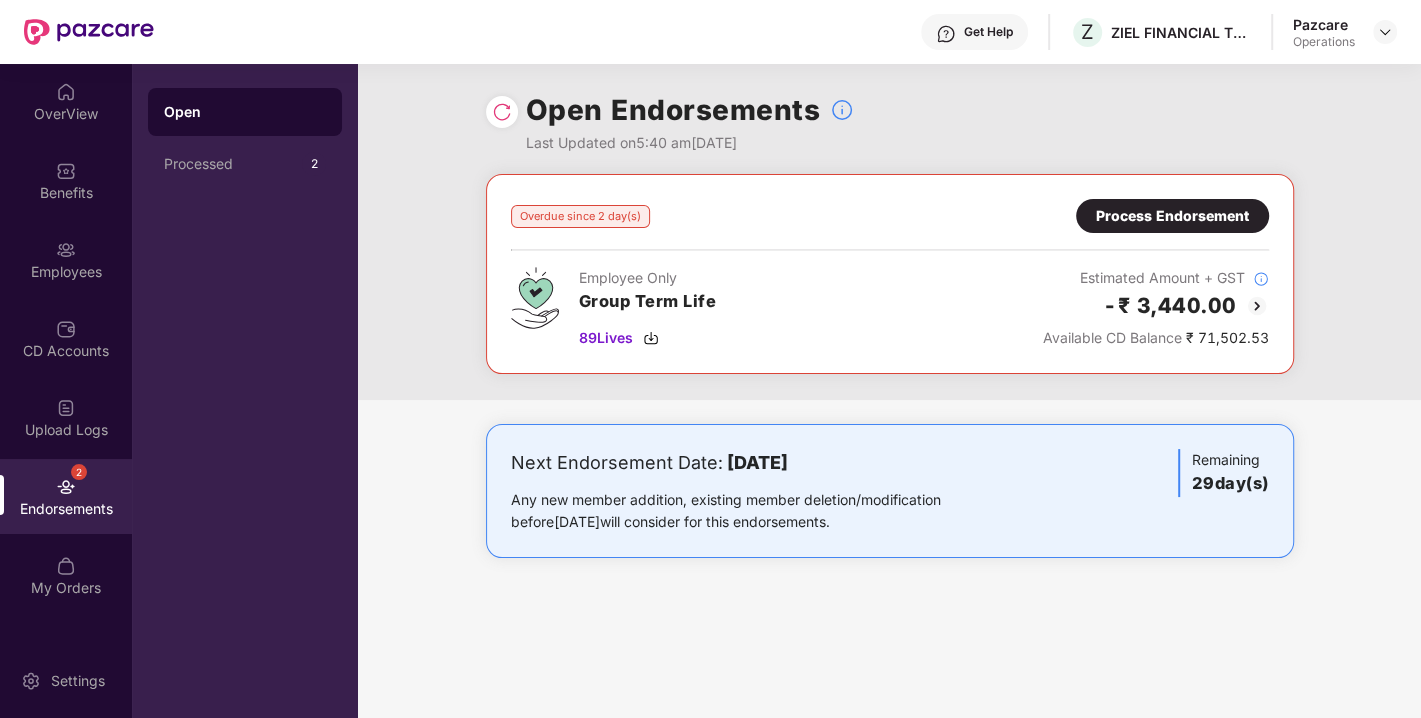 click at bounding box center (66, 487) 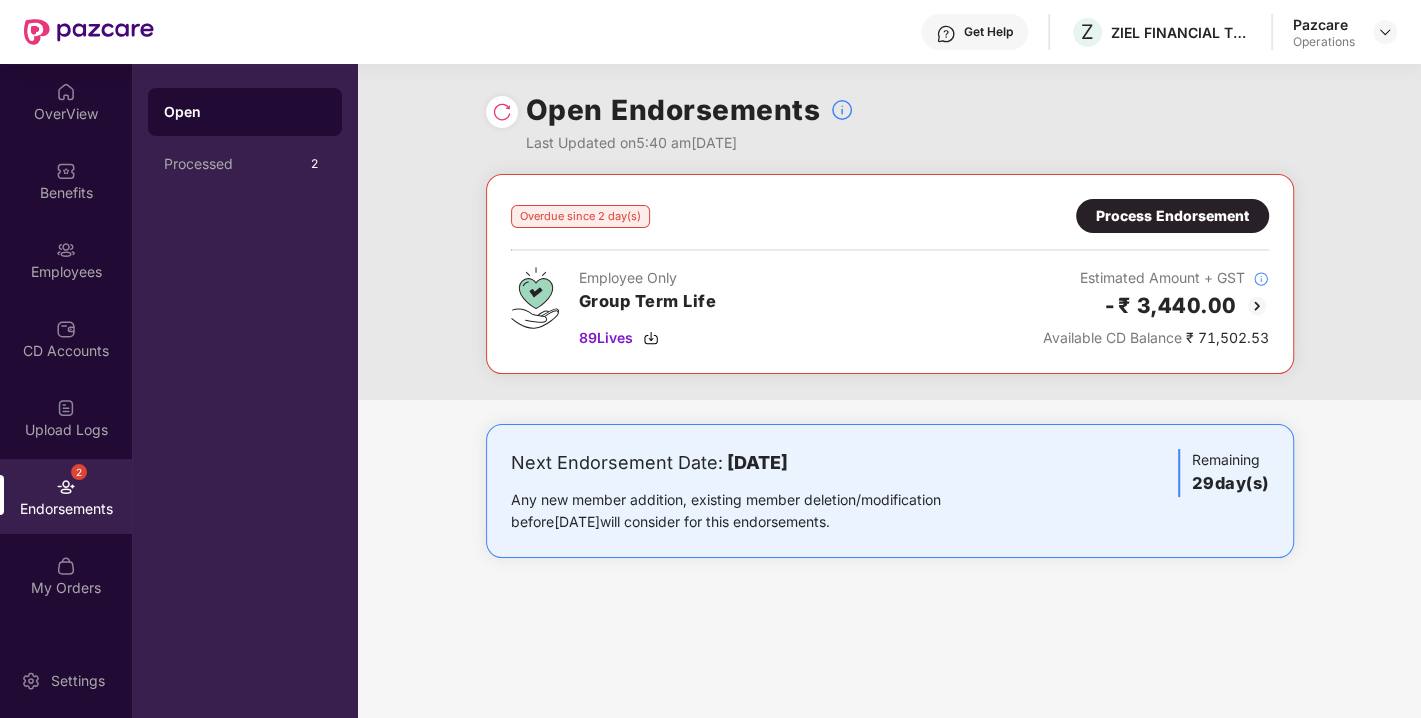 click at bounding box center (502, 112) 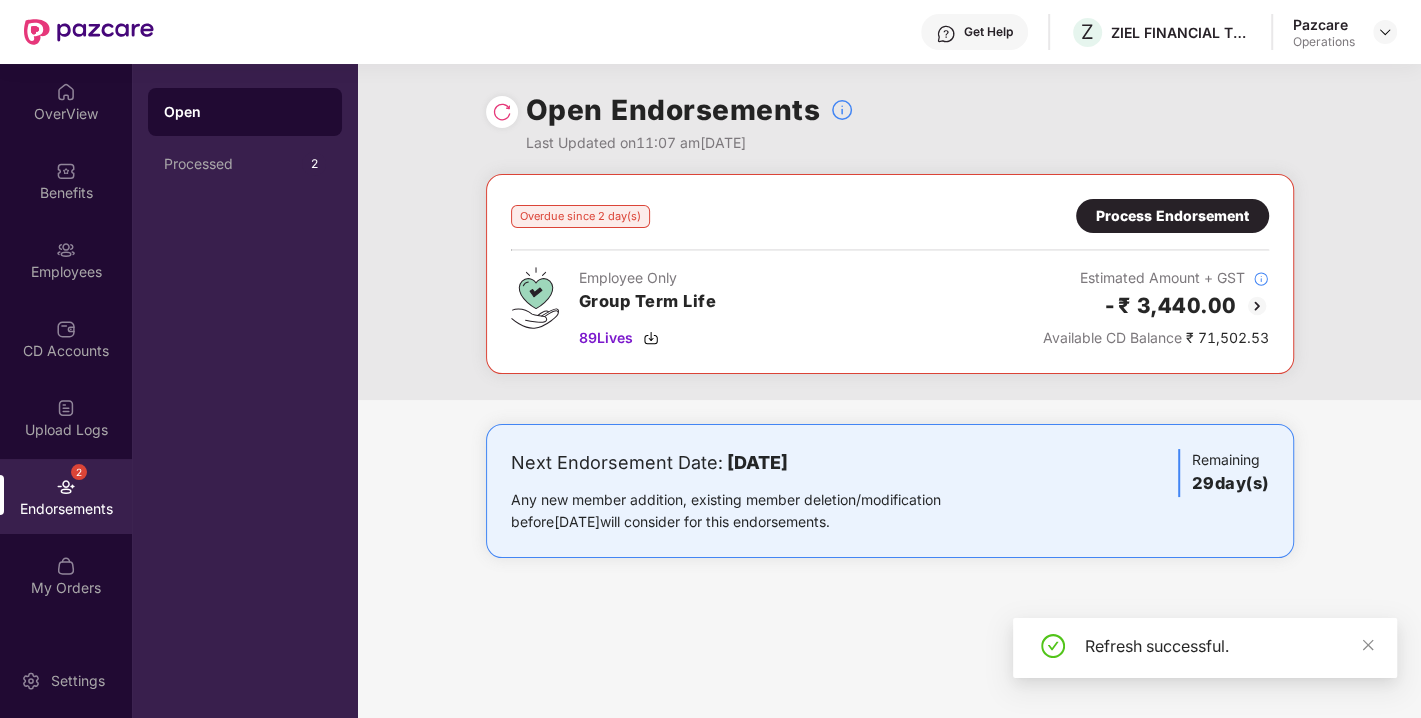 click at bounding box center [1257, 306] 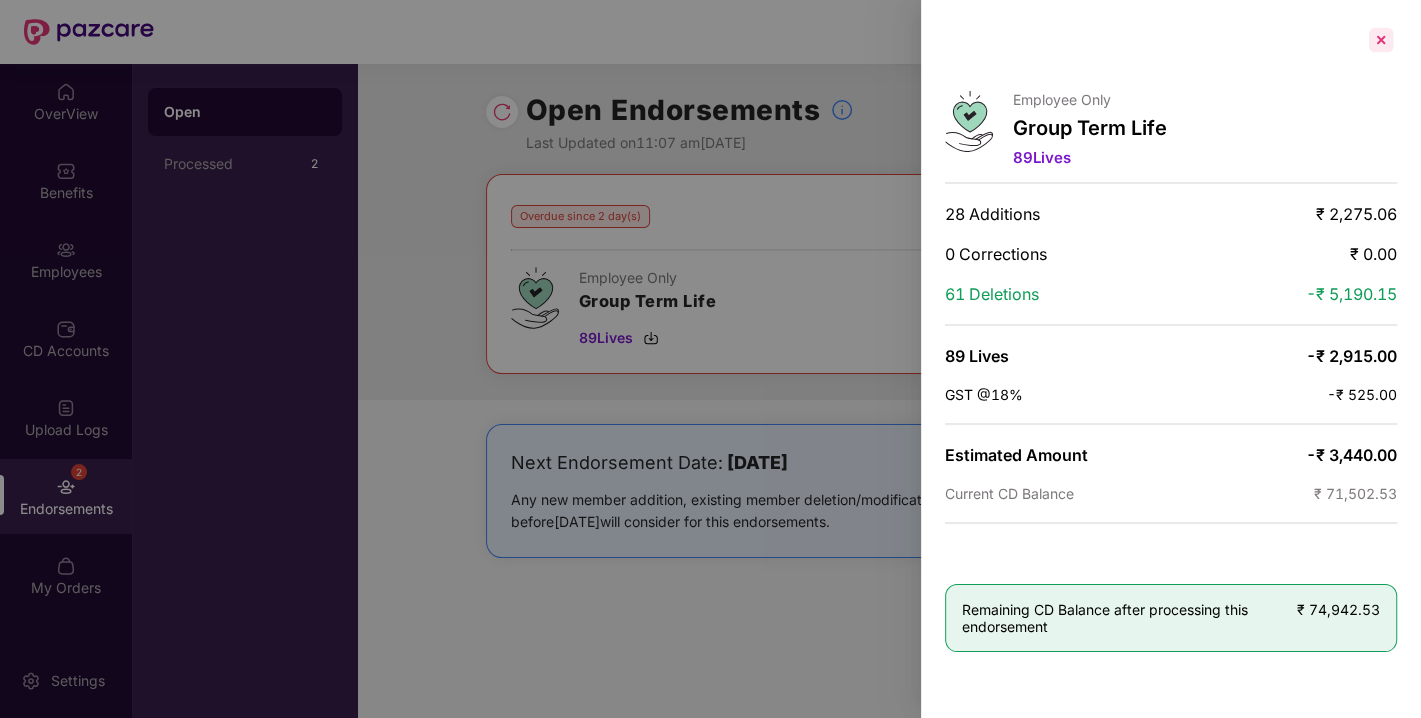 click at bounding box center (1381, 40) 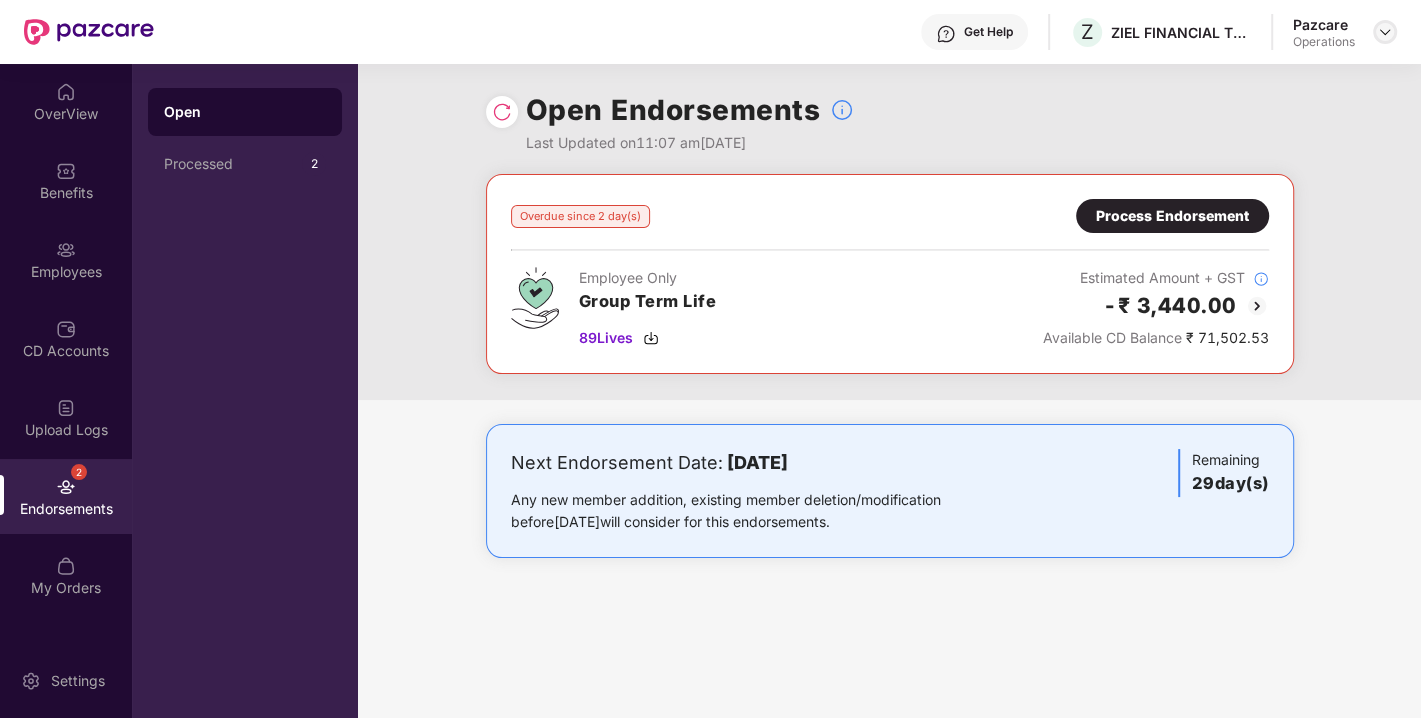 click at bounding box center [1385, 32] 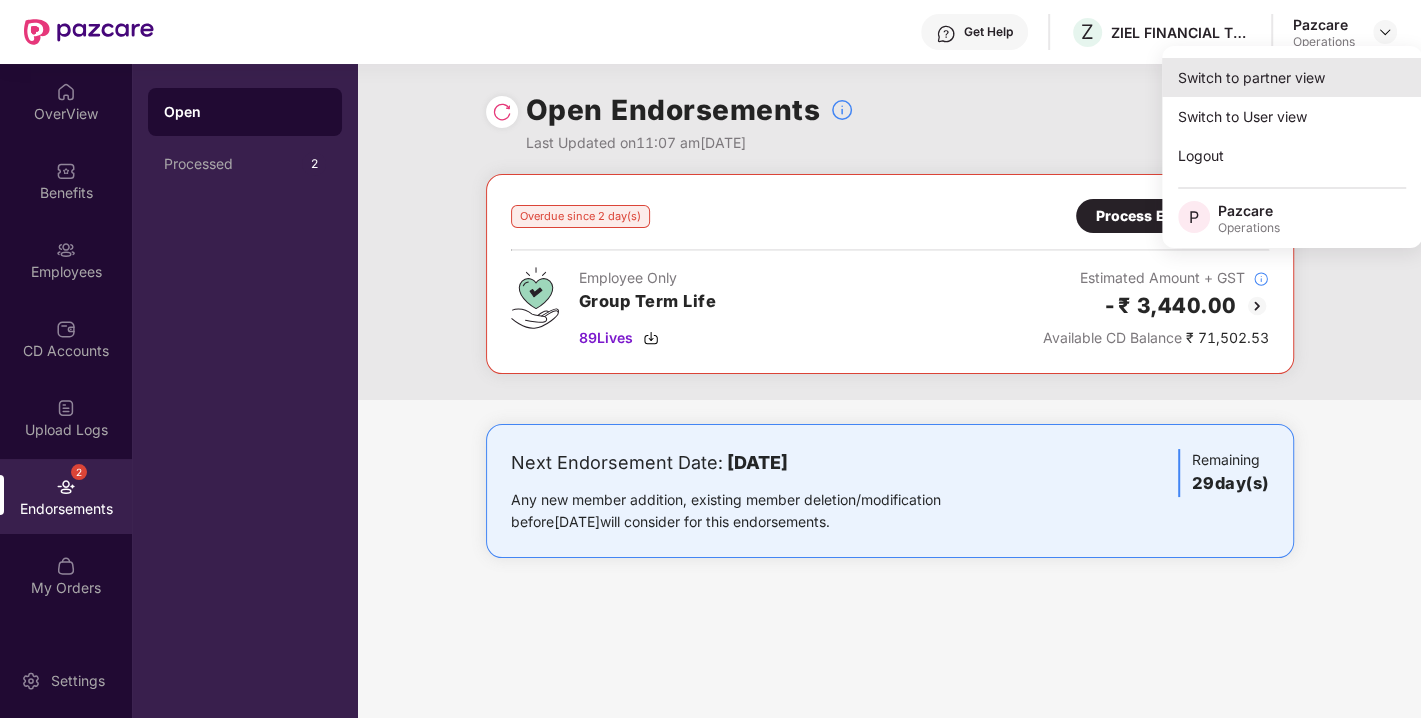 click on "Switch to partner view" at bounding box center (1292, 77) 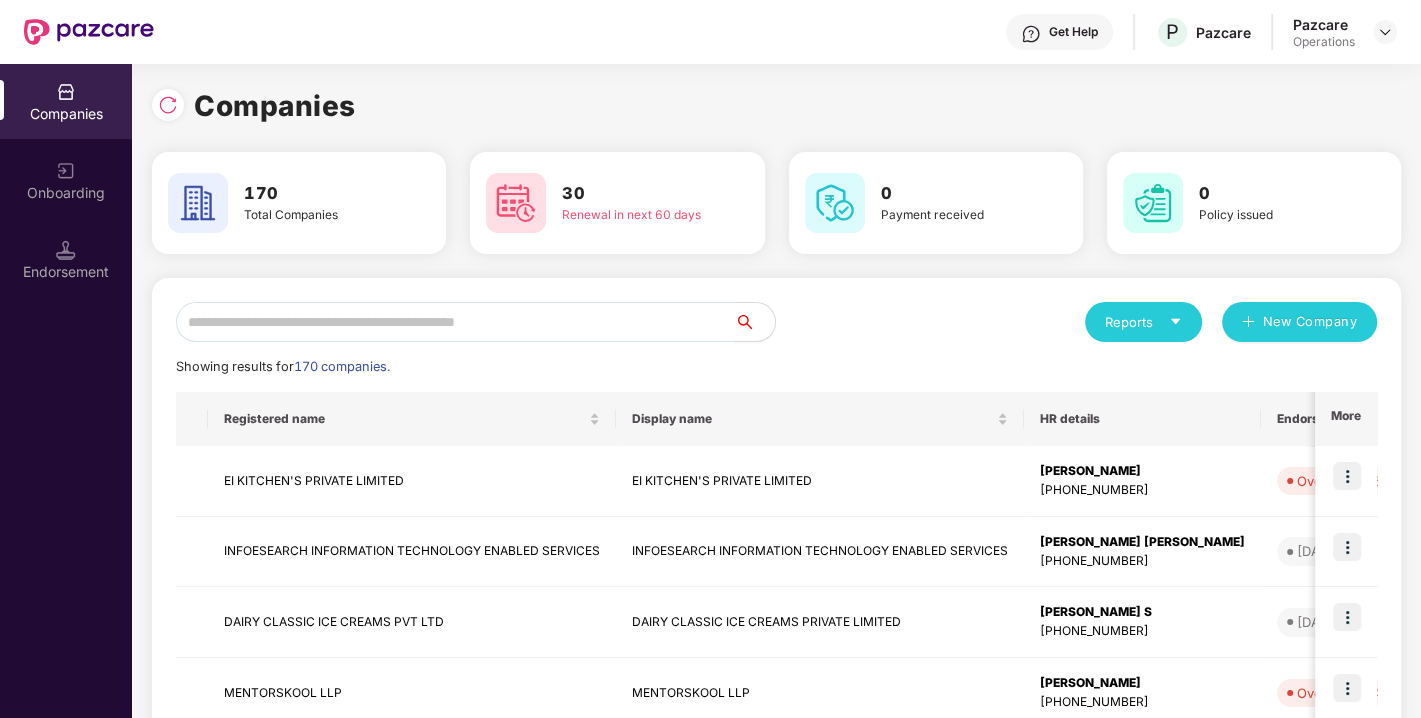 click at bounding box center (455, 322) 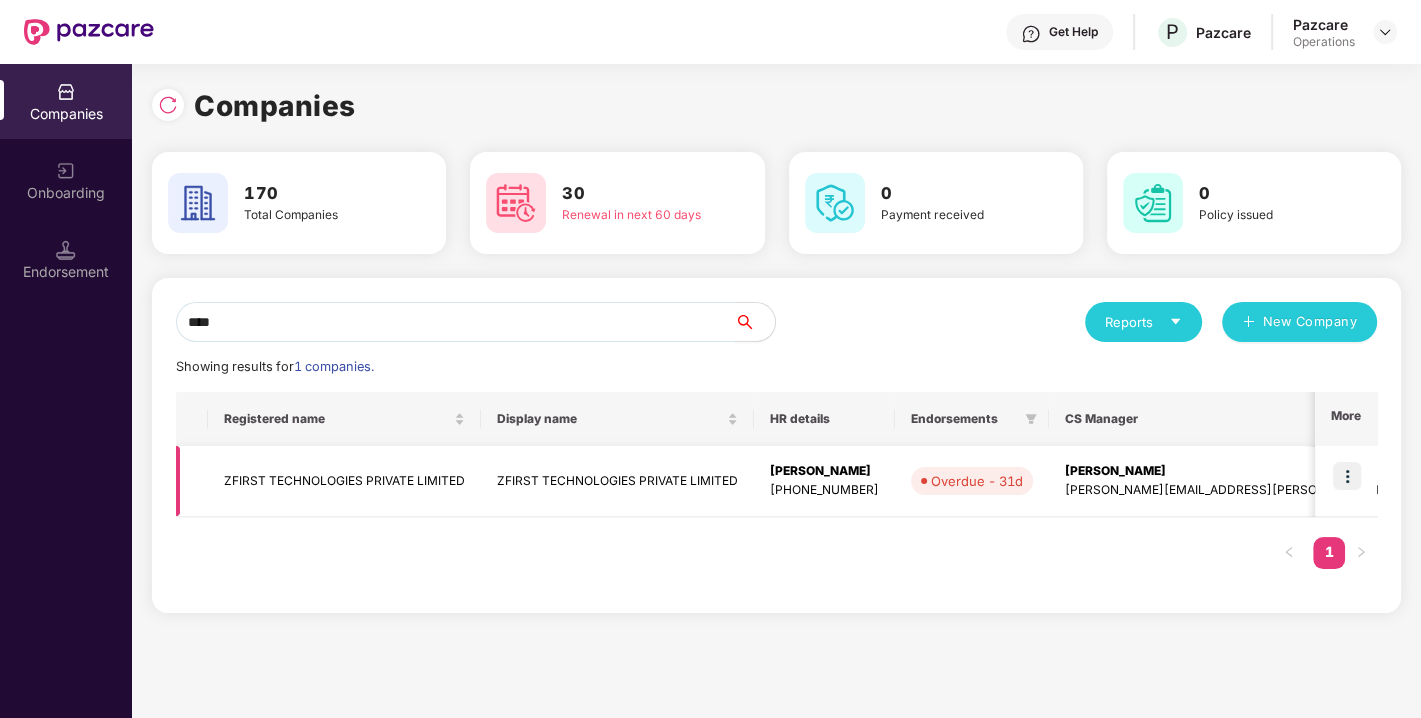 type on "****" 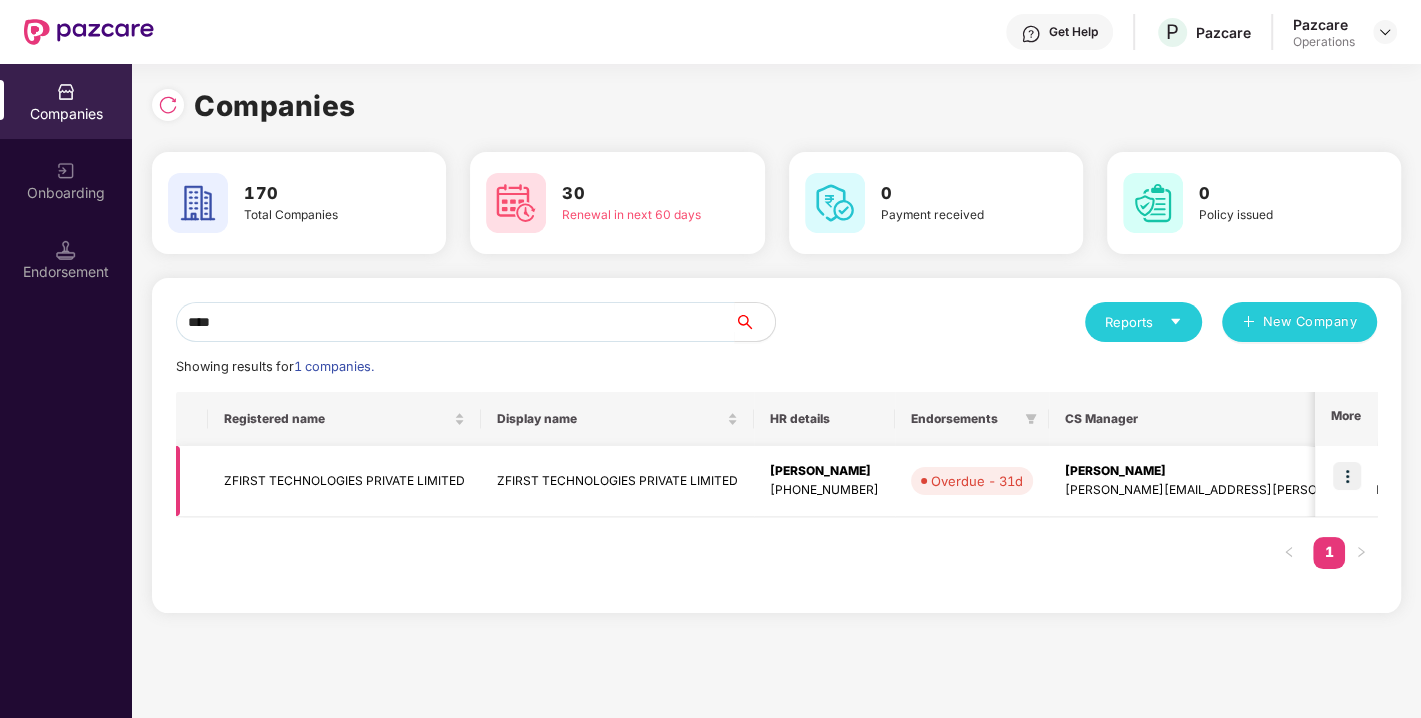 click at bounding box center (1347, 476) 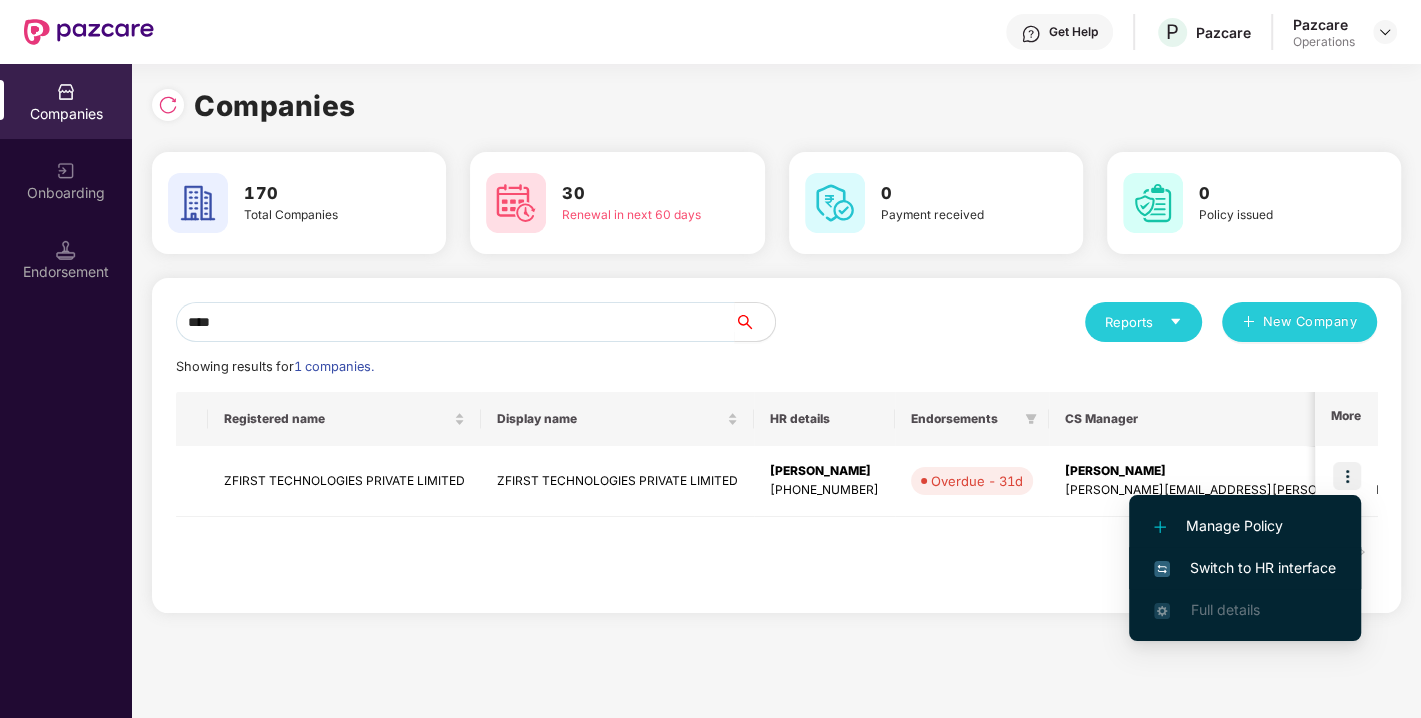 click on "Switch to HR interface" at bounding box center [1245, 568] 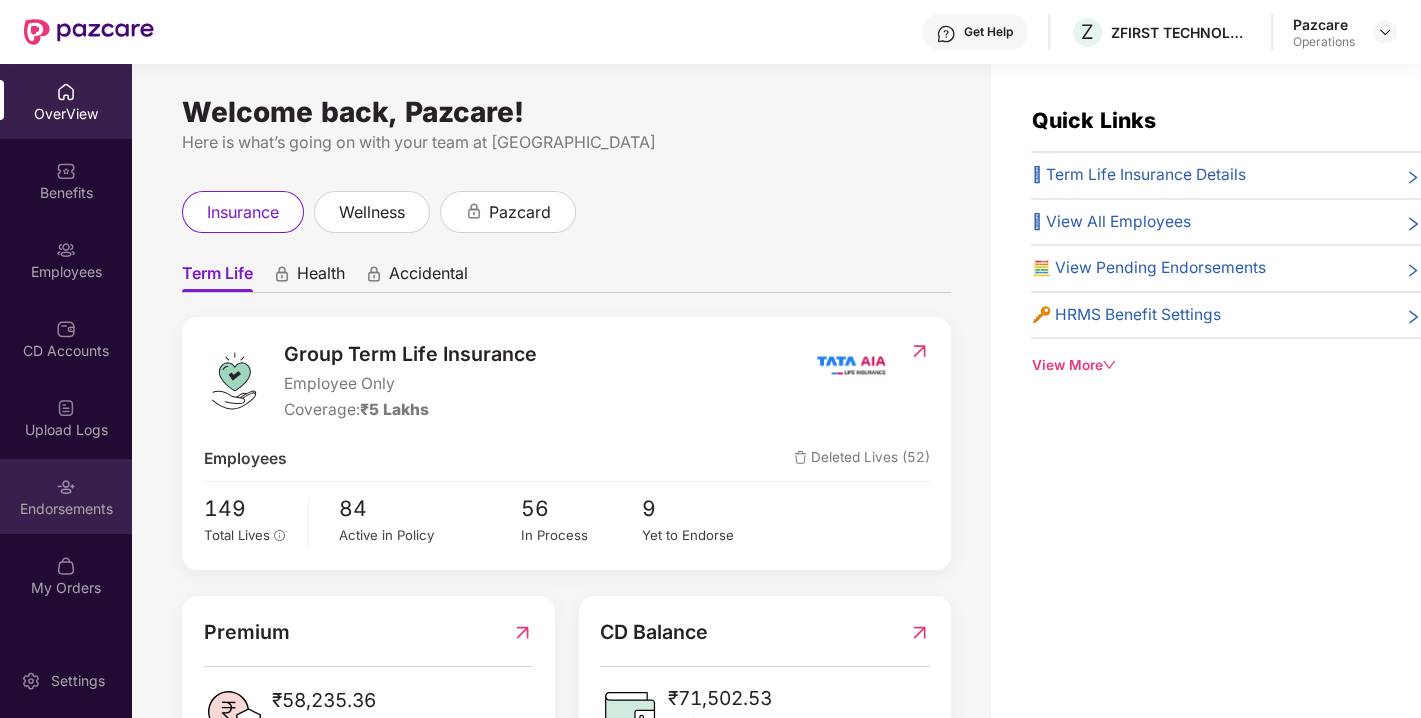 click at bounding box center (66, 487) 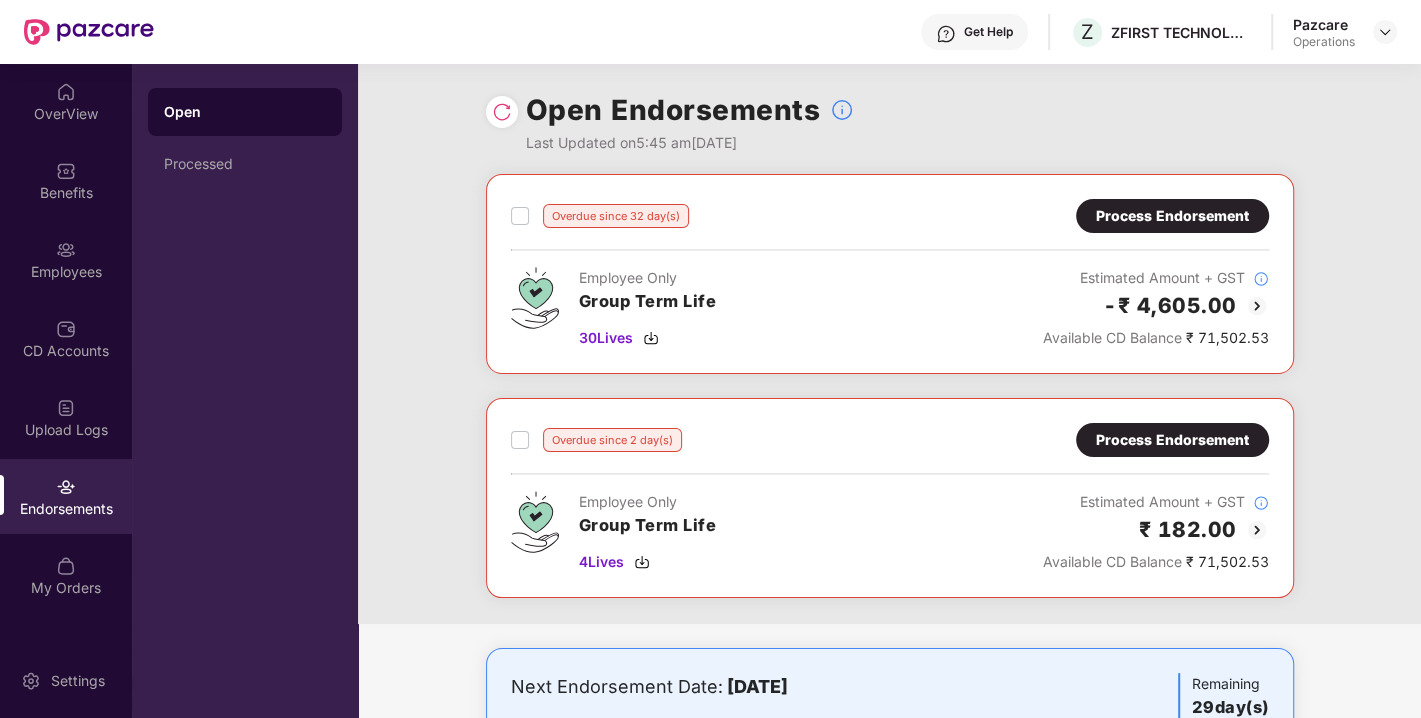 click at bounding box center (1257, 530) 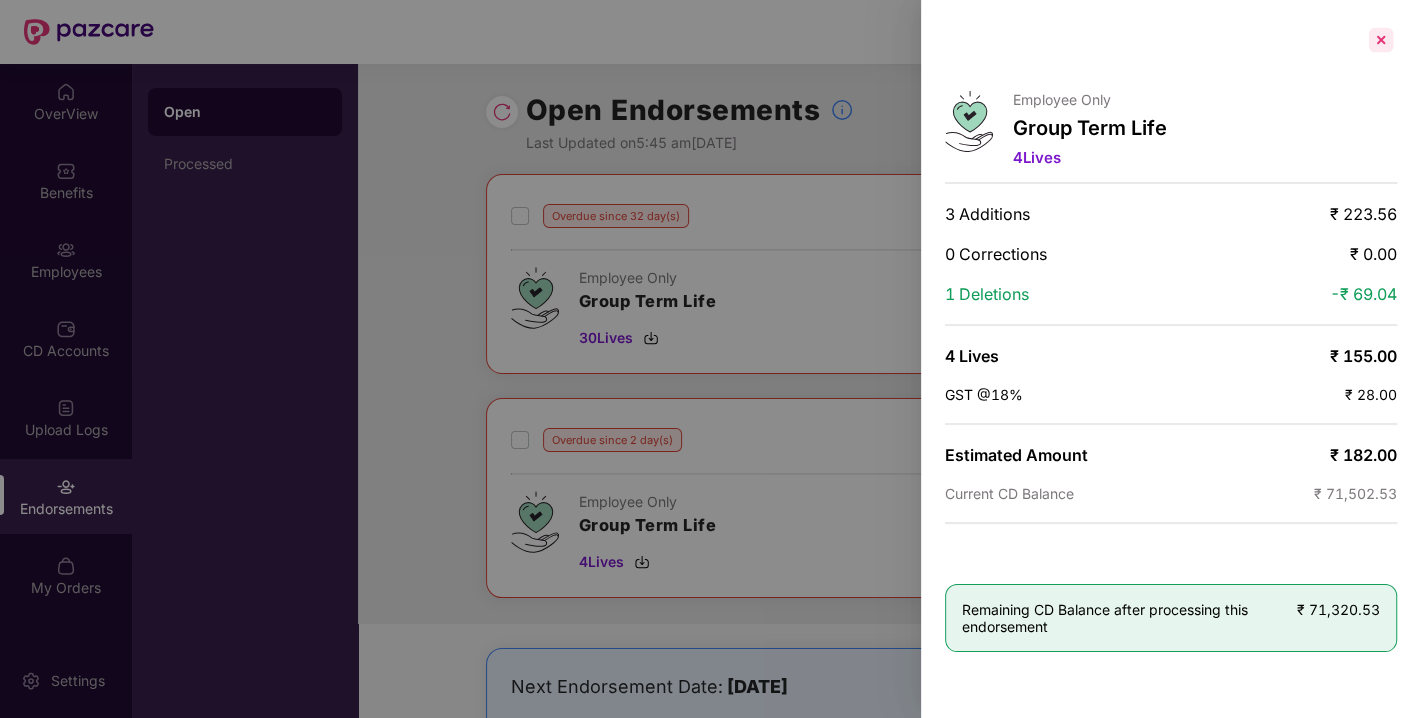 click at bounding box center (1381, 40) 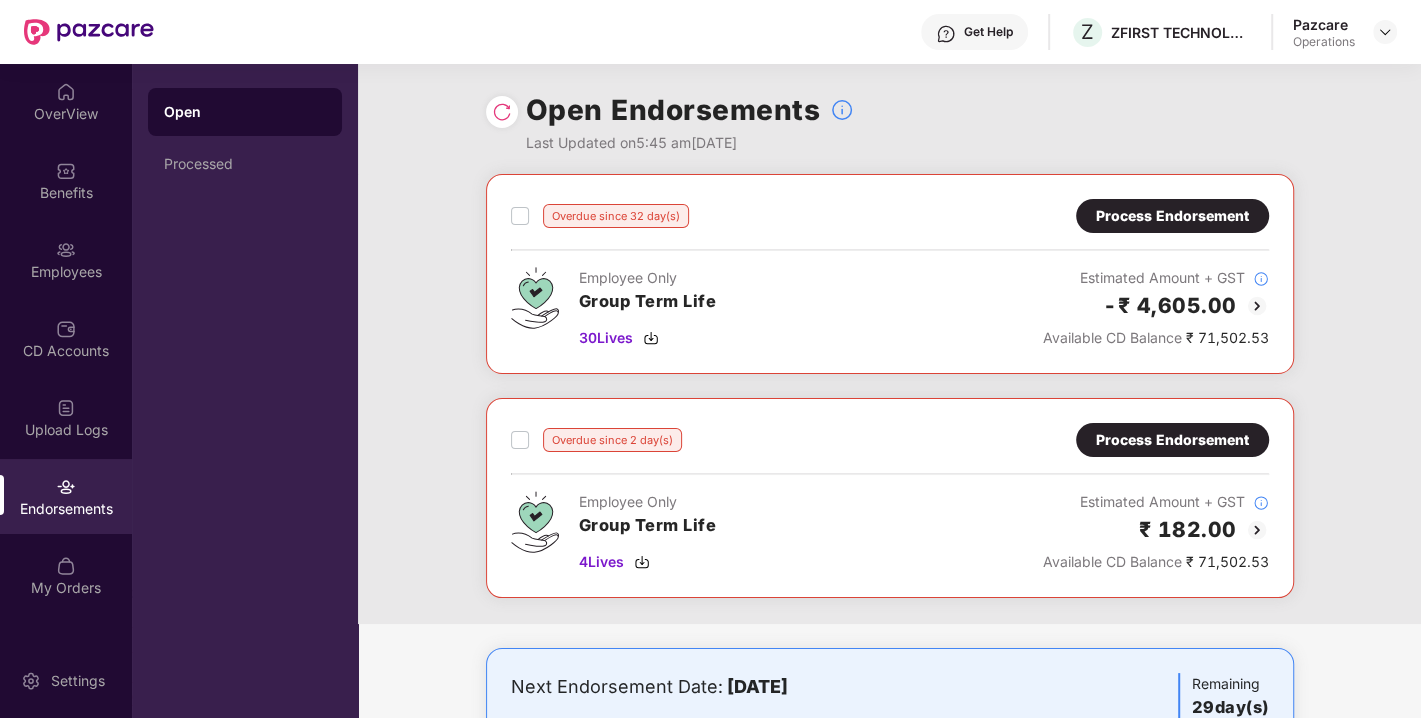 click at bounding box center (502, 112) 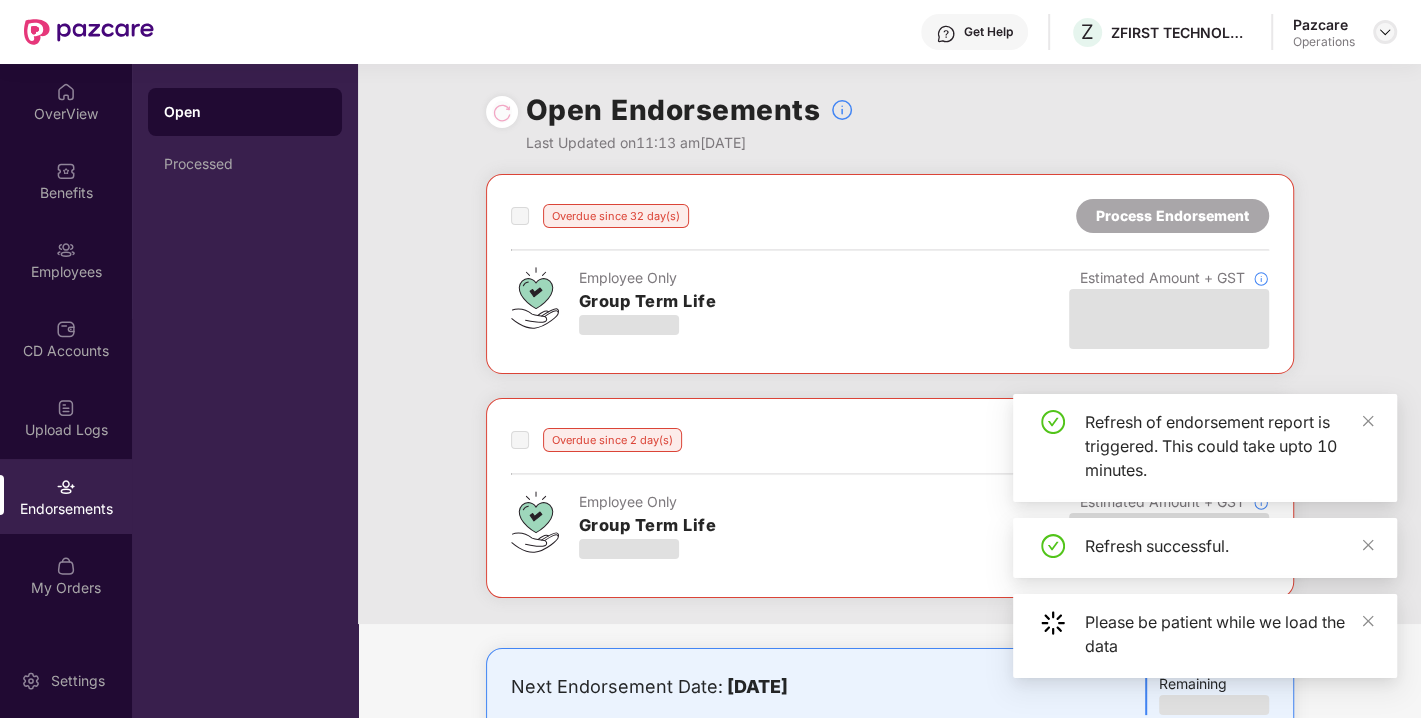 click at bounding box center [1385, 32] 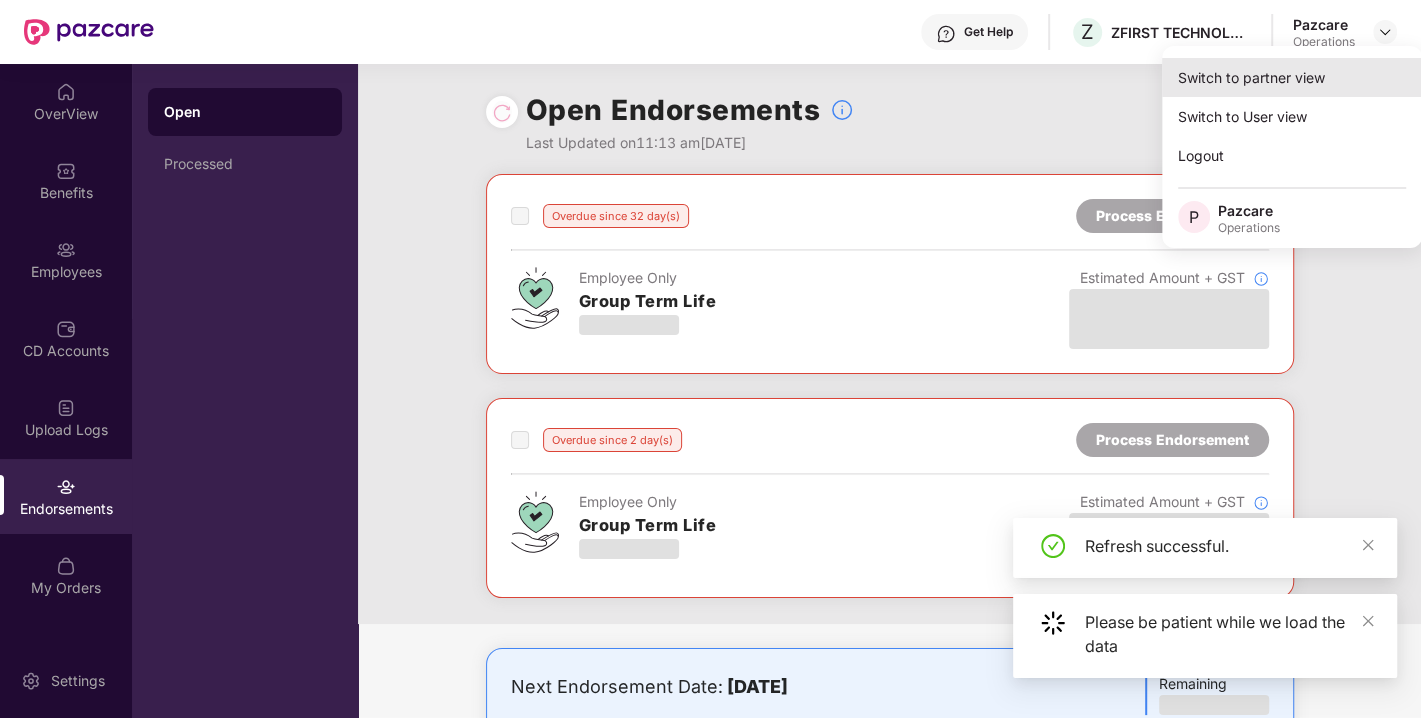 click on "Switch to partner view" at bounding box center (1292, 77) 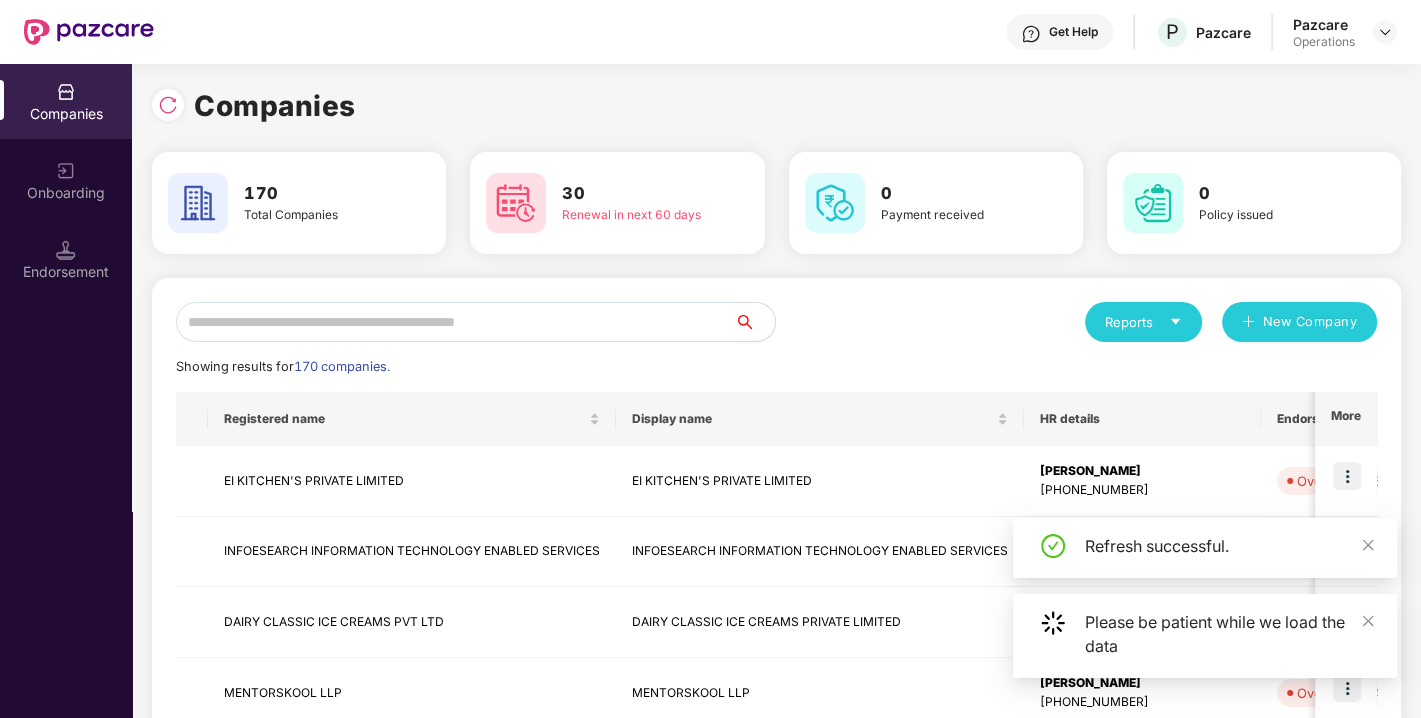 click at bounding box center (455, 322) 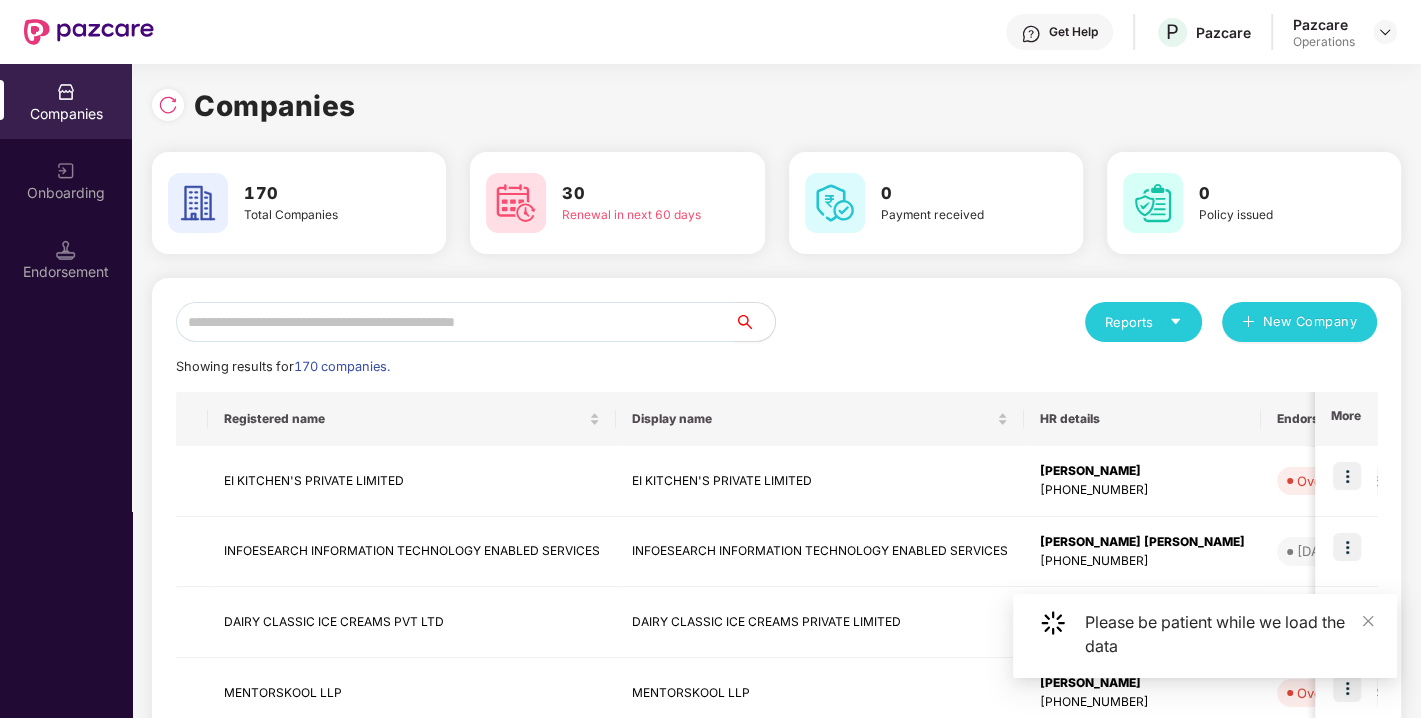 click at bounding box center (455, 322) 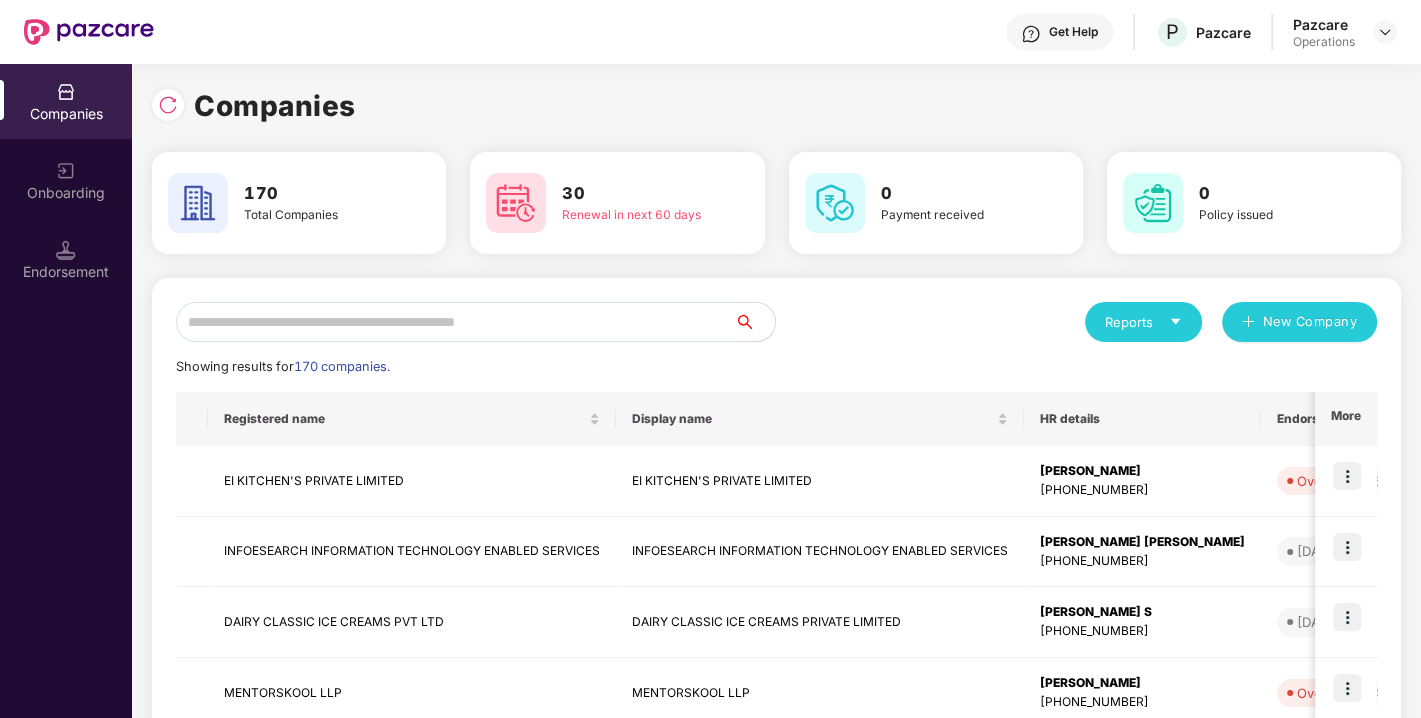 click at bounding box center (455, 322) 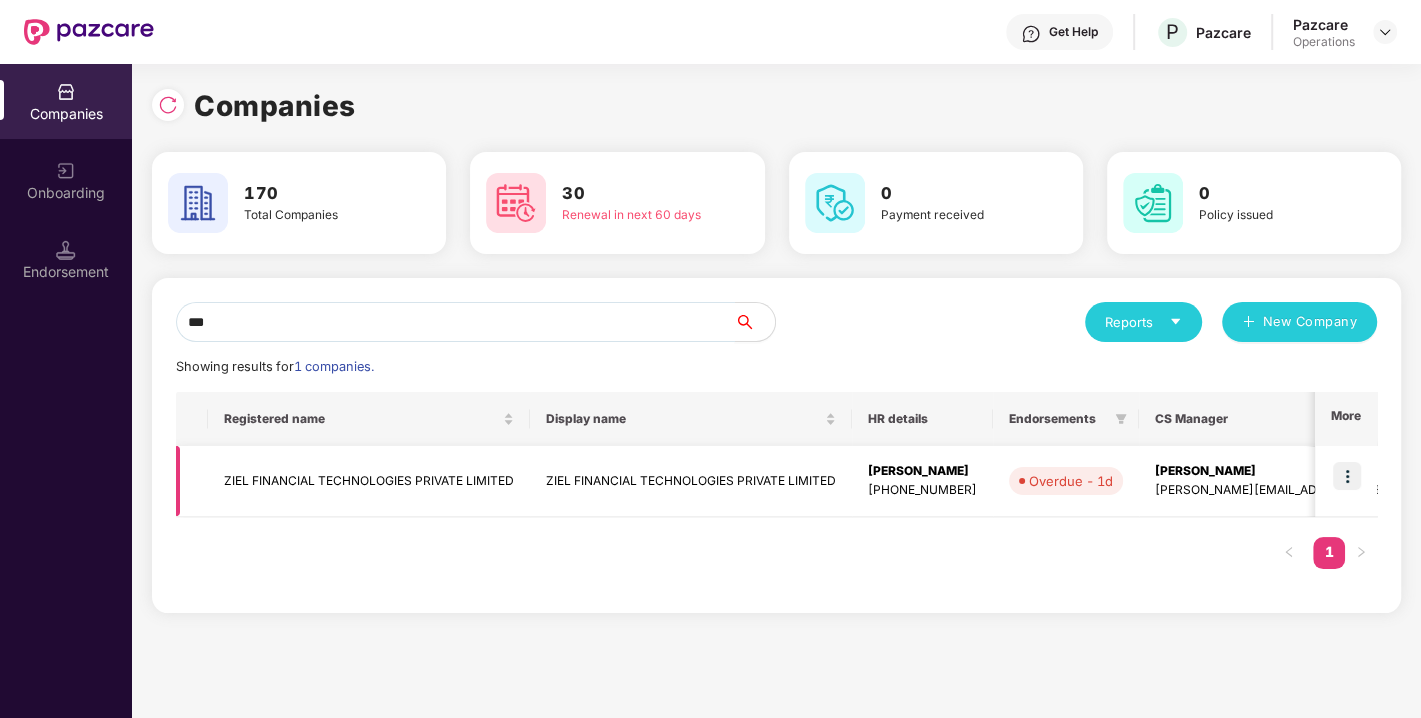 type on "***" 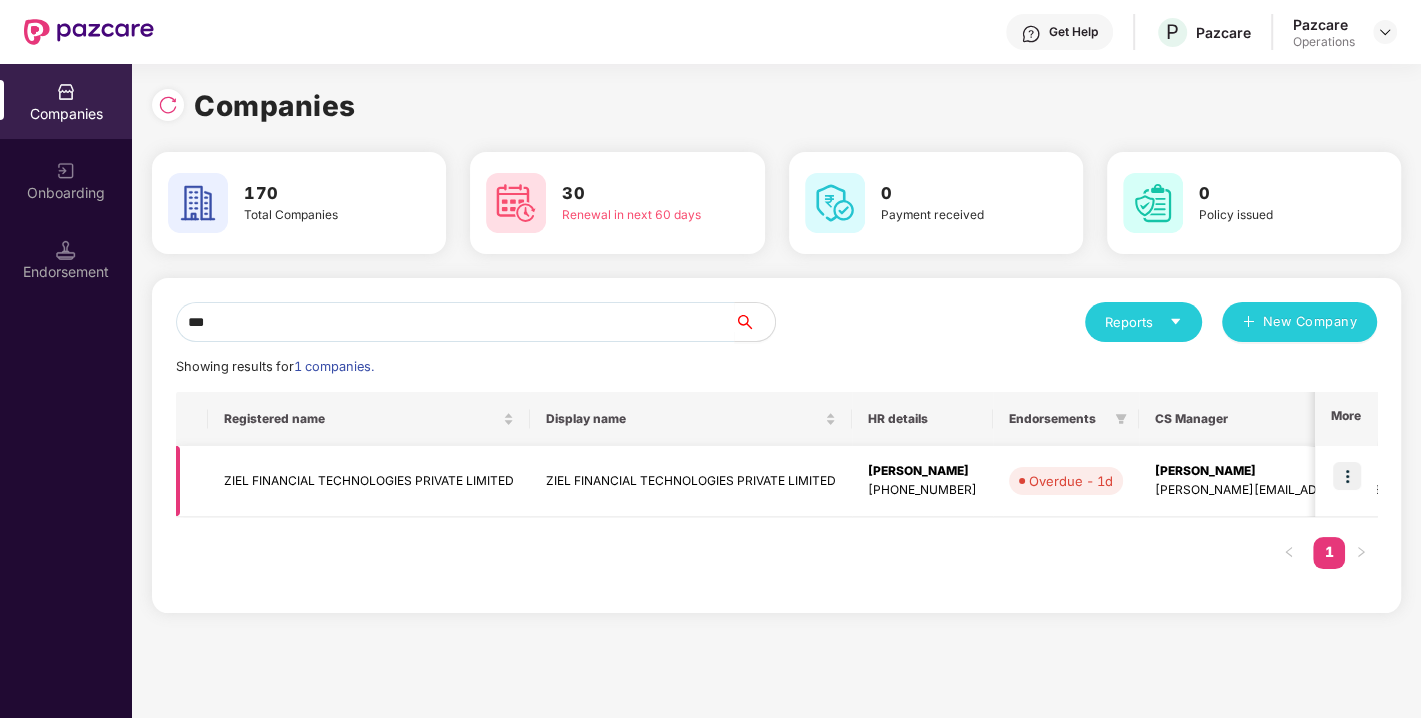 click at bounding box center (1347, 476) 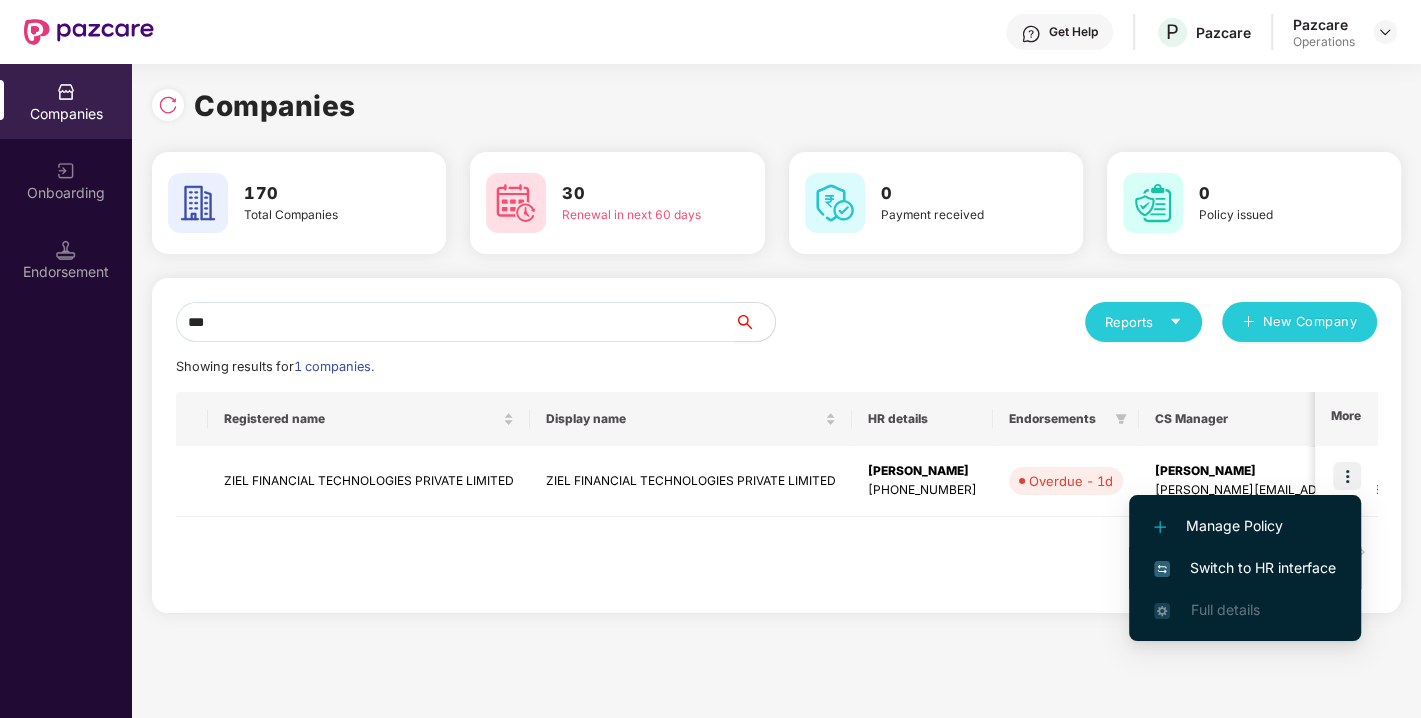 click on "Switch to HR interface" at bounding box center [1245, 568] 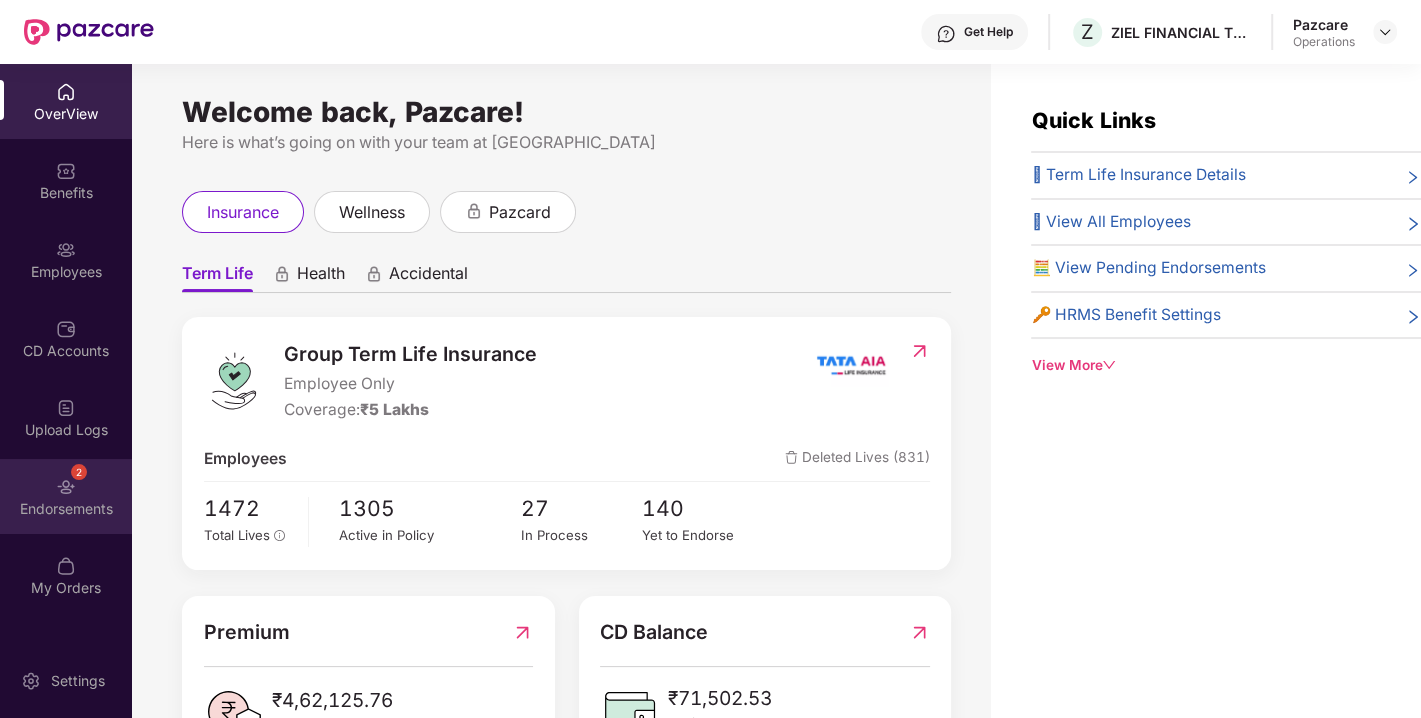 click on "2" at bounding box center [79, 472] 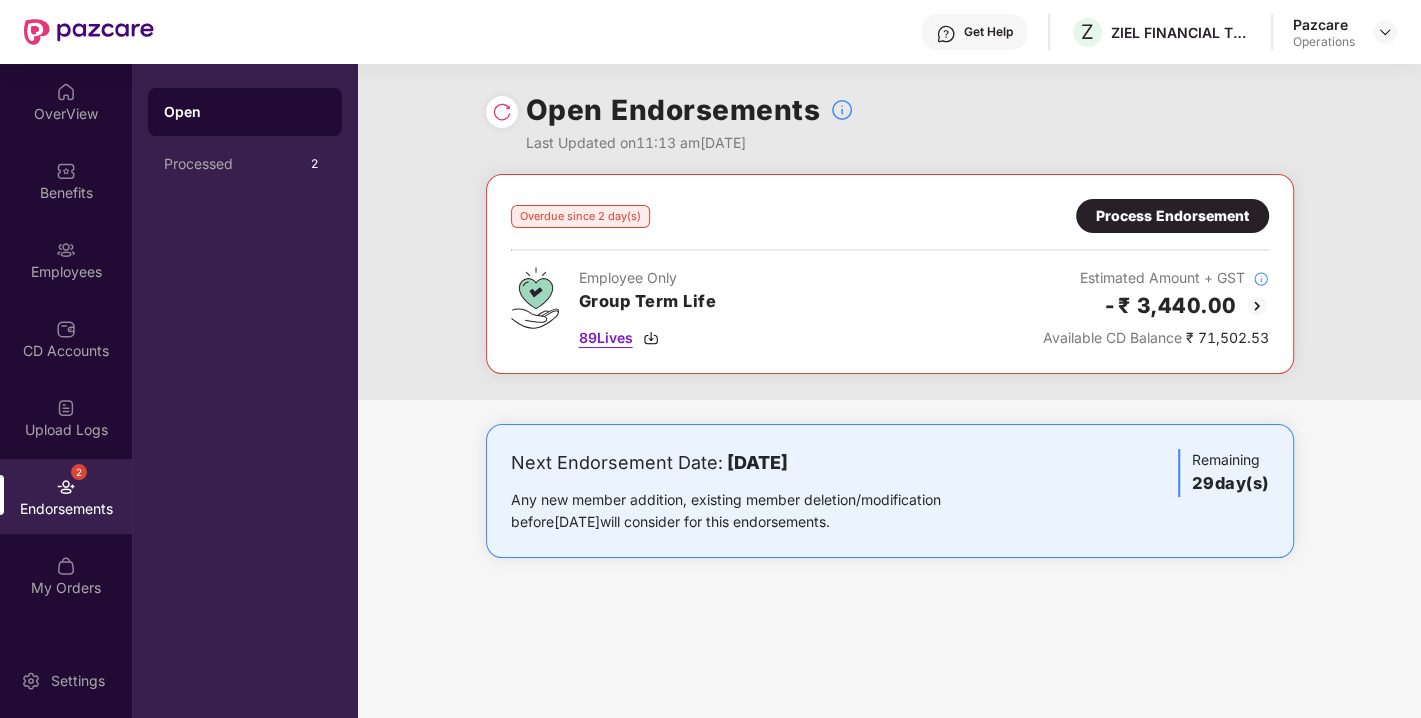 click at bounding box center (651, 338) 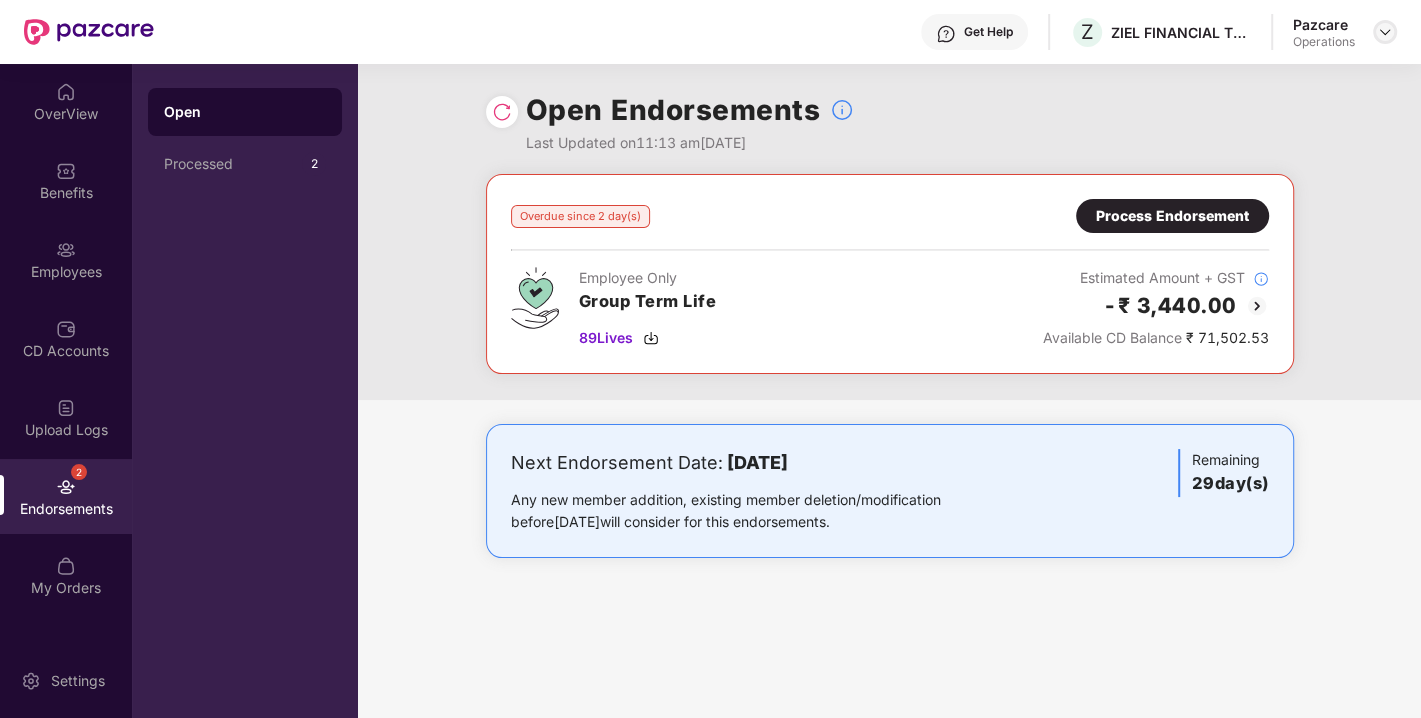 click at bounding box center [1385, 32] 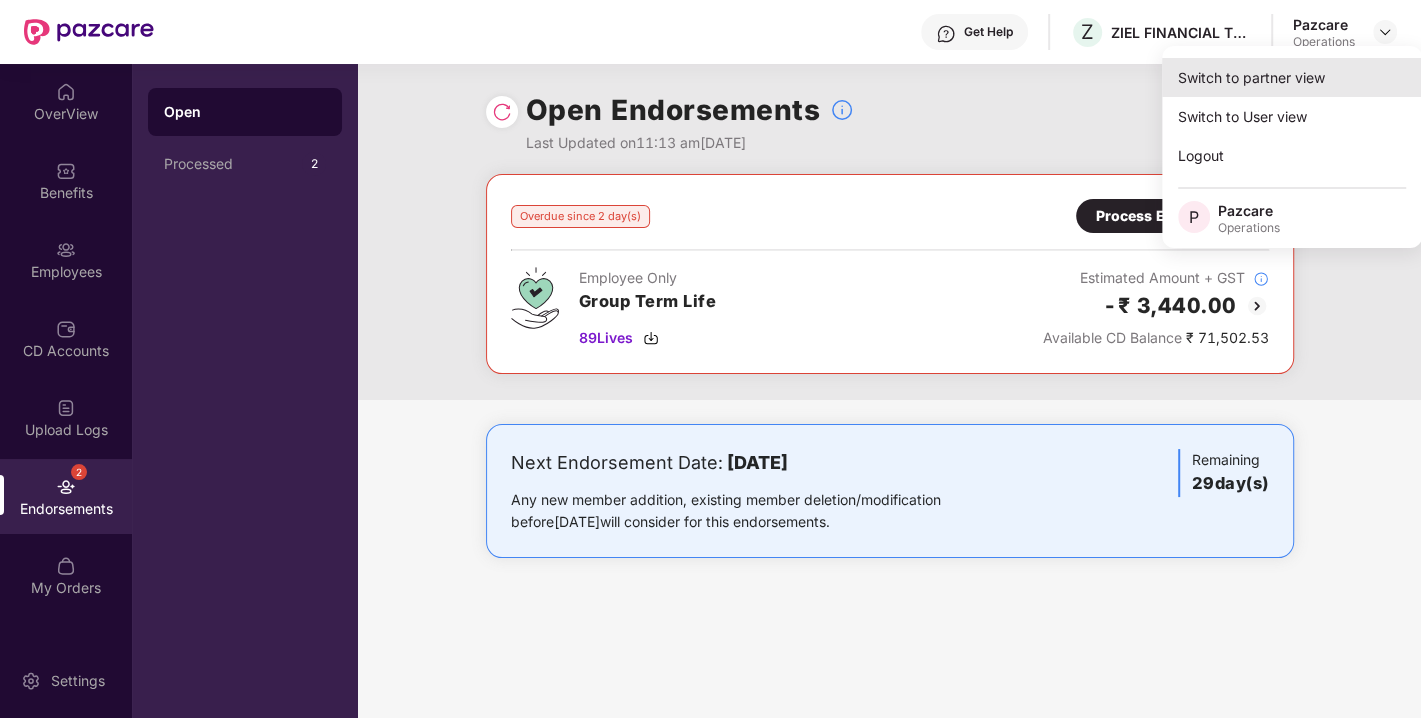 click on "Switch to partner view" at bounding box center [1292, 77] 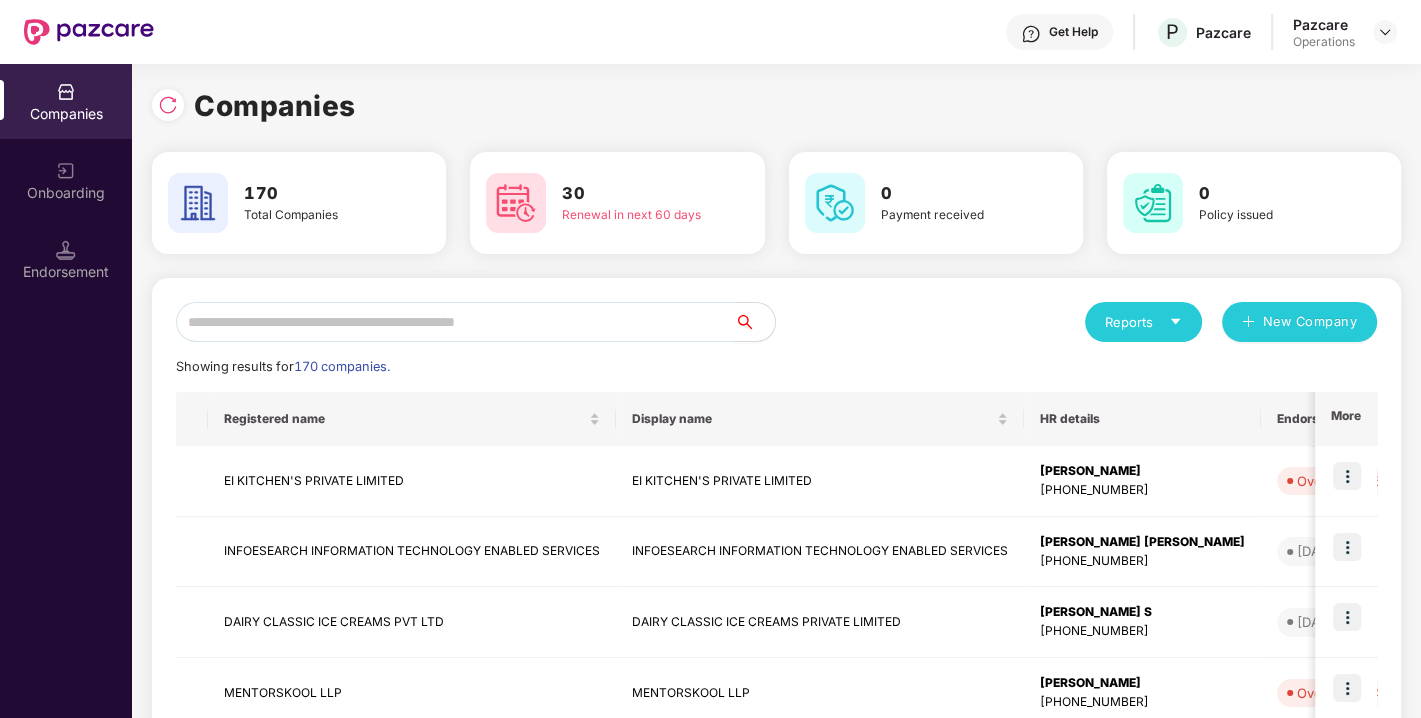 click at bounding box center (455, 322) 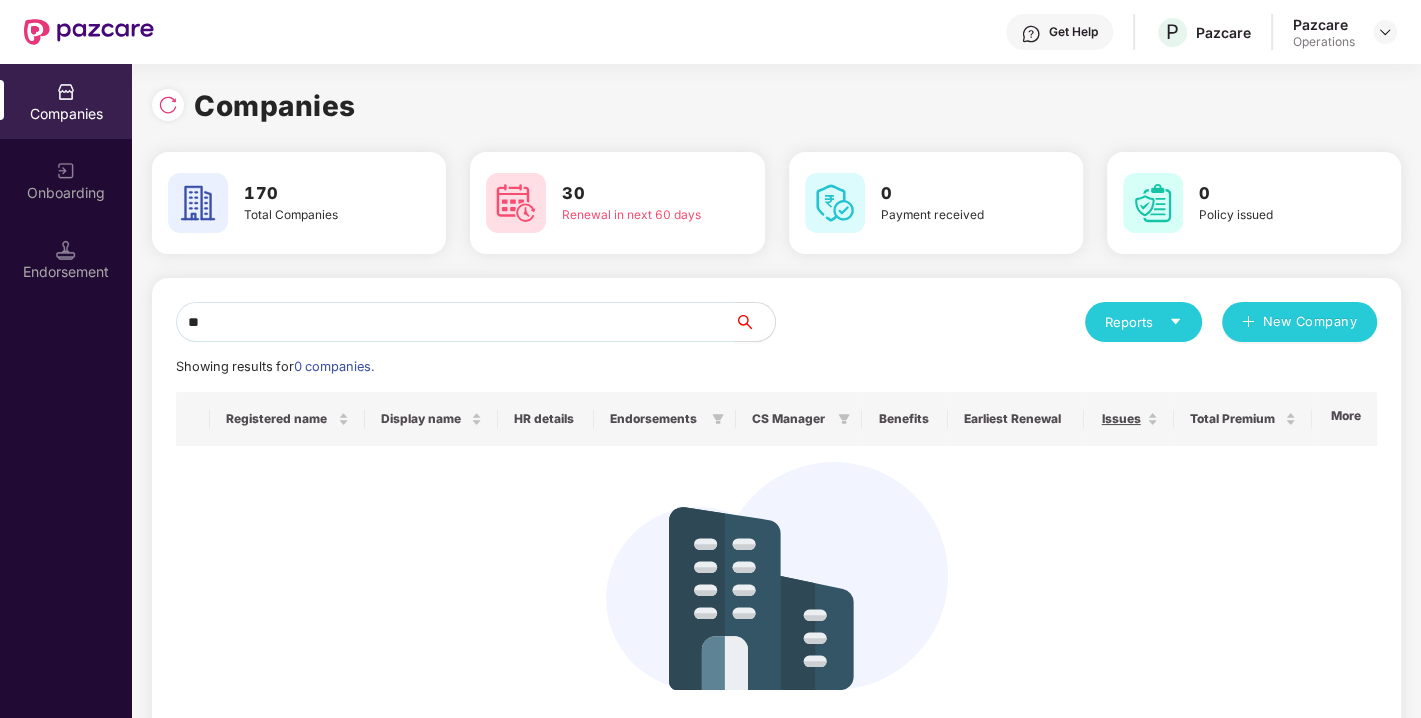 type on "*" 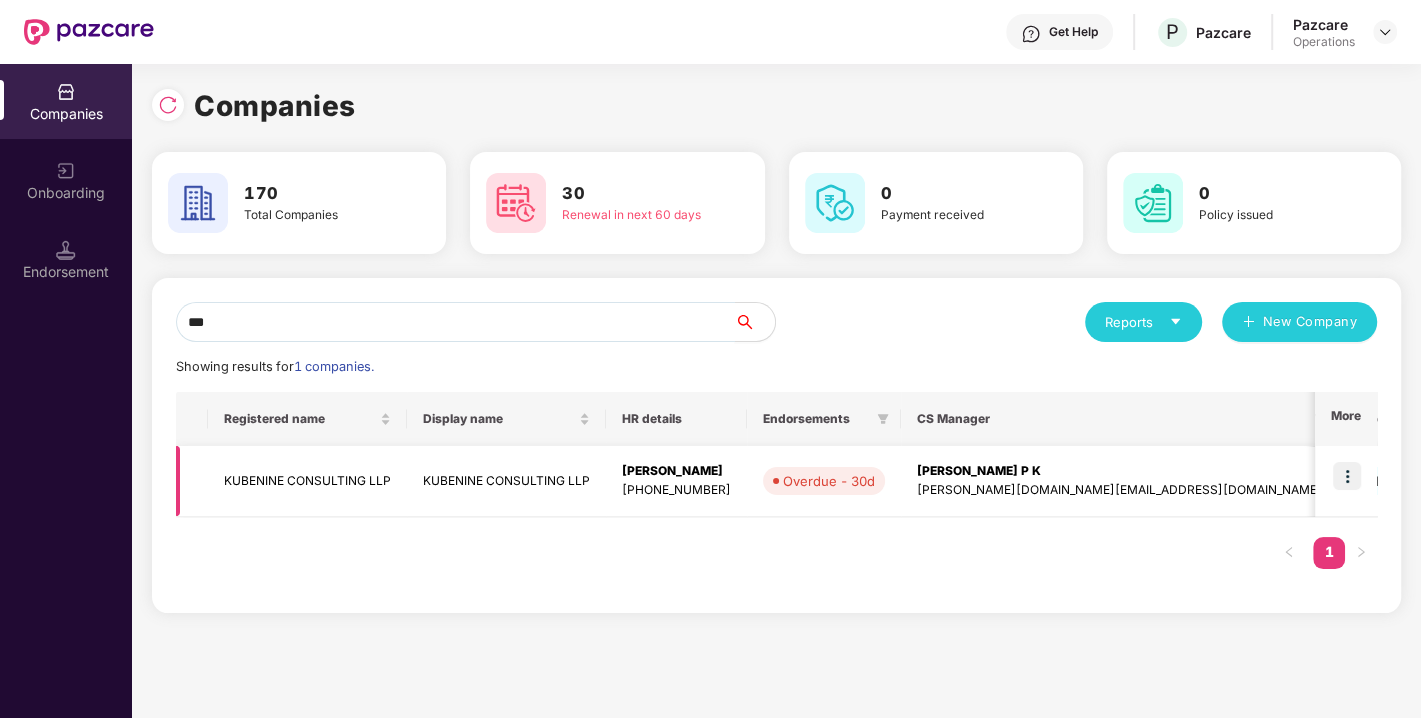type on "***" 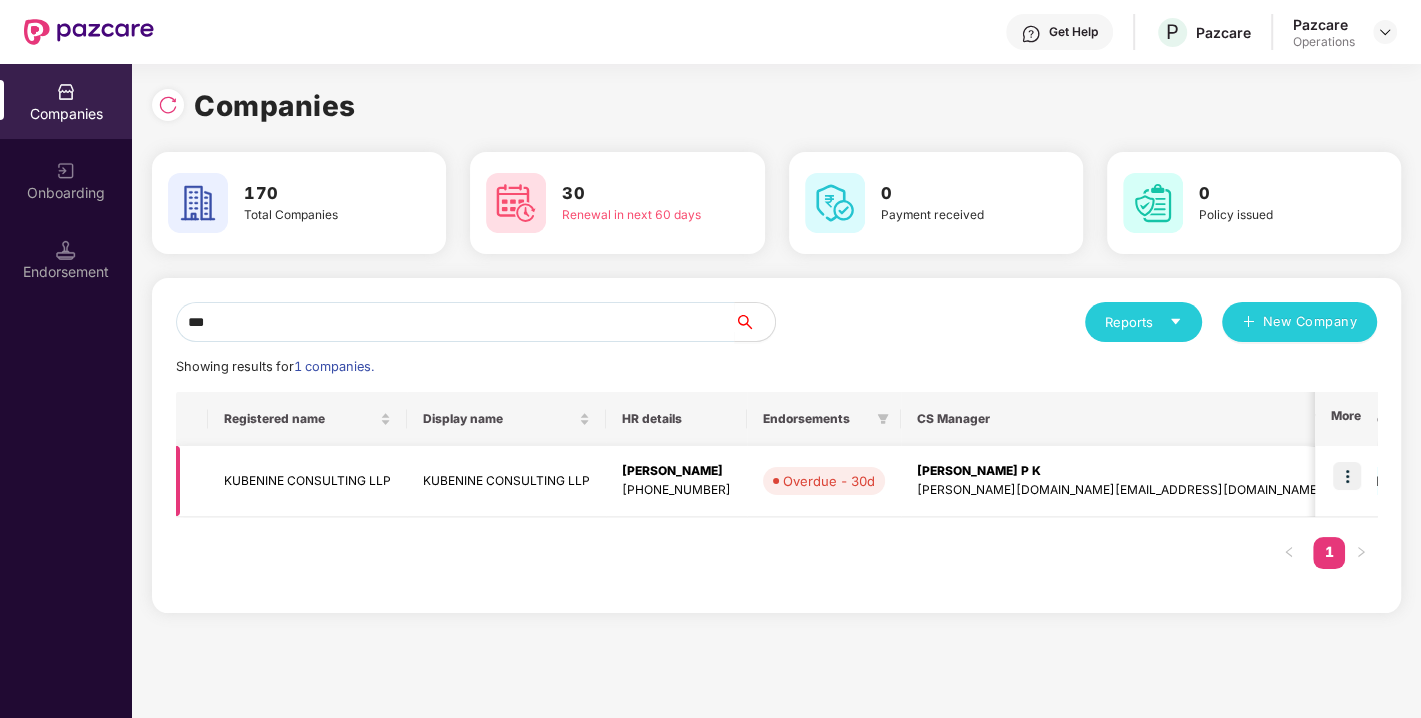click at bounding box center [1347, 476] 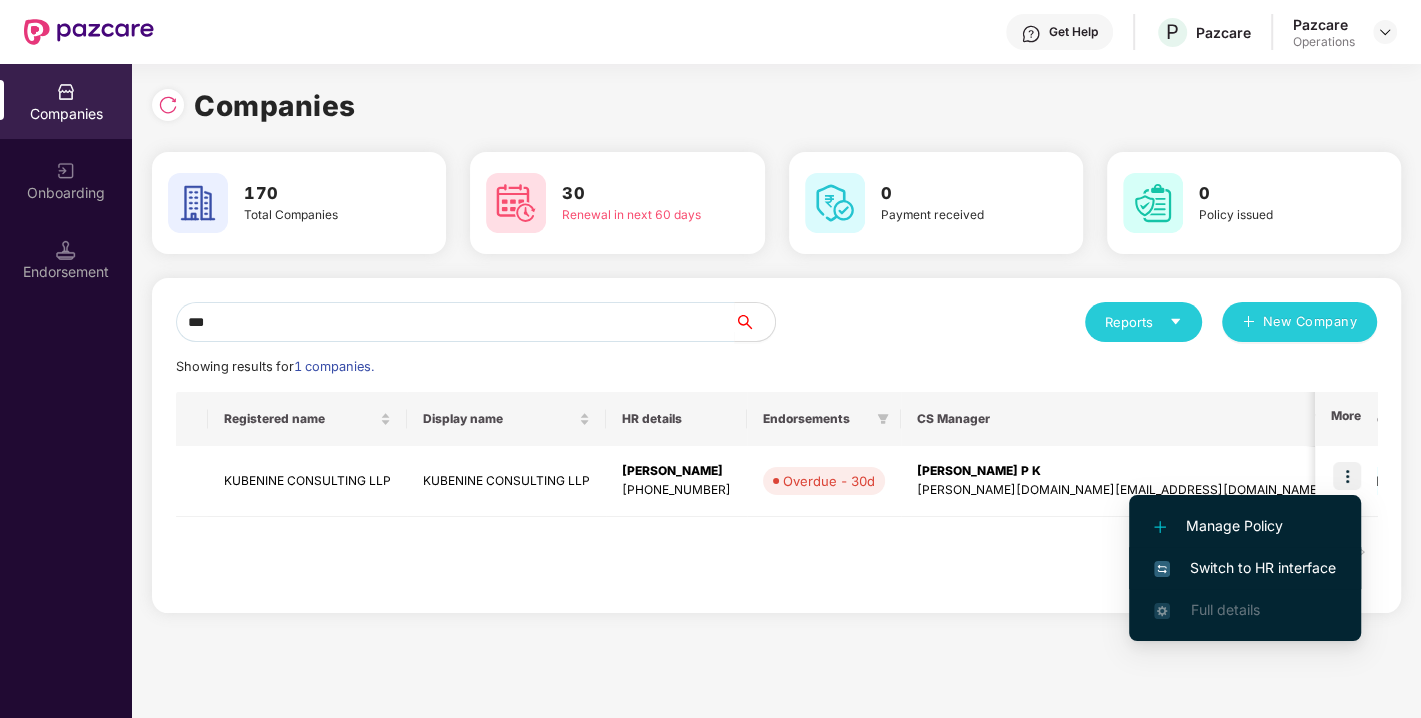 click on "Switch to HR interface" at bounding box center (1245, 568) 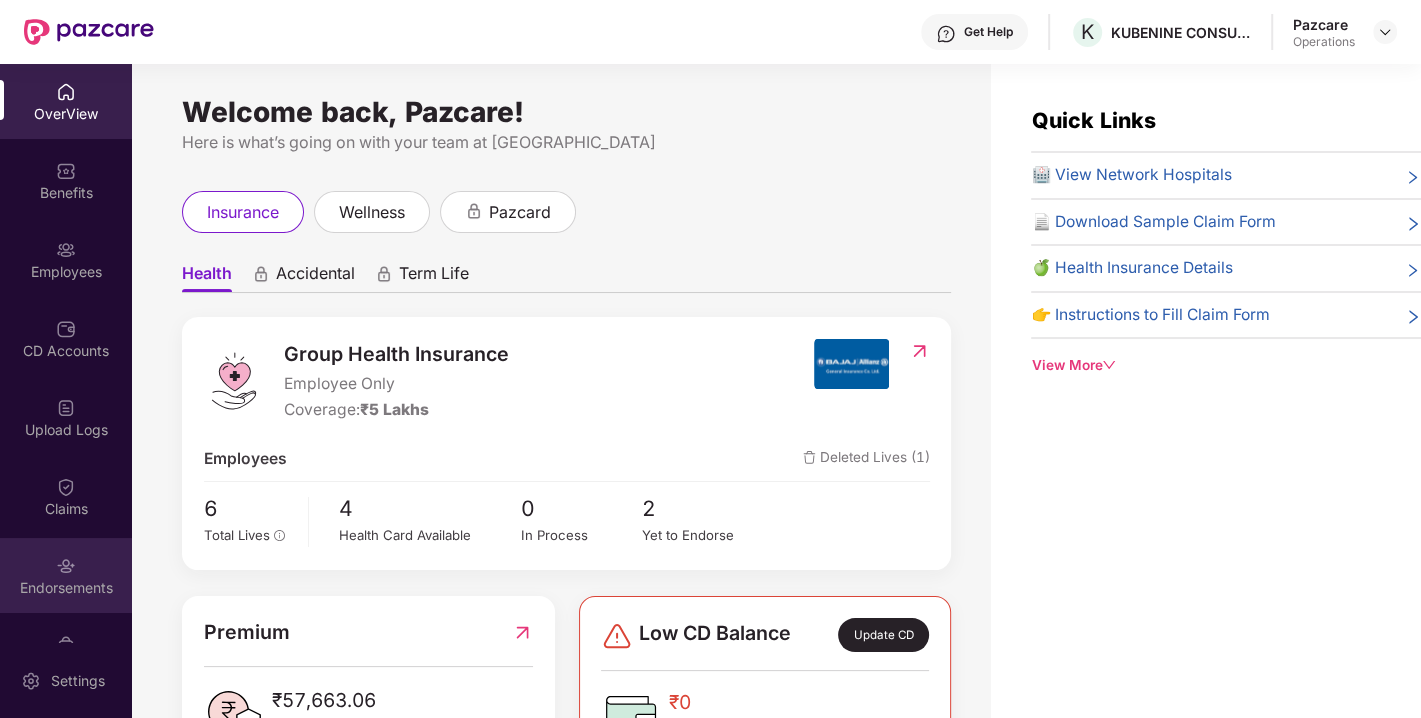 click on "Endorsements" at bounding box center (66, 575) 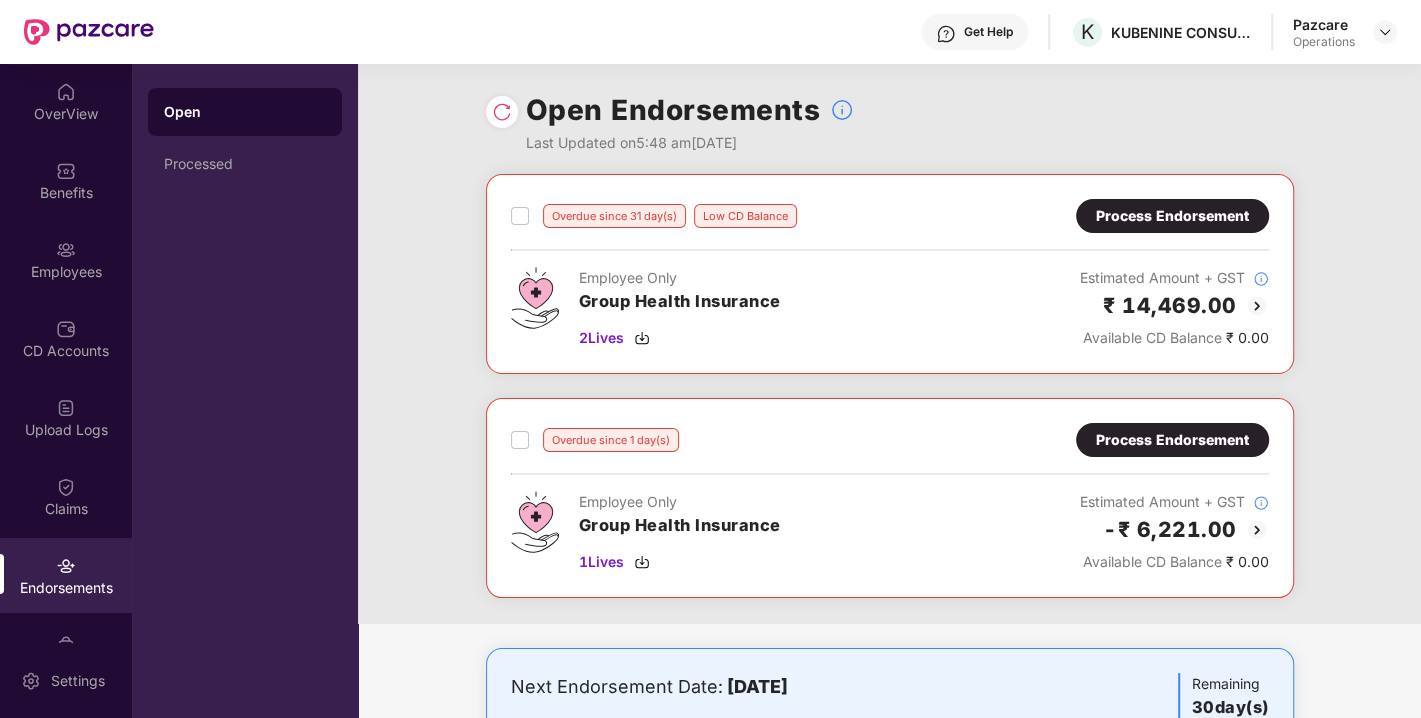 click on "Process Endorsement" at bounding box center [1172, 216] 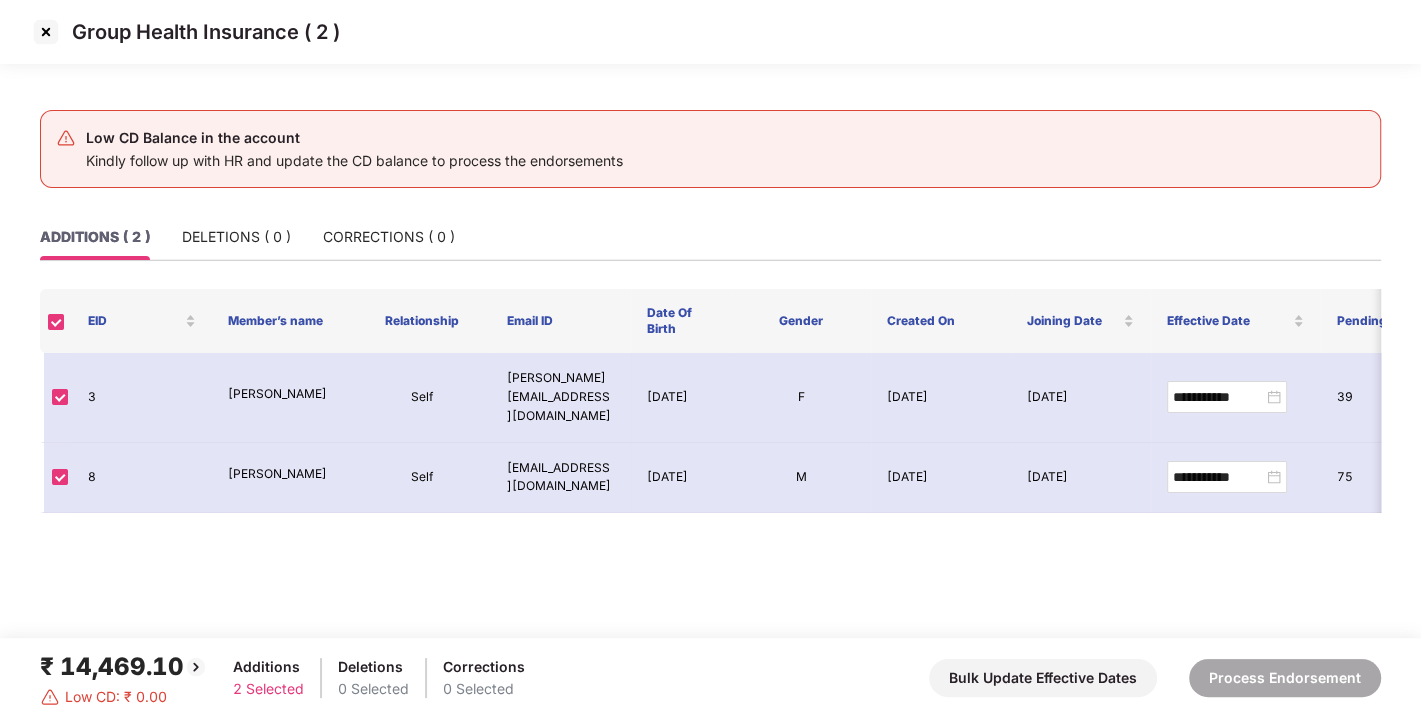 click at bounding box center [46, 32] 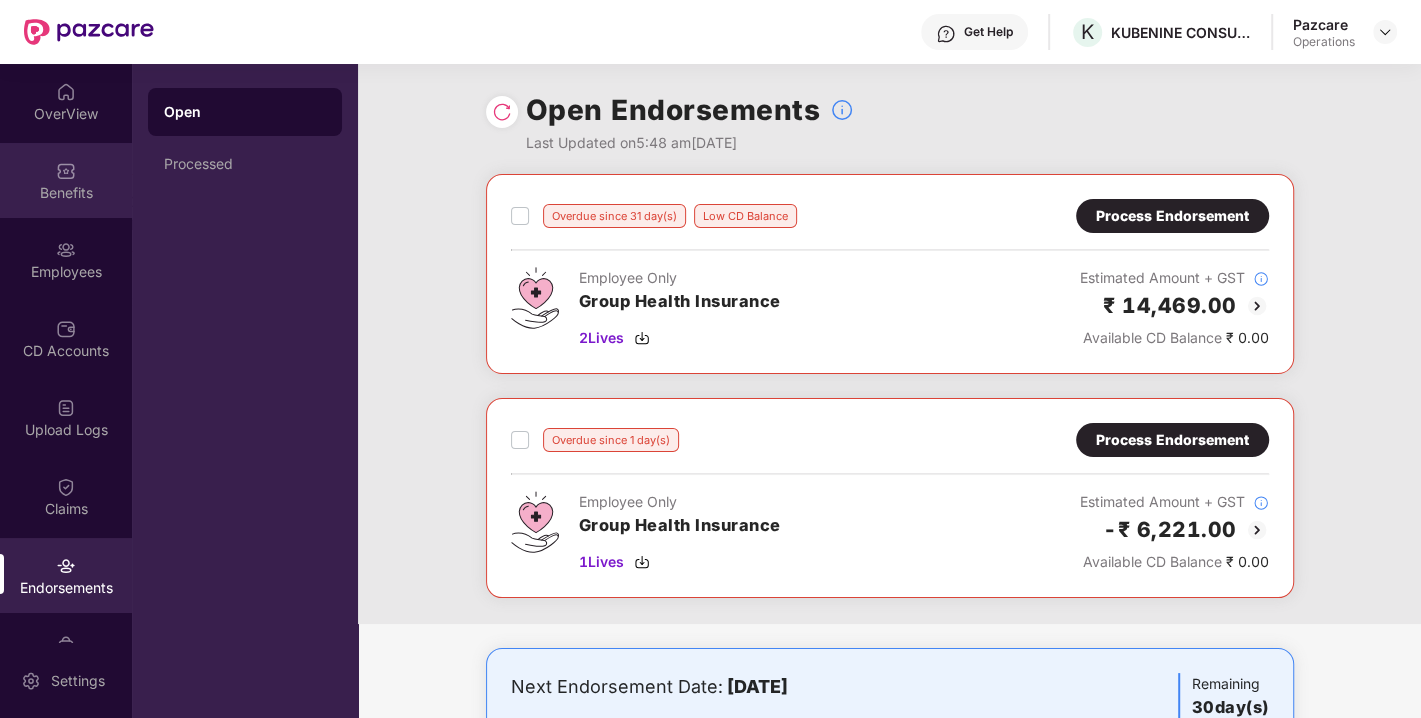click on "Benefits" at bounding box center (66, 193) 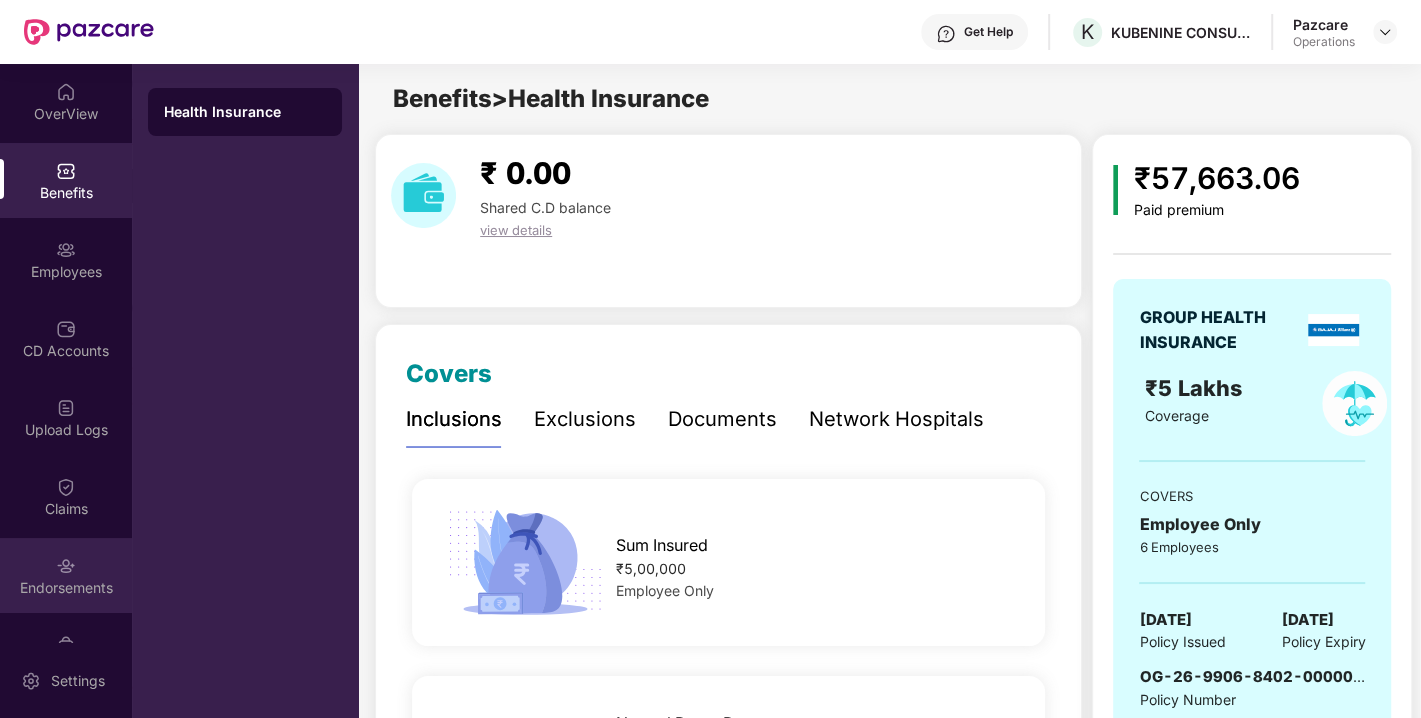 click on "Endorsements" at bounding box center (66, 588) 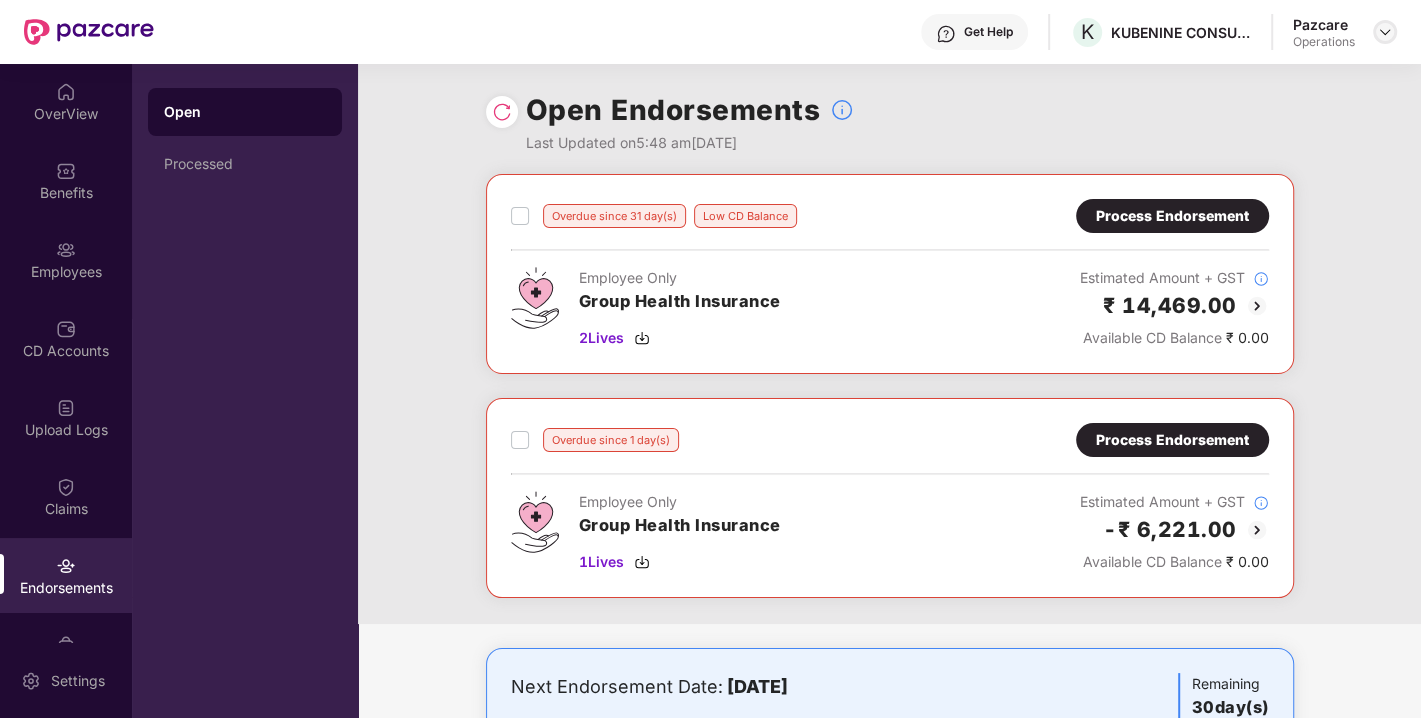 click at bounding box center (1385, 32) 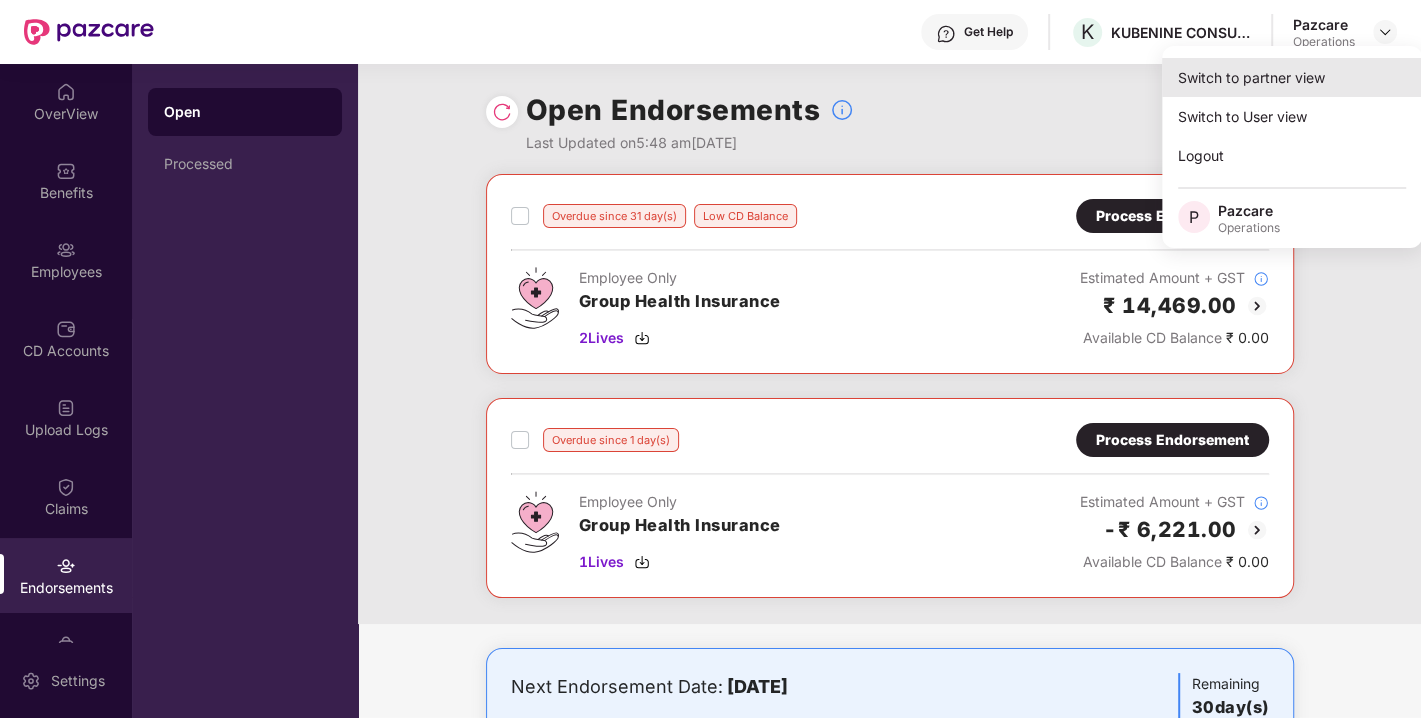 click on "Switch to partner view" at bounding box center [1292, 77] 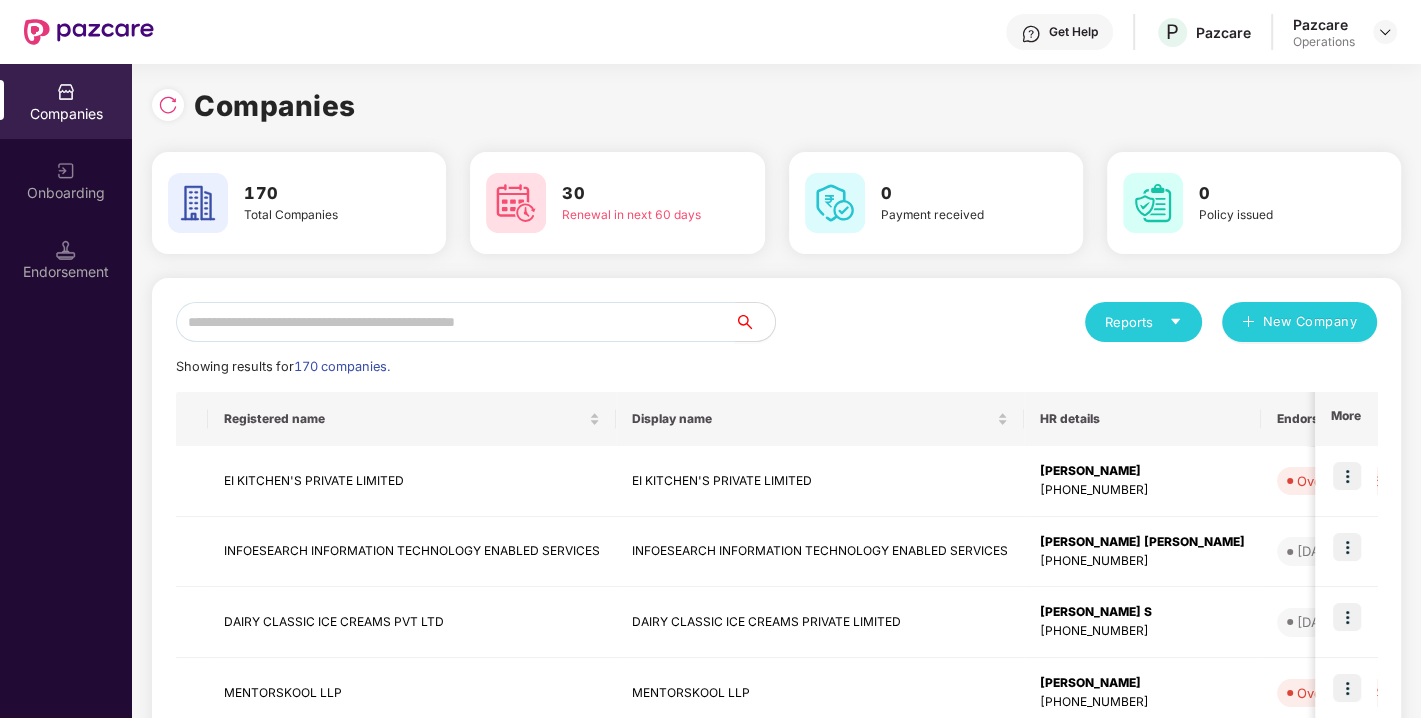 click at bounding box center [455, 322] 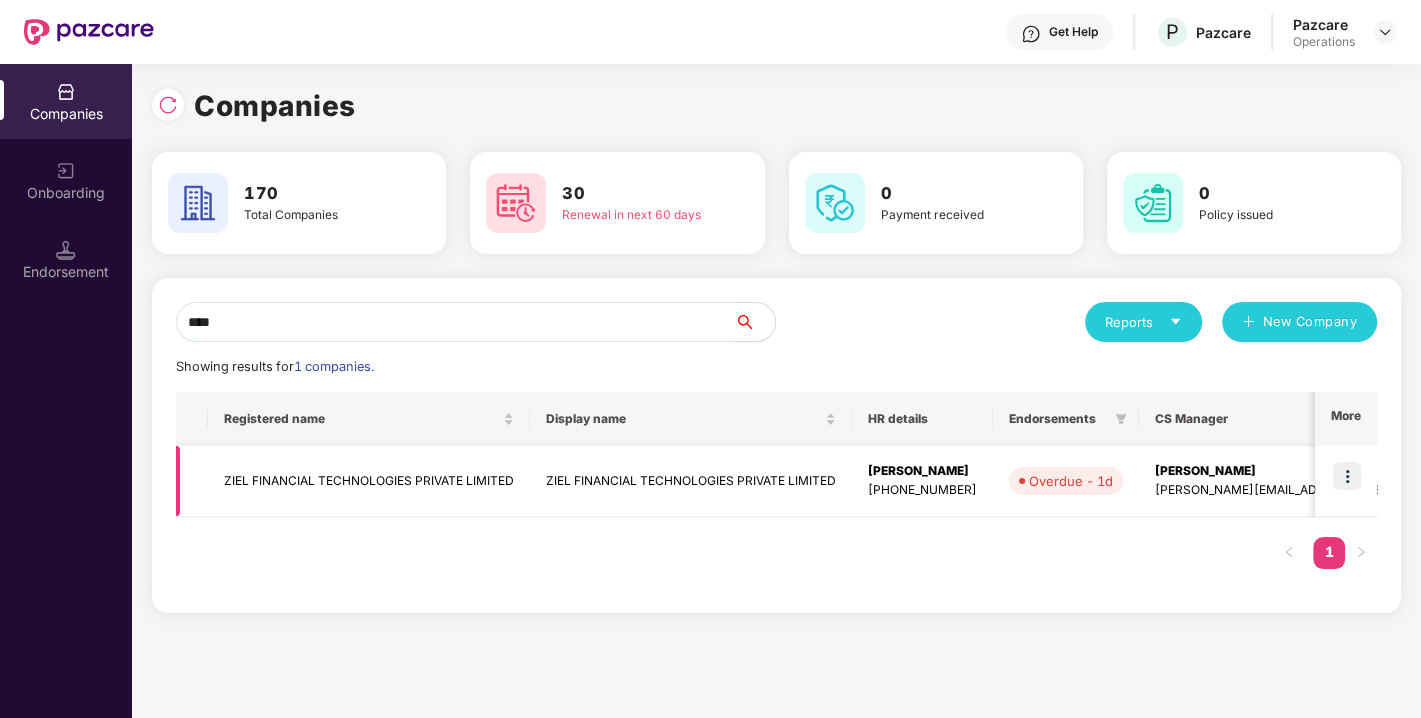 type on "****" 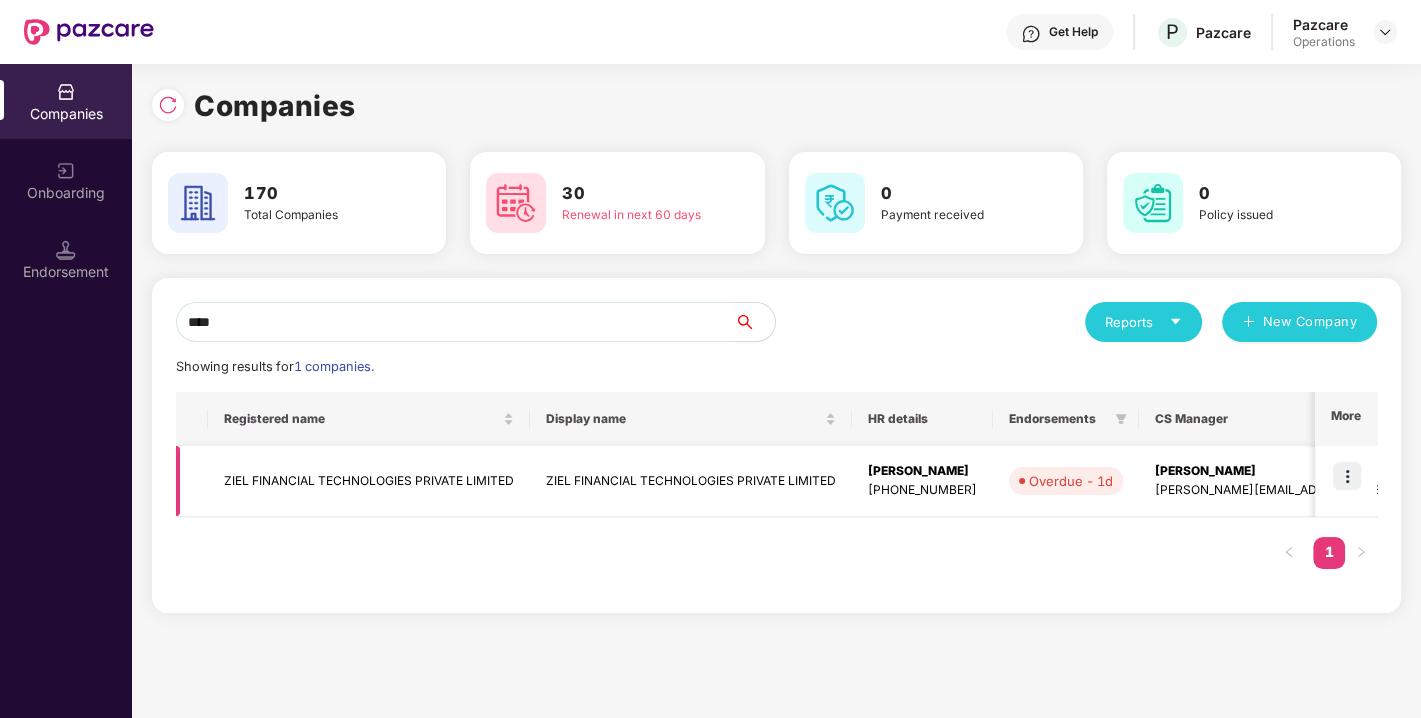 click at bounding box center (1347, 476) 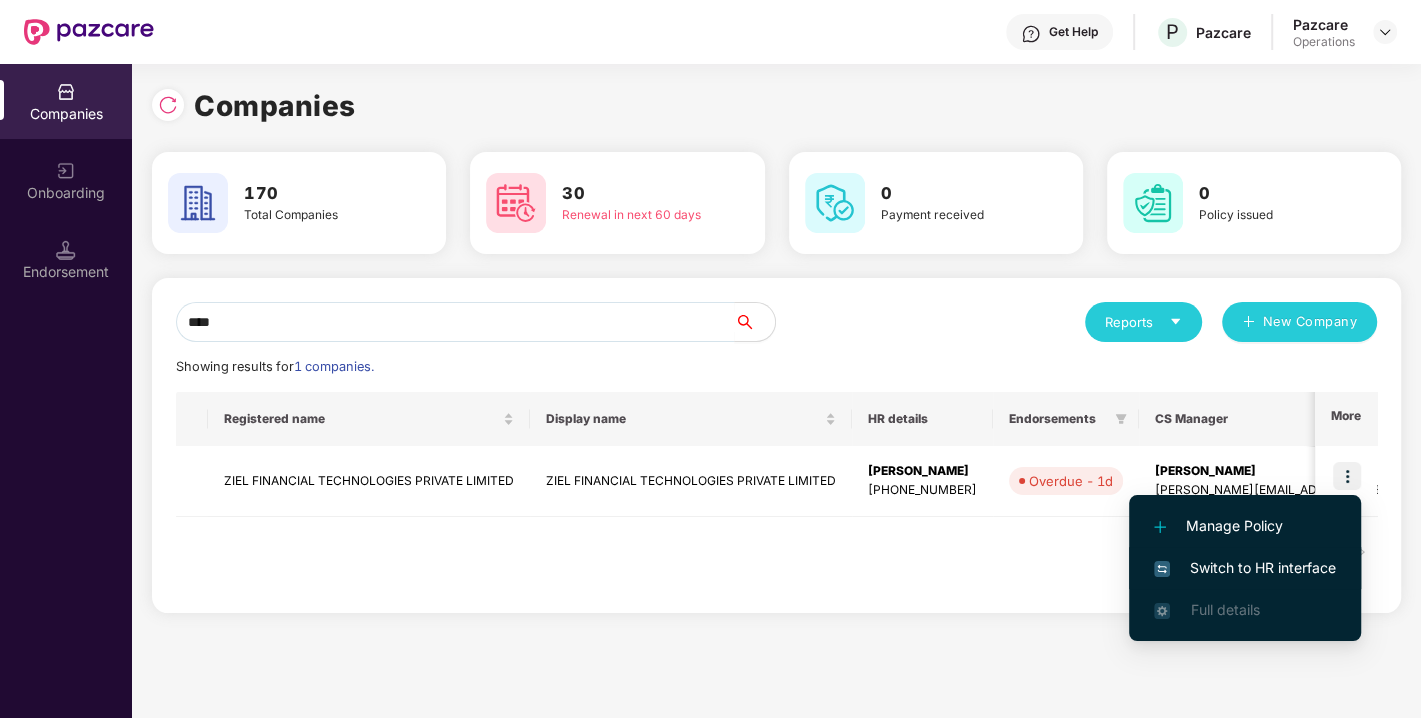 click on "Switch to HR interface" at bounding box center (1245, 568) 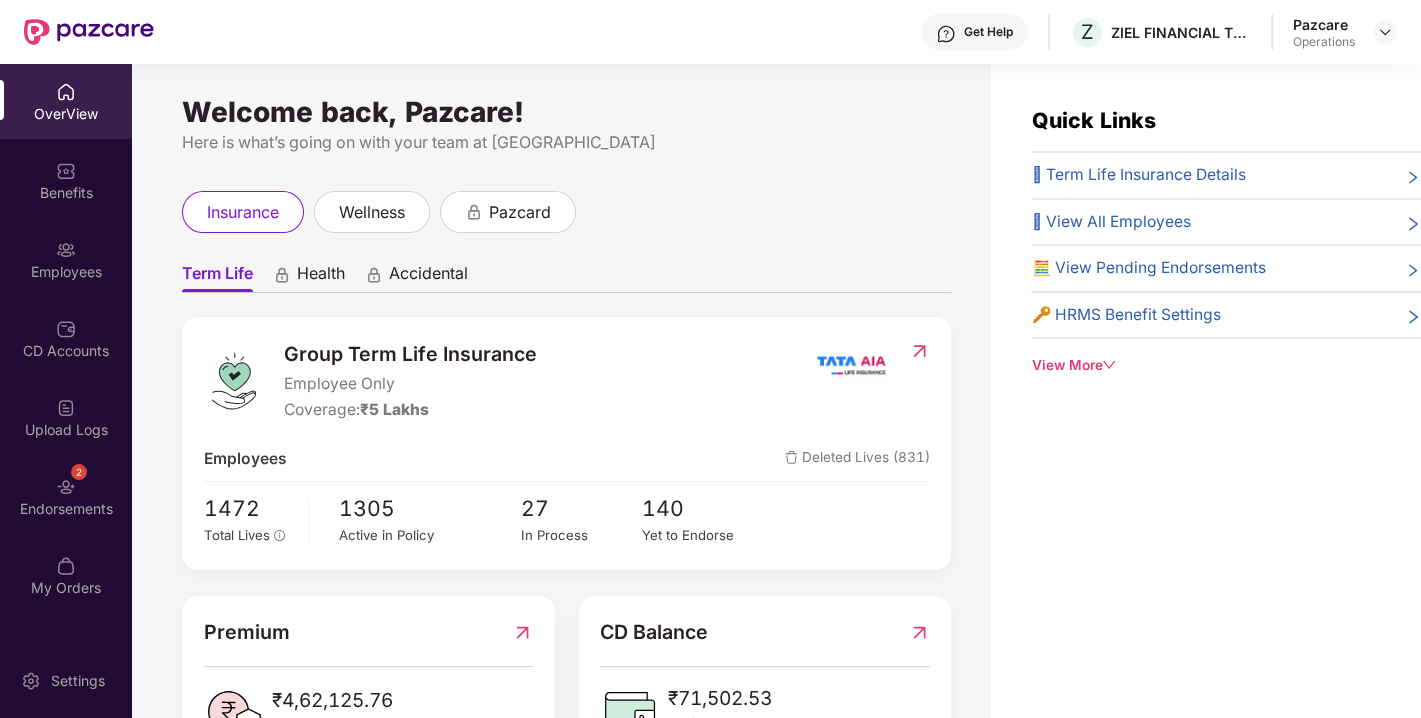 click on "Endorsements" at bounding box center (66, 509) 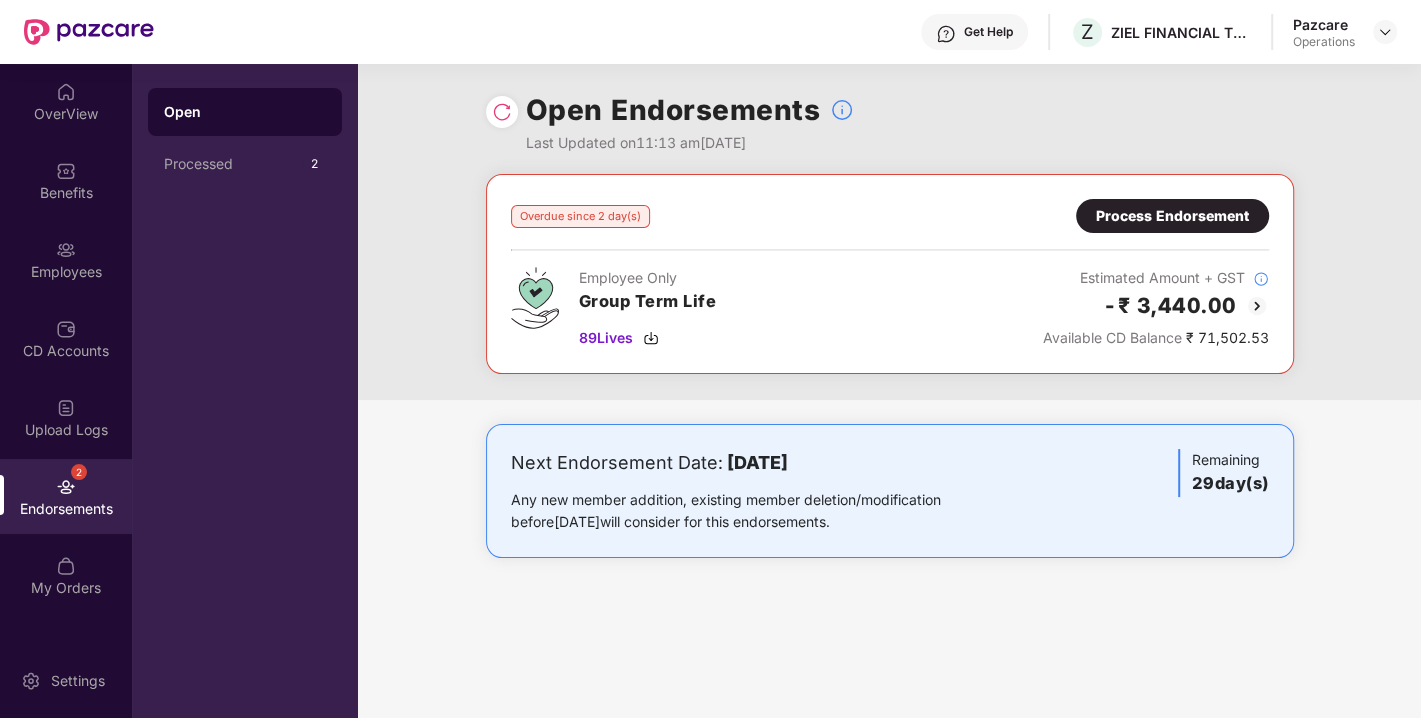 click at bounding box center [1257, 306] 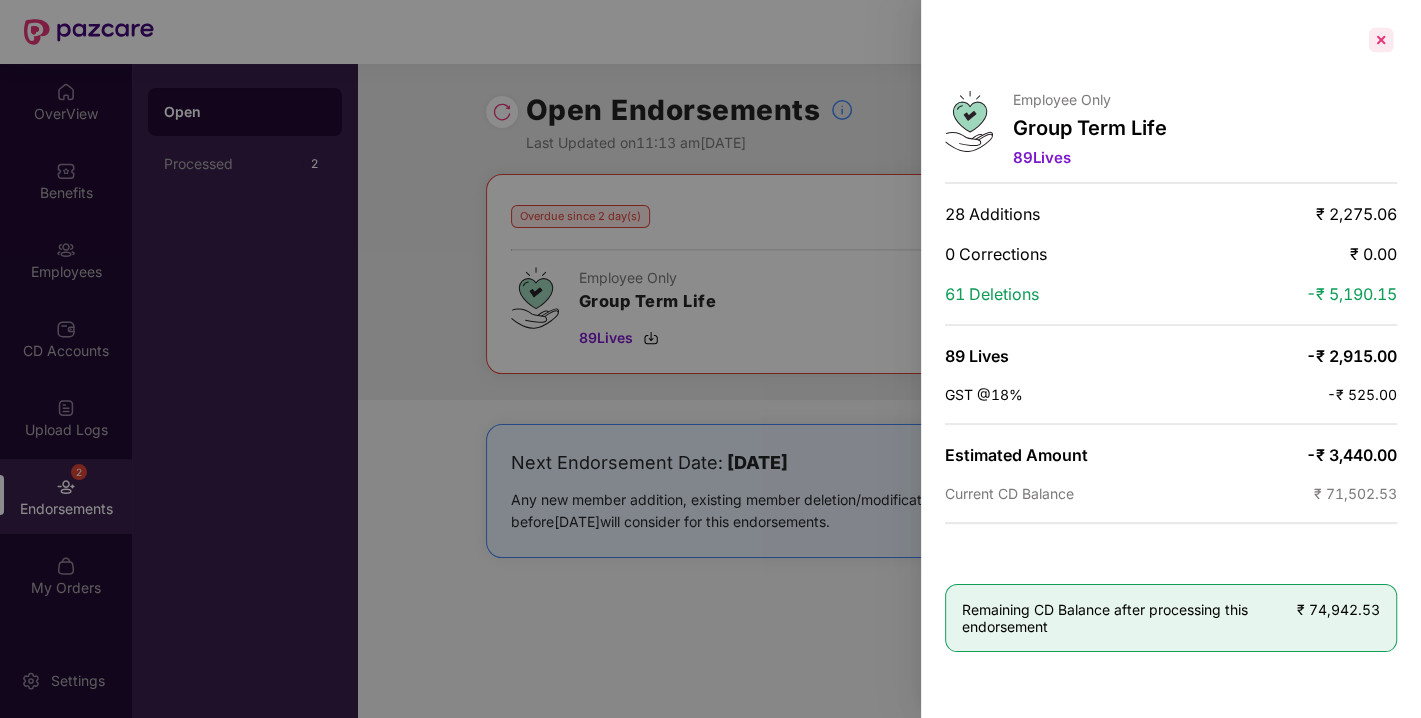 click at bounding box center [1381, 40] 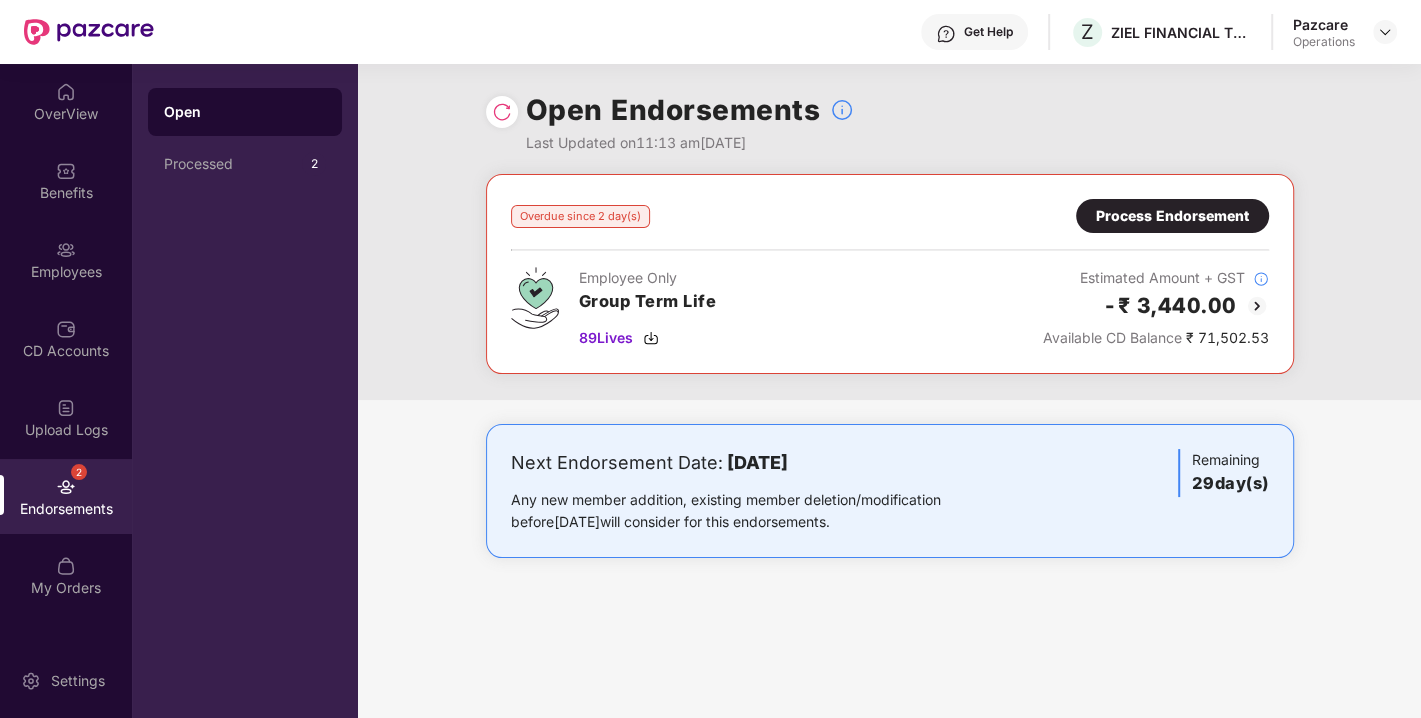 click on "Process Endorsement" at bounding box center [1172, 216] 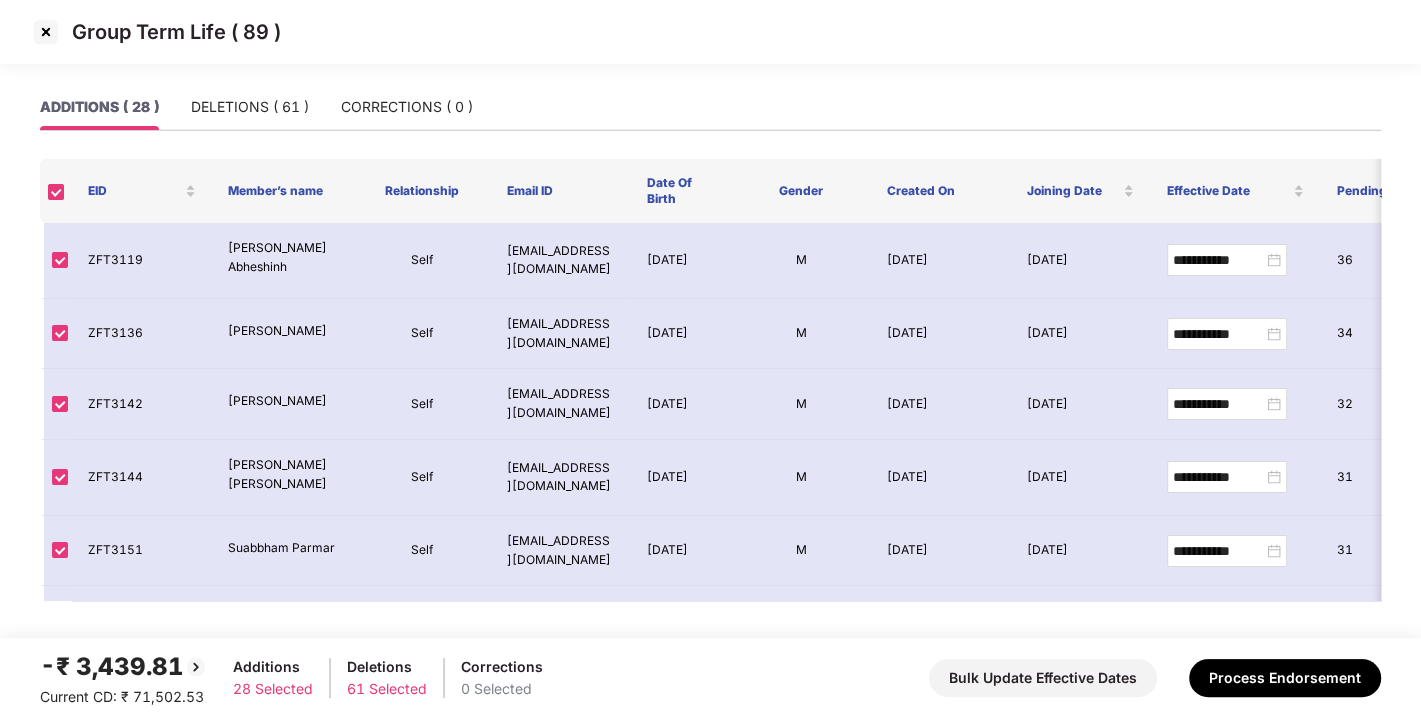click at bounding box center (46, 32) 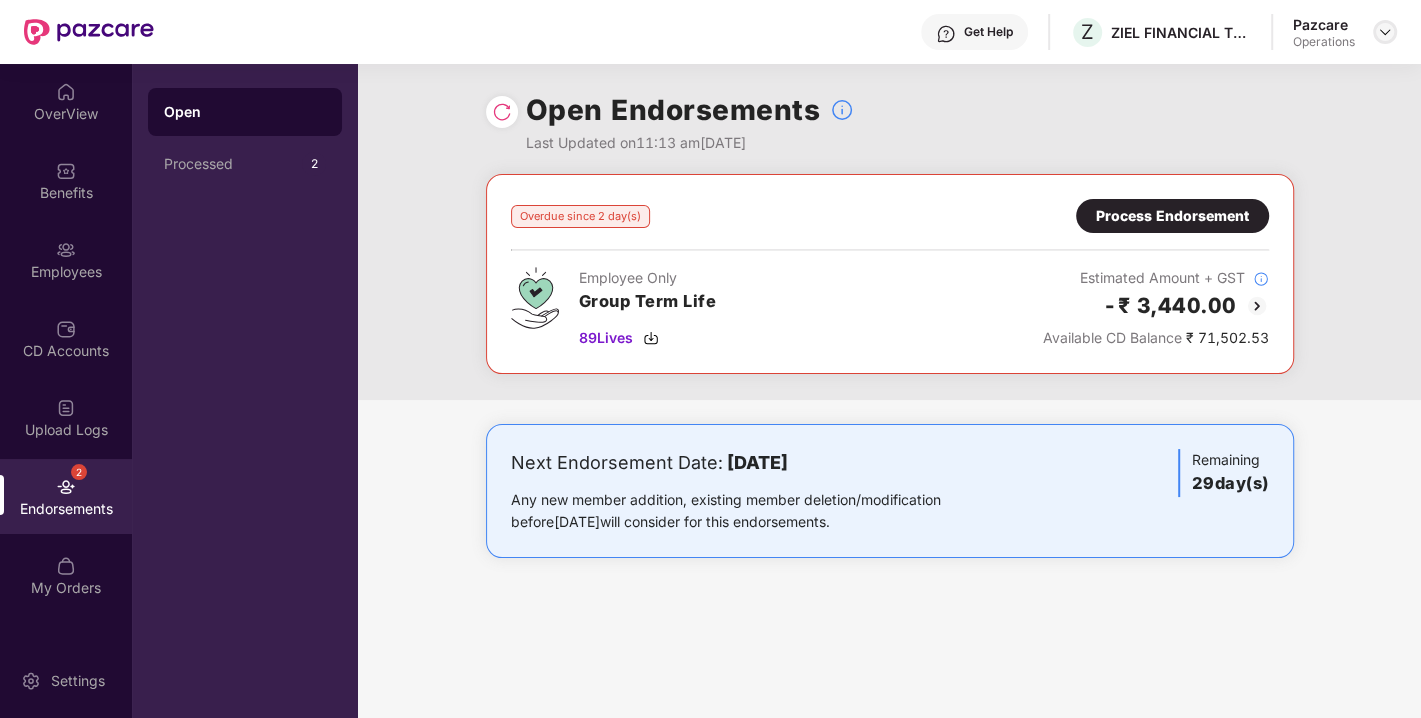click at bounding box center (1385, 32) 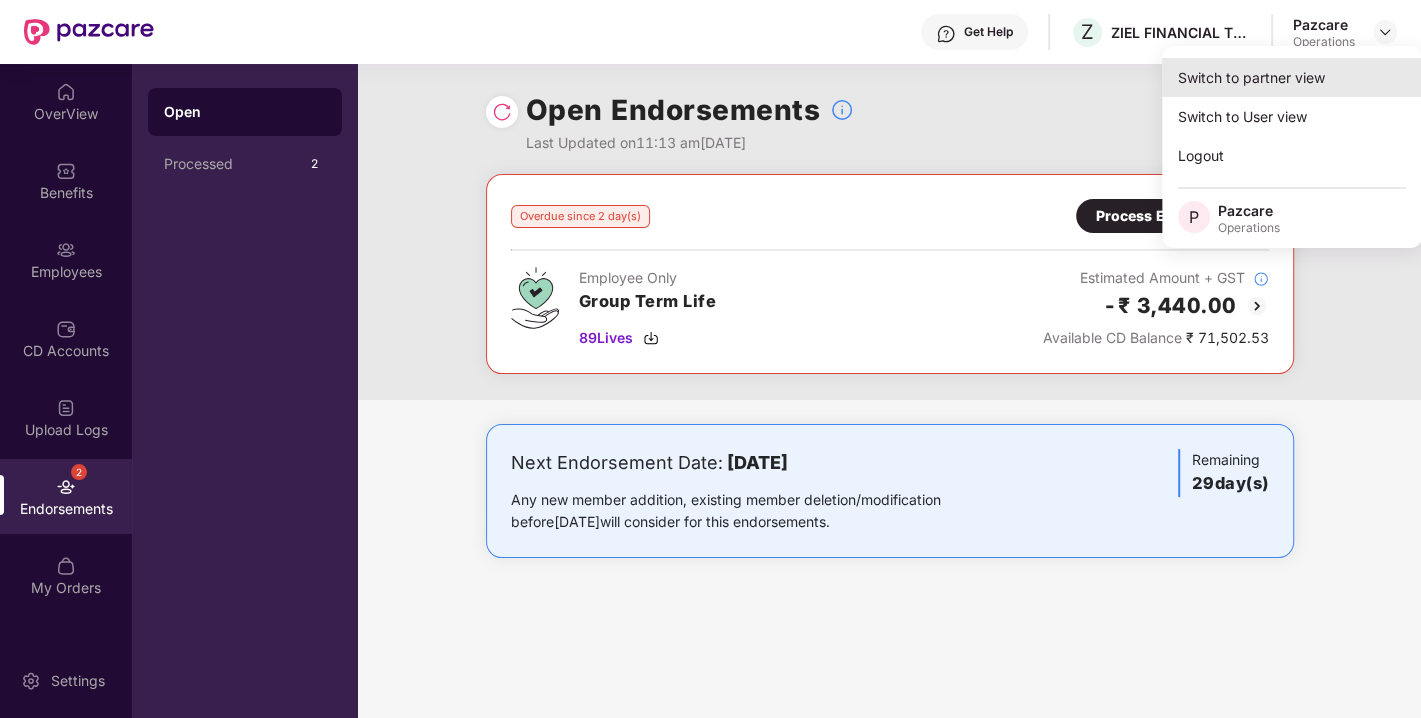 click on "Switch to partner view" at bounding box center [1292, 77] 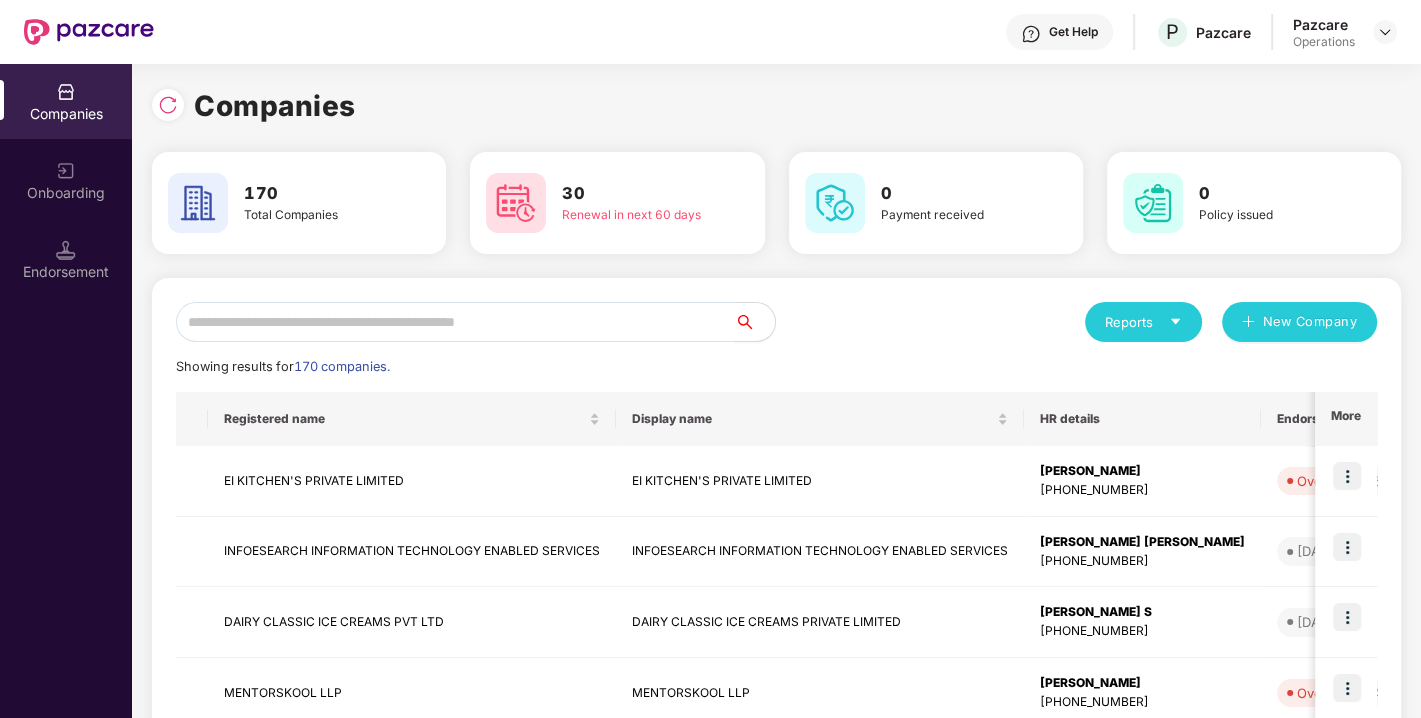 click at bounding box center [455, 322] 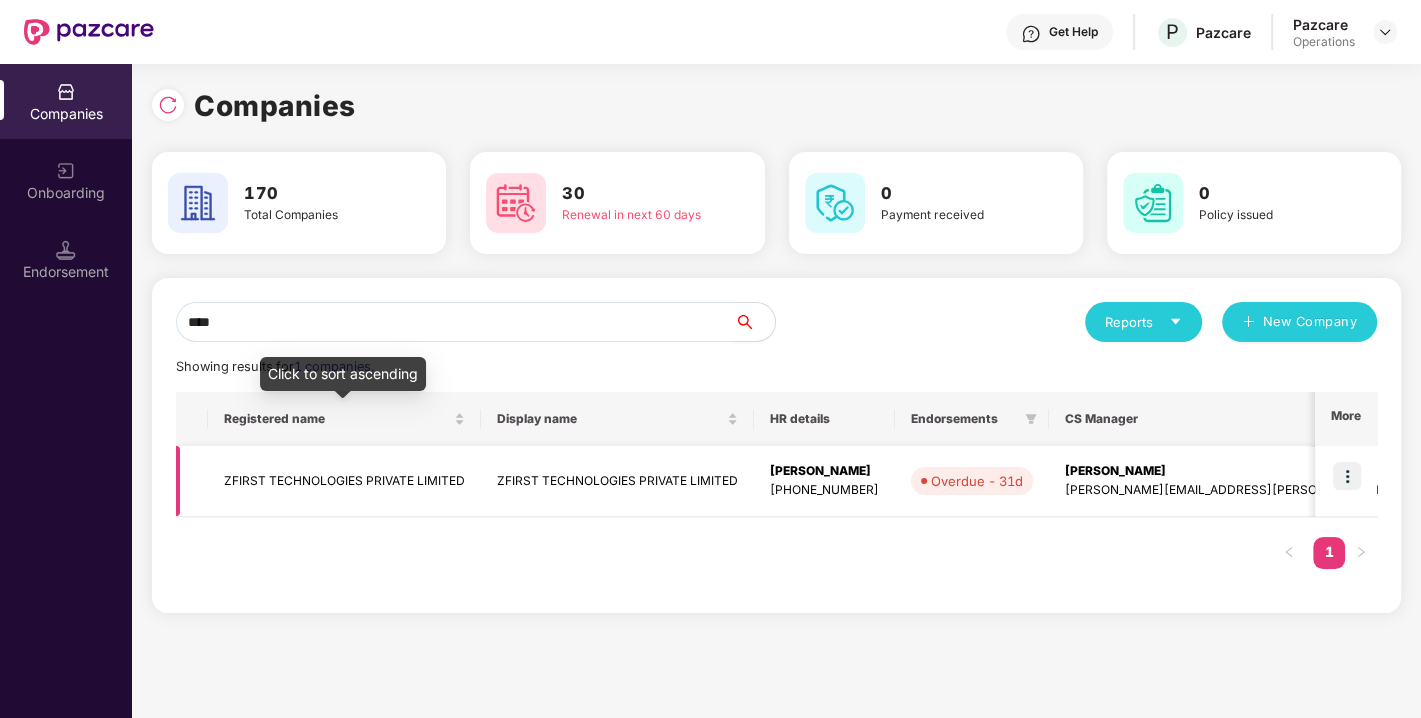 type on "****" 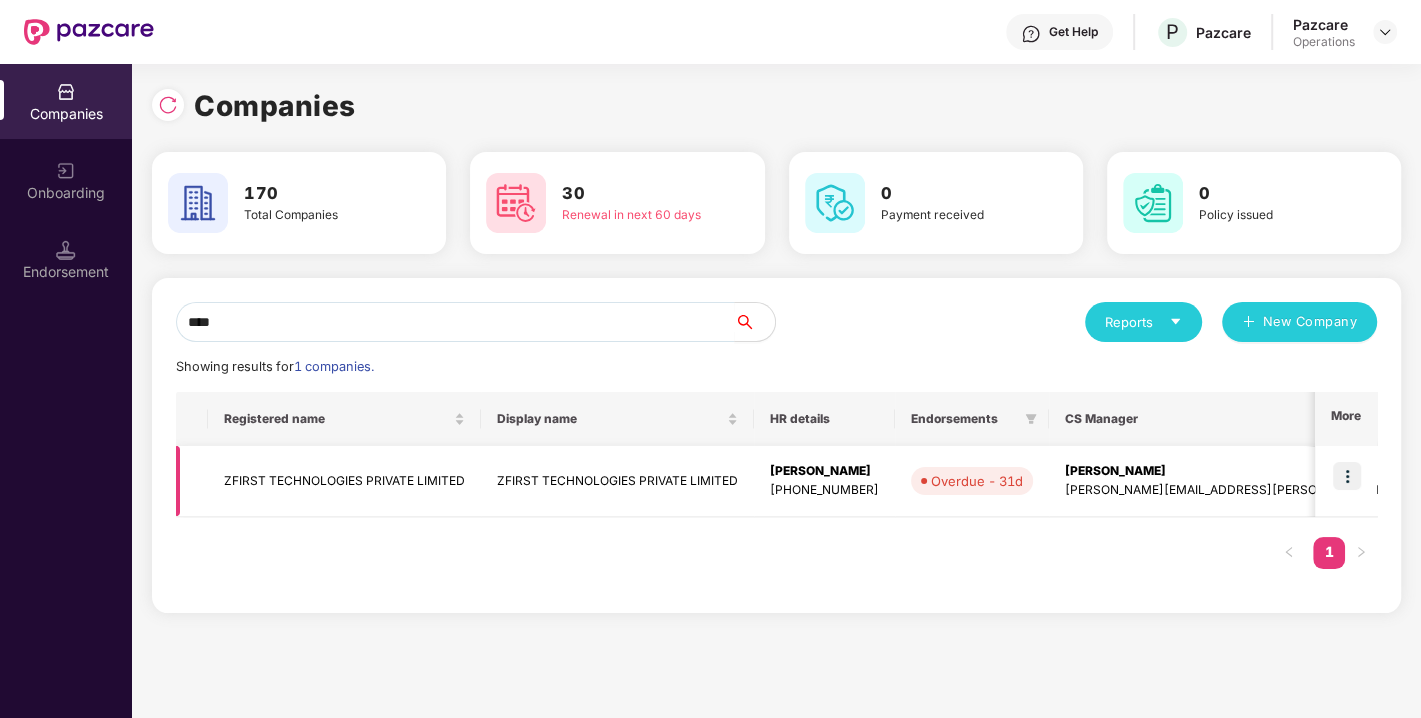 click on "ZFIRST TECHNOLOGIES PRIVATE LIMITED" at bounding box center (344, 481) 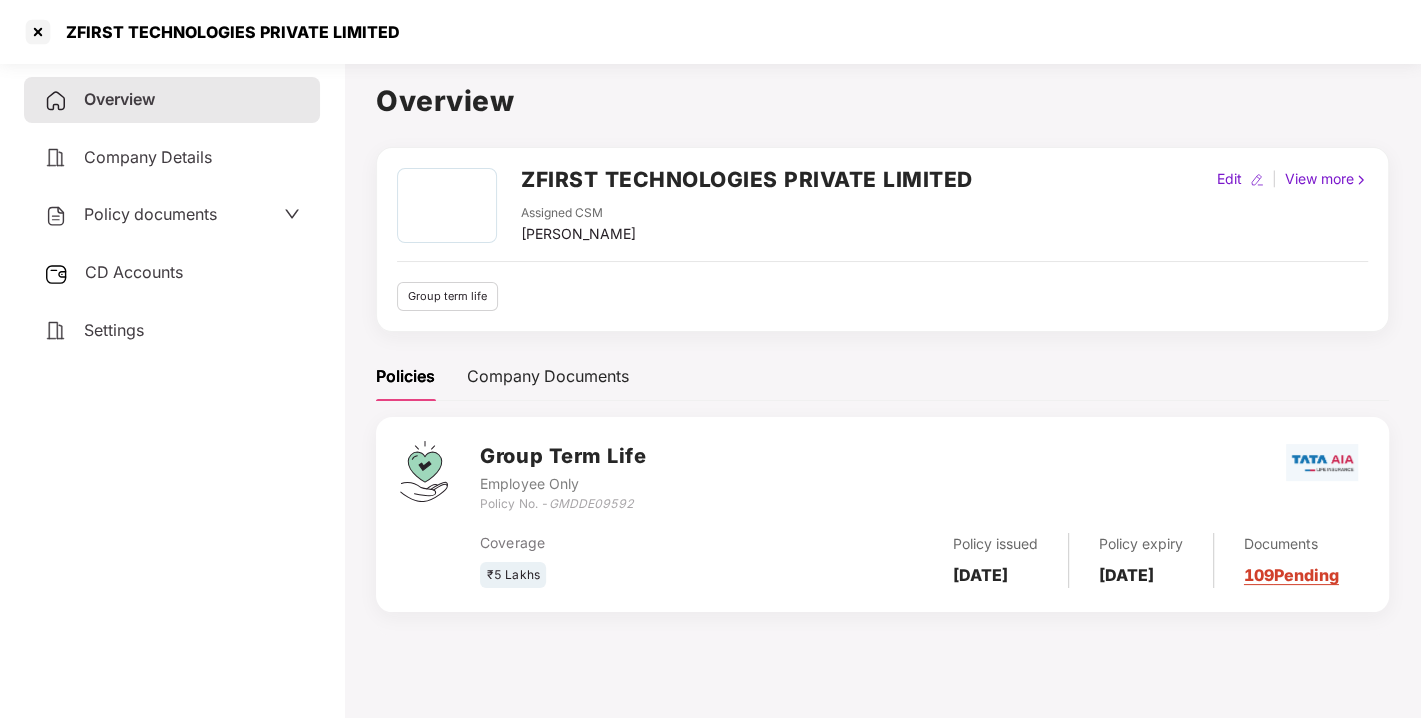 click on "ZFIRST TECHNOLOGIES PRIVATE LIMITED" at bounding box center (747, 179) 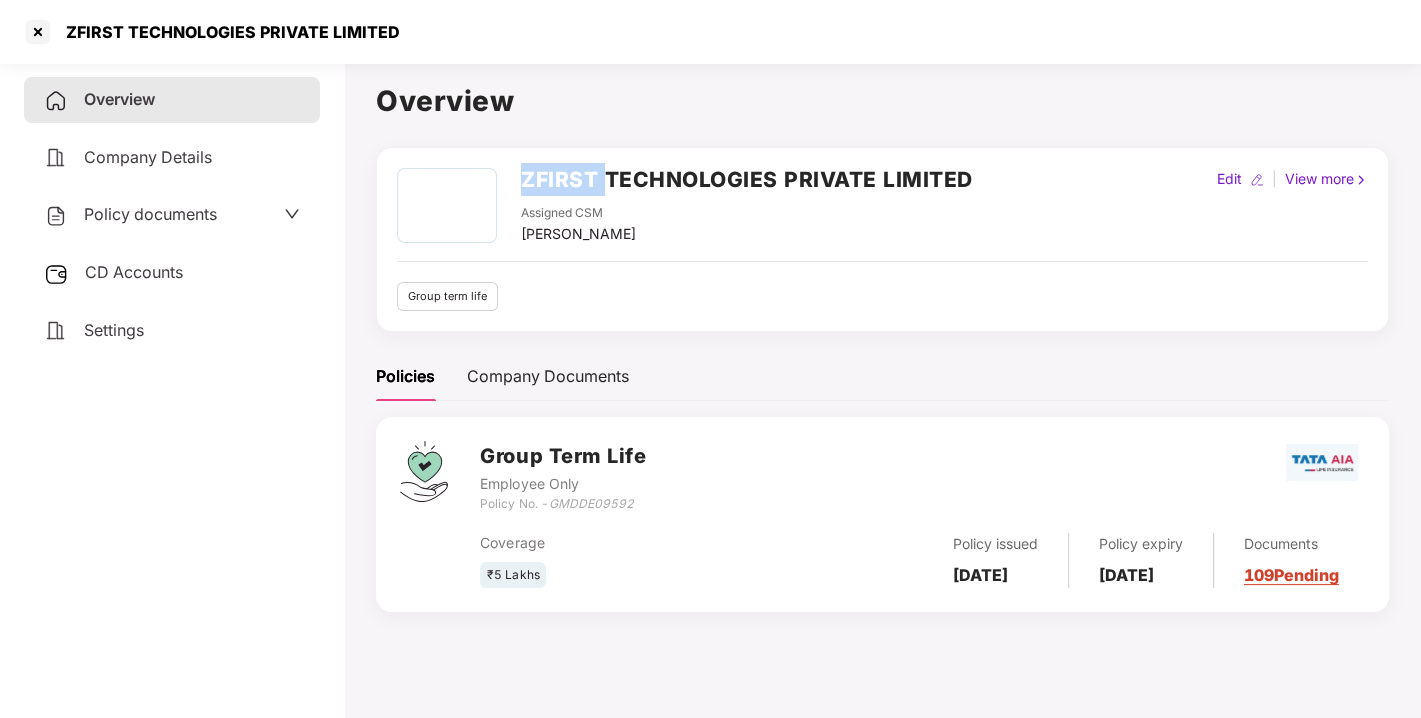 click on "ZFIRST TECHNOLOGIES PRIVATE LIMITED" at bounding box center (747, 179) 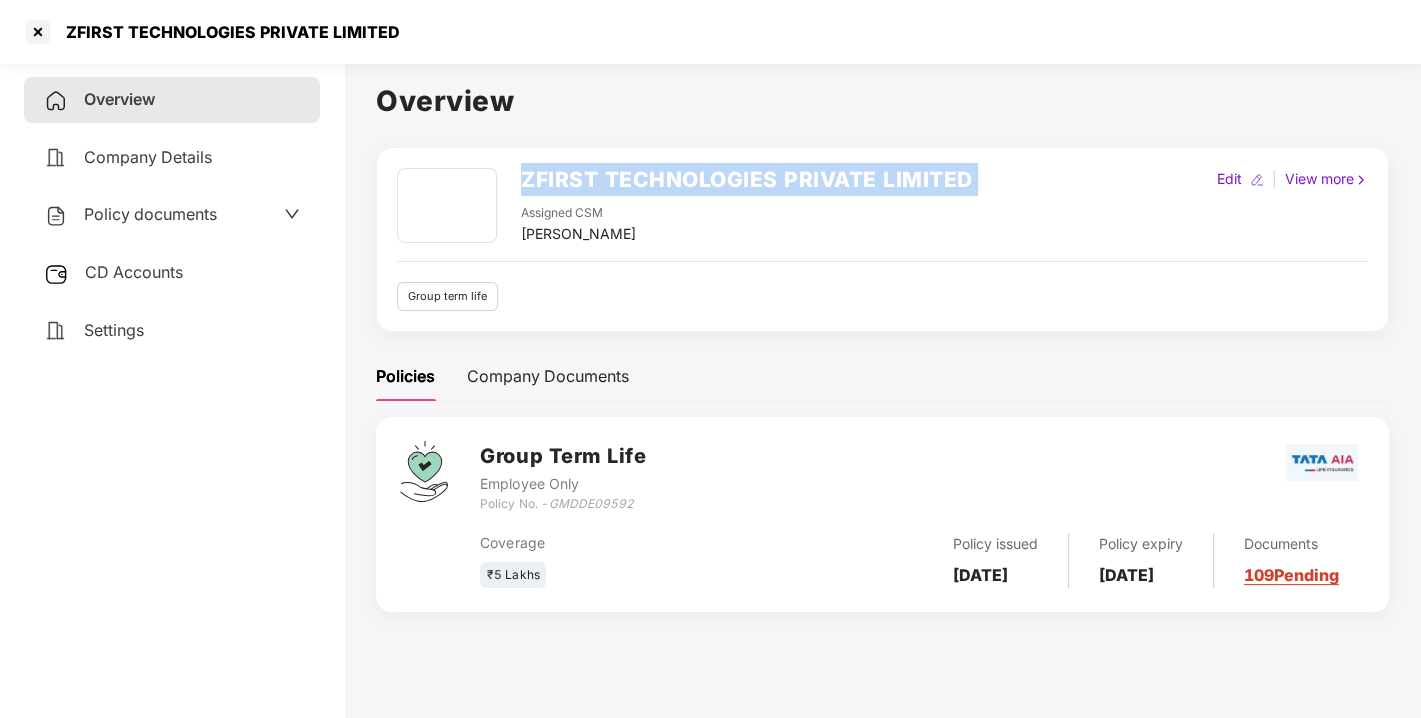 copy on "ZFIRST TECHNOLOGIES PRIVATE LIMITED" 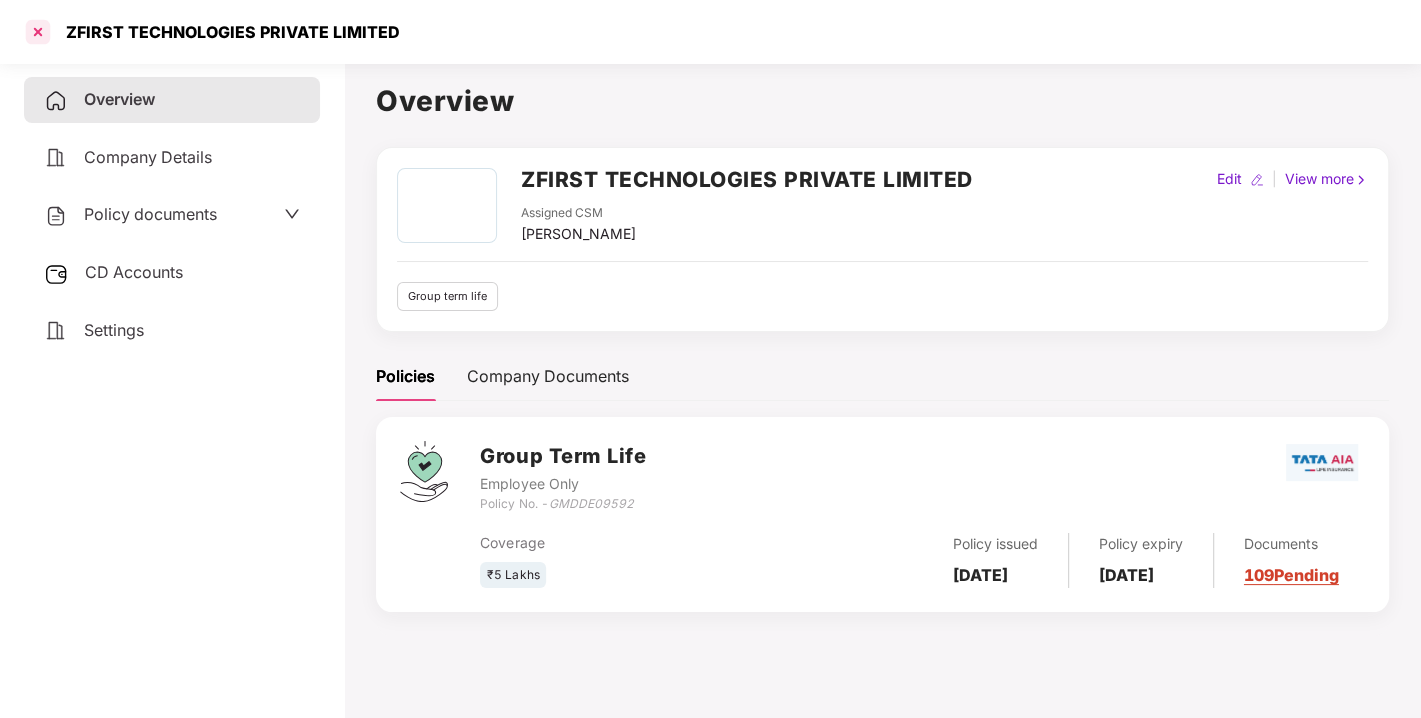 click at bounding box center (38, 32) 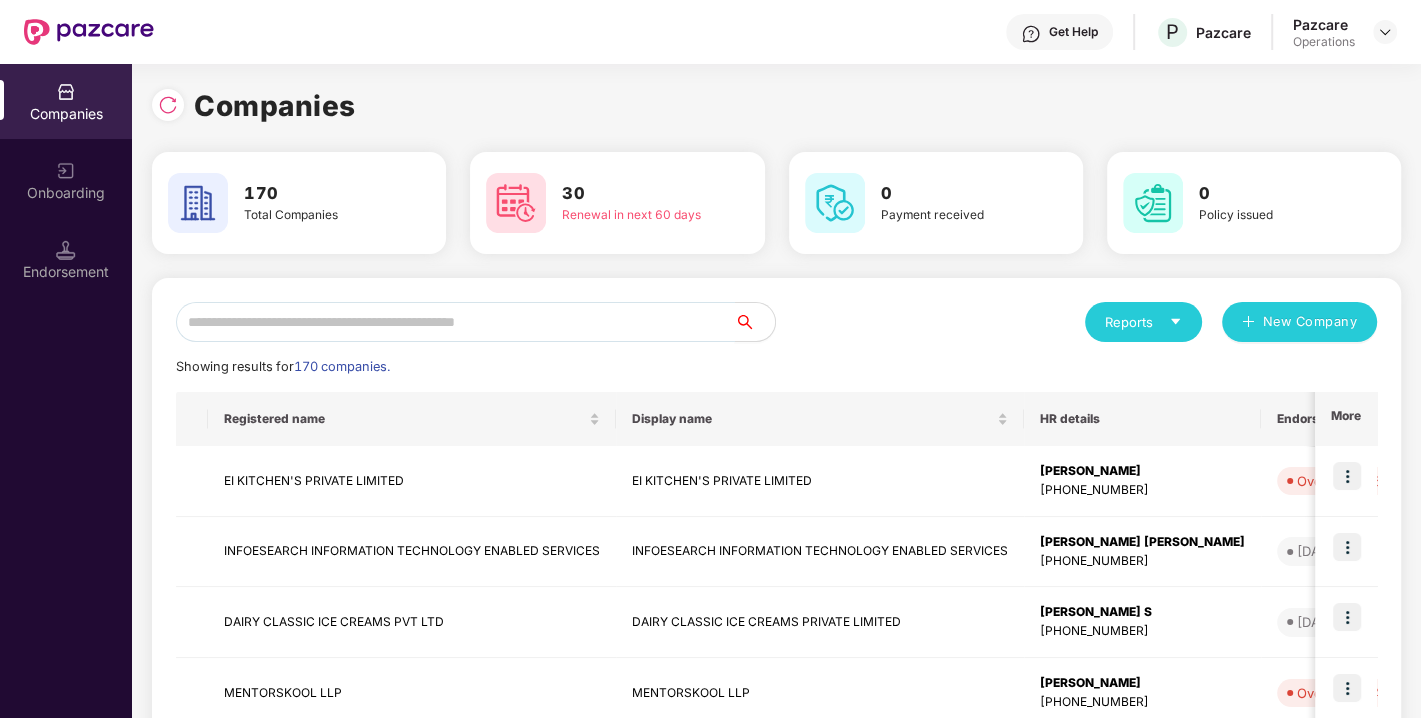 click at bounding box center (455, 322) 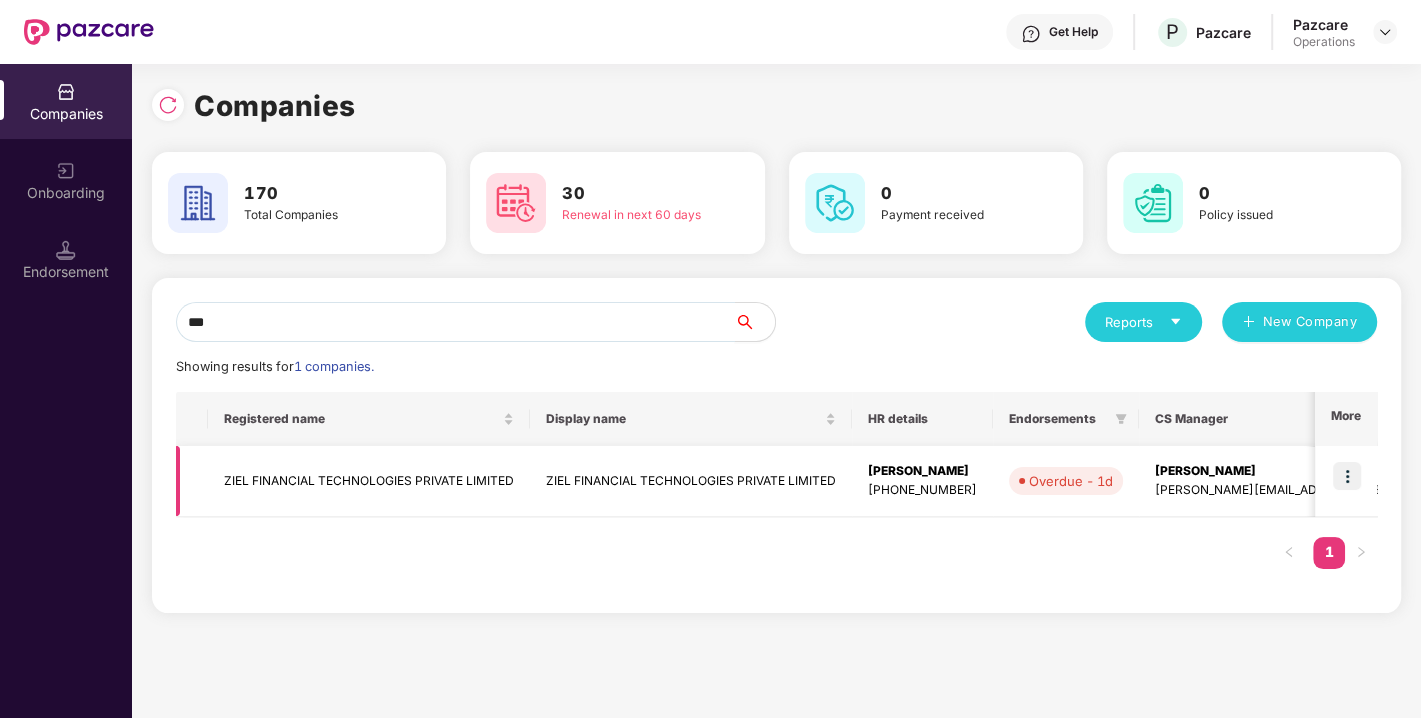 type on "***" 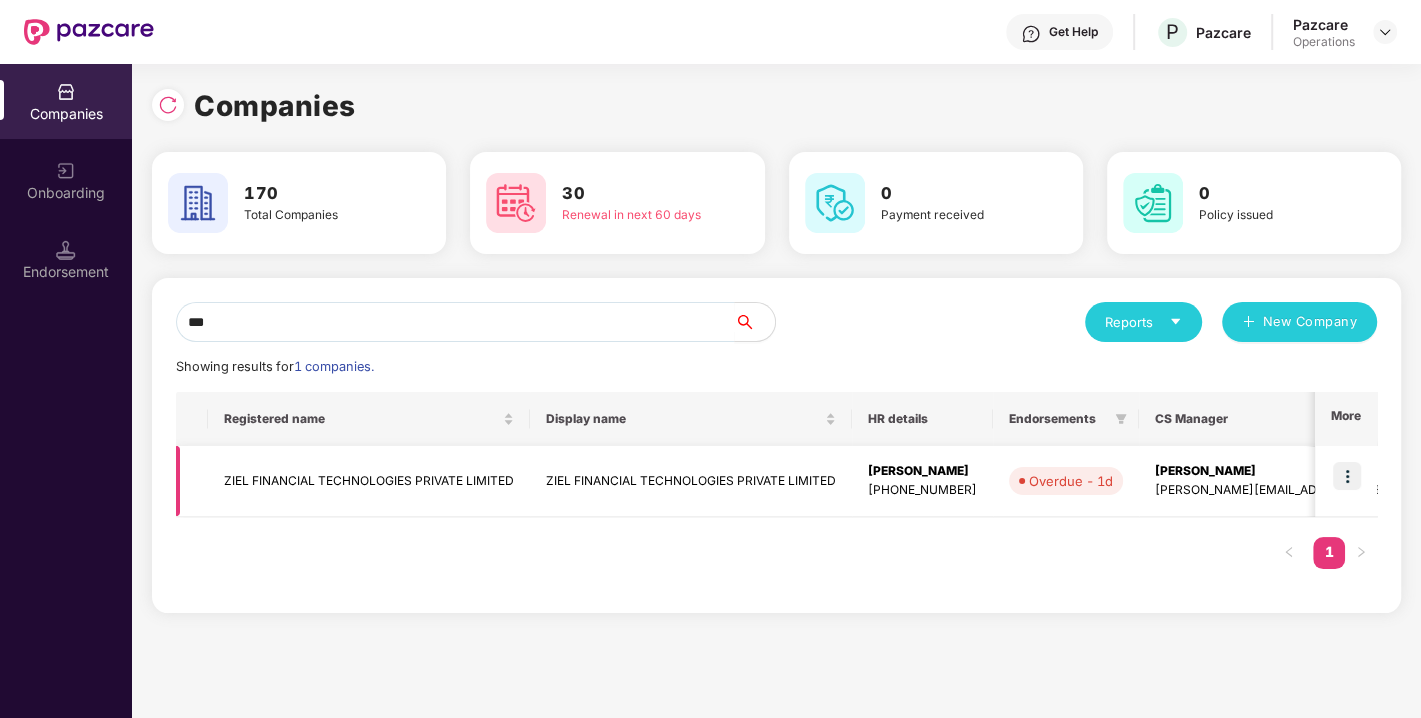 click at bounding box center [1347, 476] 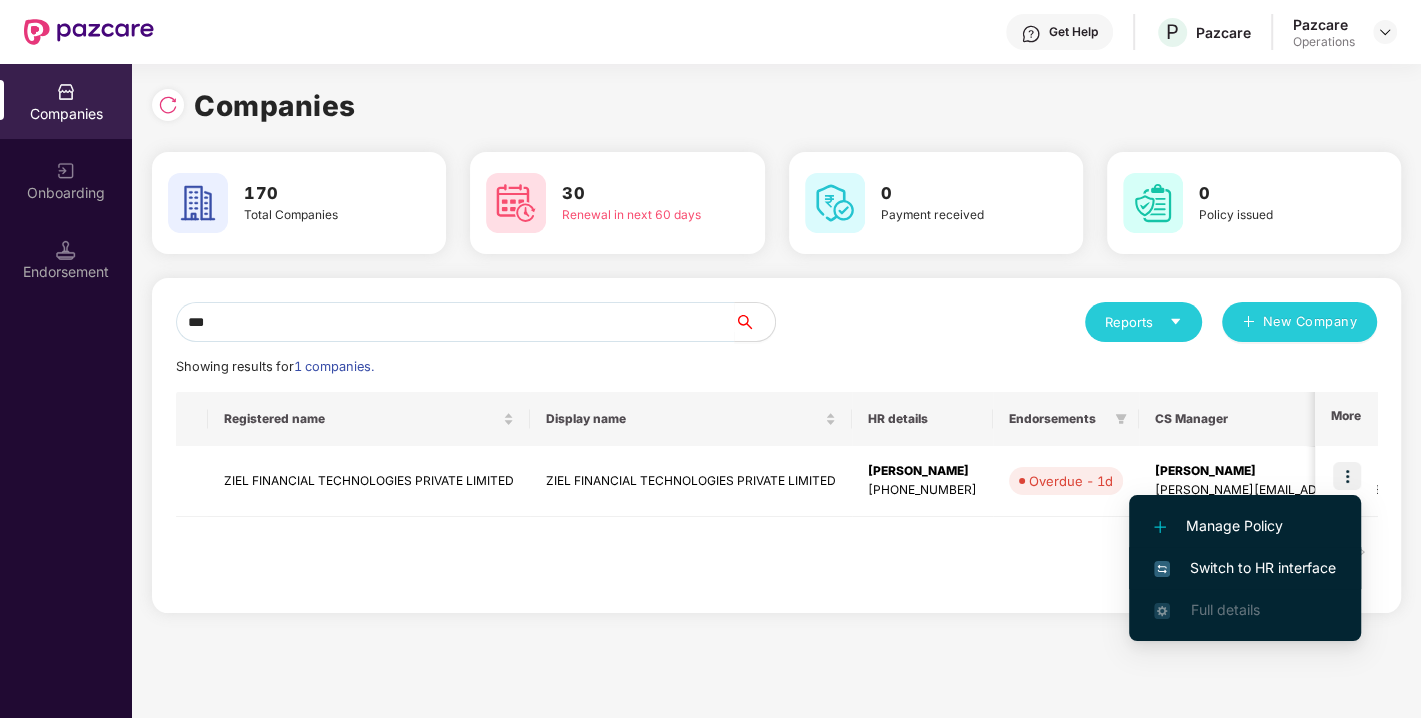 click on "Switch to HR interface" at bounding box center (1245, 568) 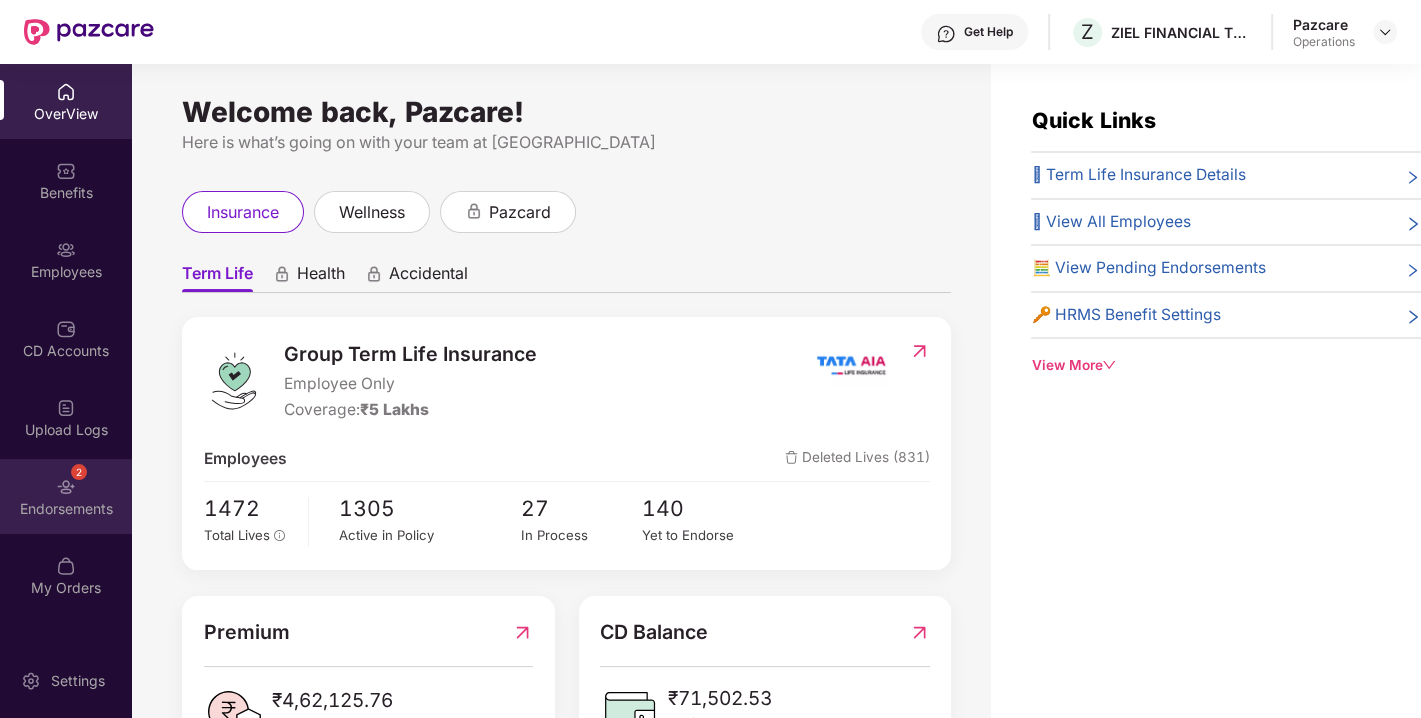 click on "2 Endorsements" at bounding box center [66, 496] 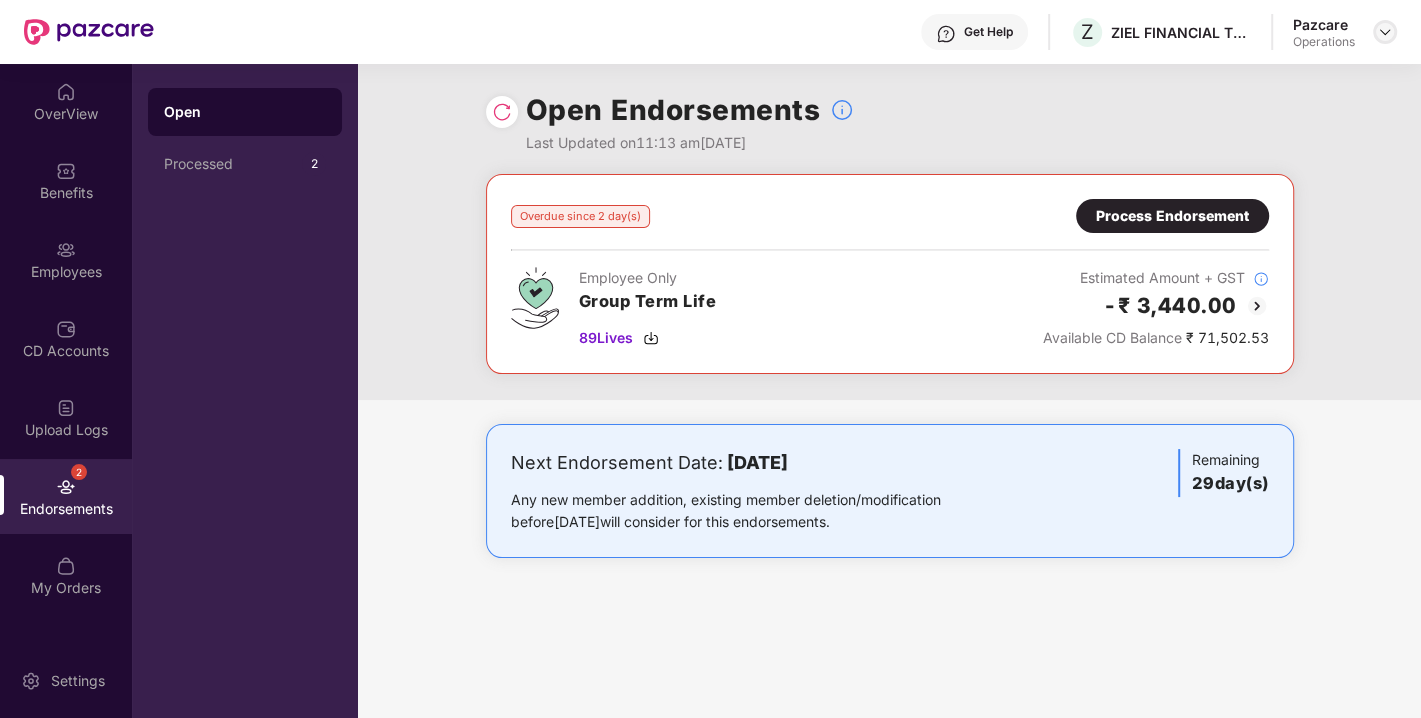 click at bounding box center (1385, 32) 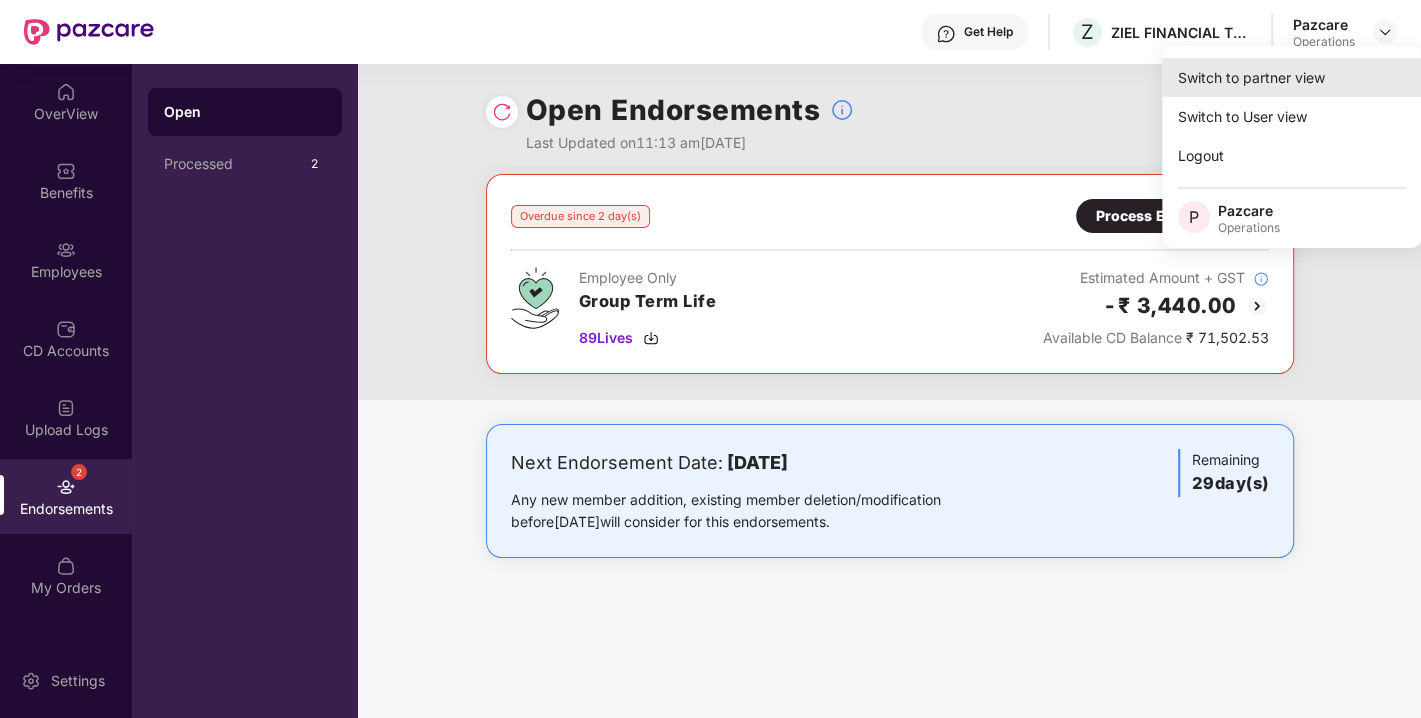 click on "Switch to partner view" at bounding box center [1292, 77] 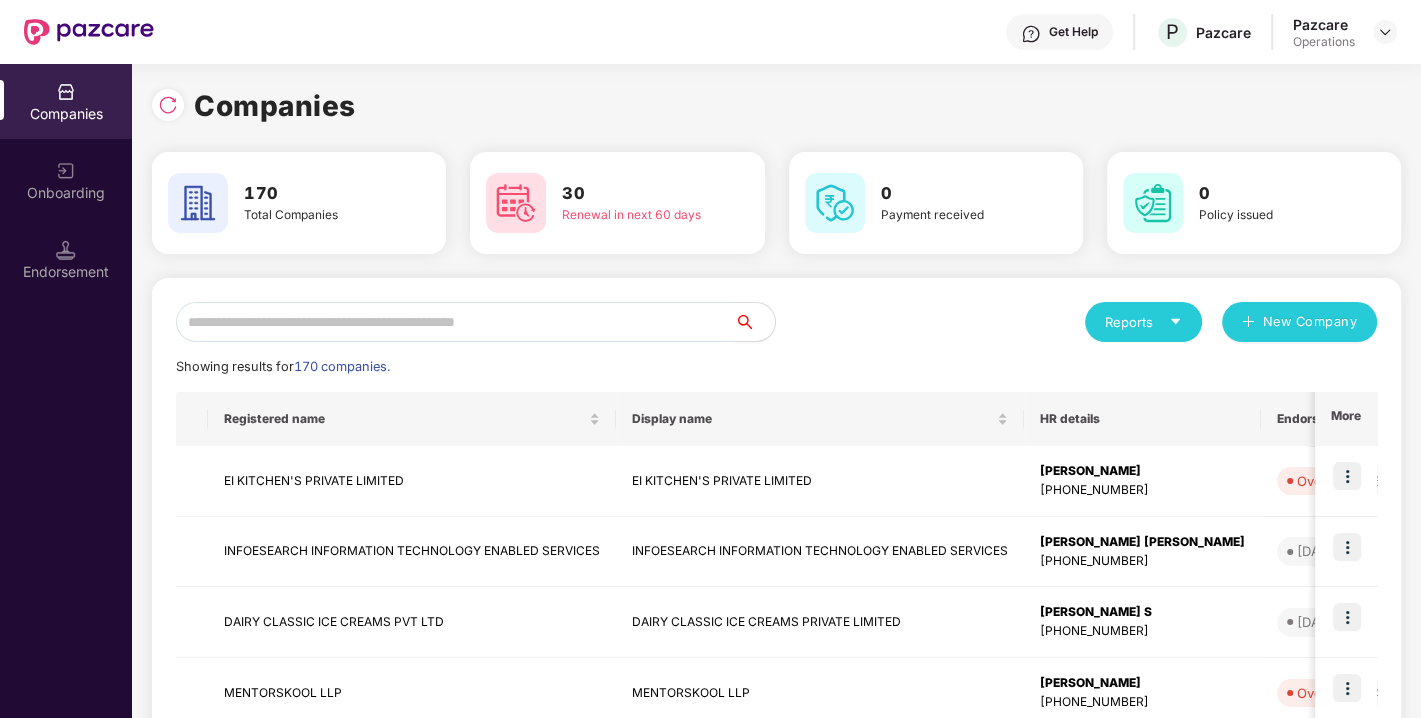 click at bounding box center [455, 322] 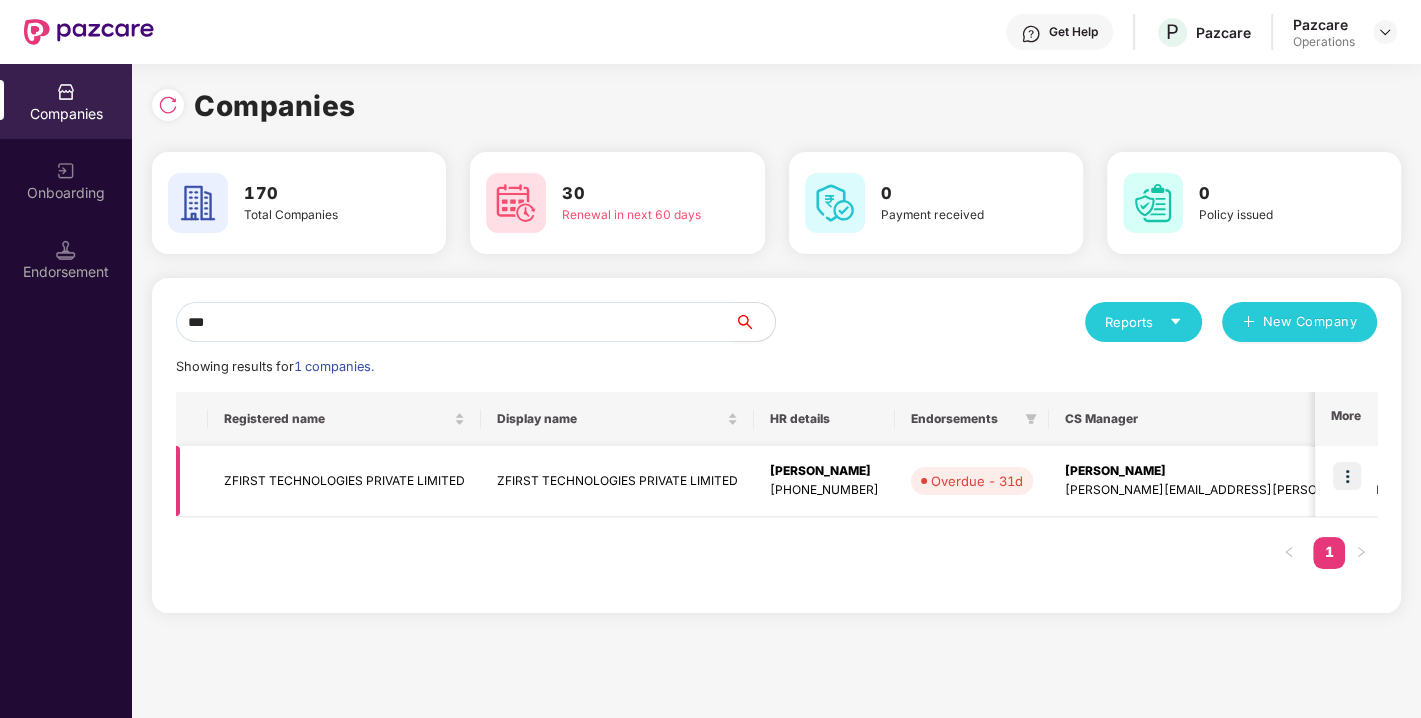 type on "***" 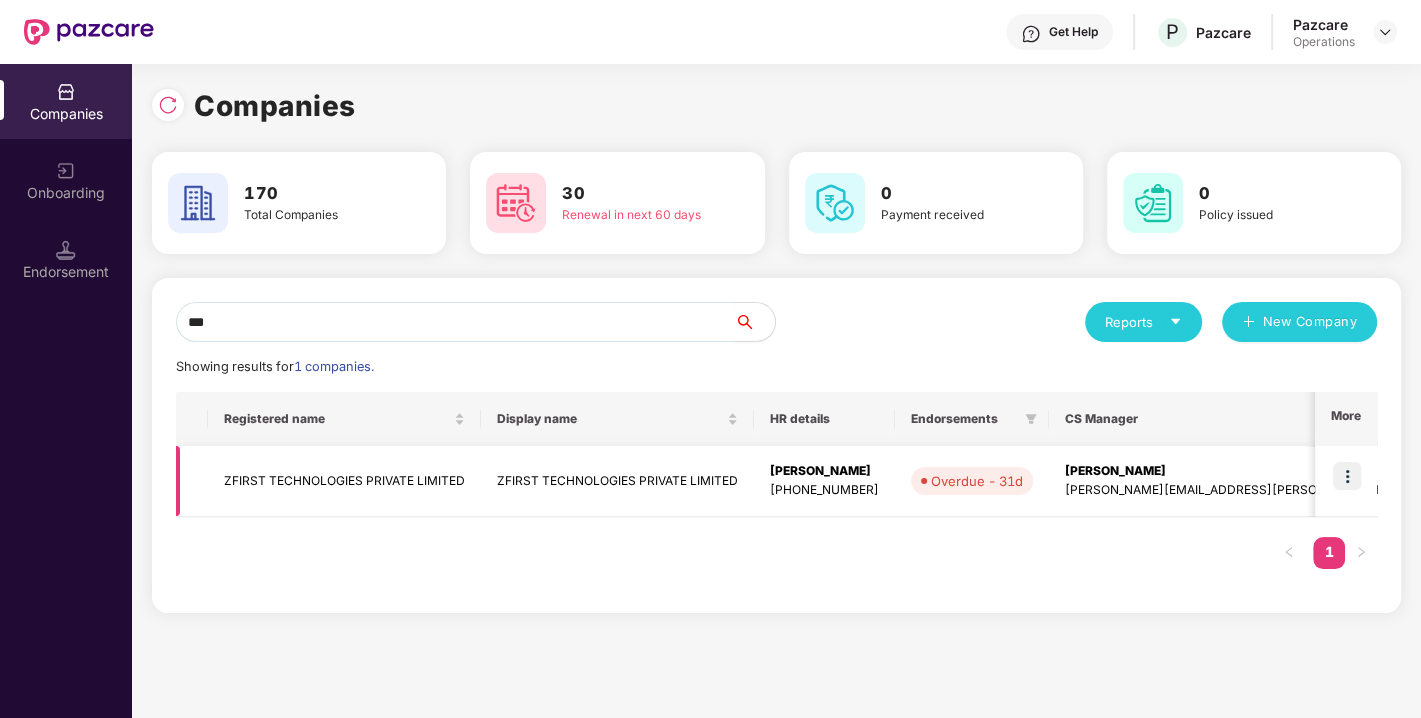 click at bounding box center [1347, 476] 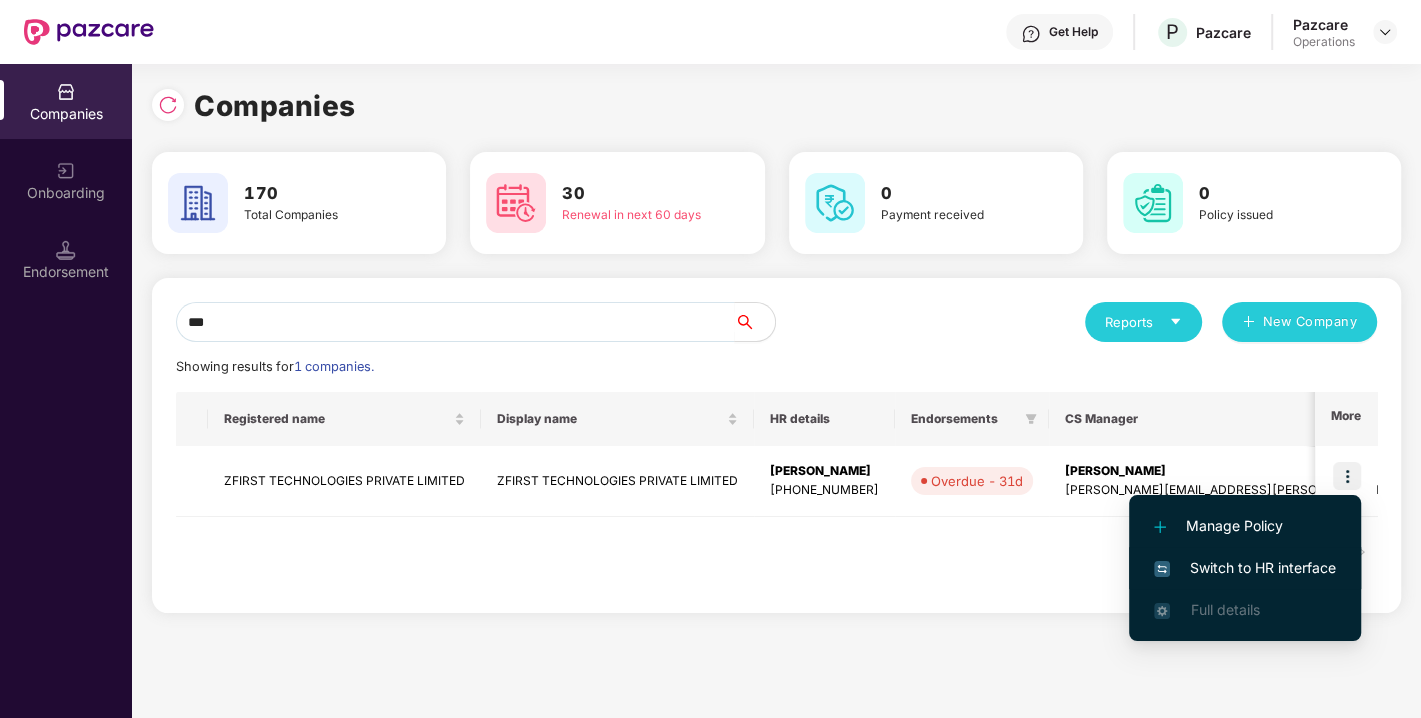 click on "Switch to HR interface" at bounding box center (1245, 568) 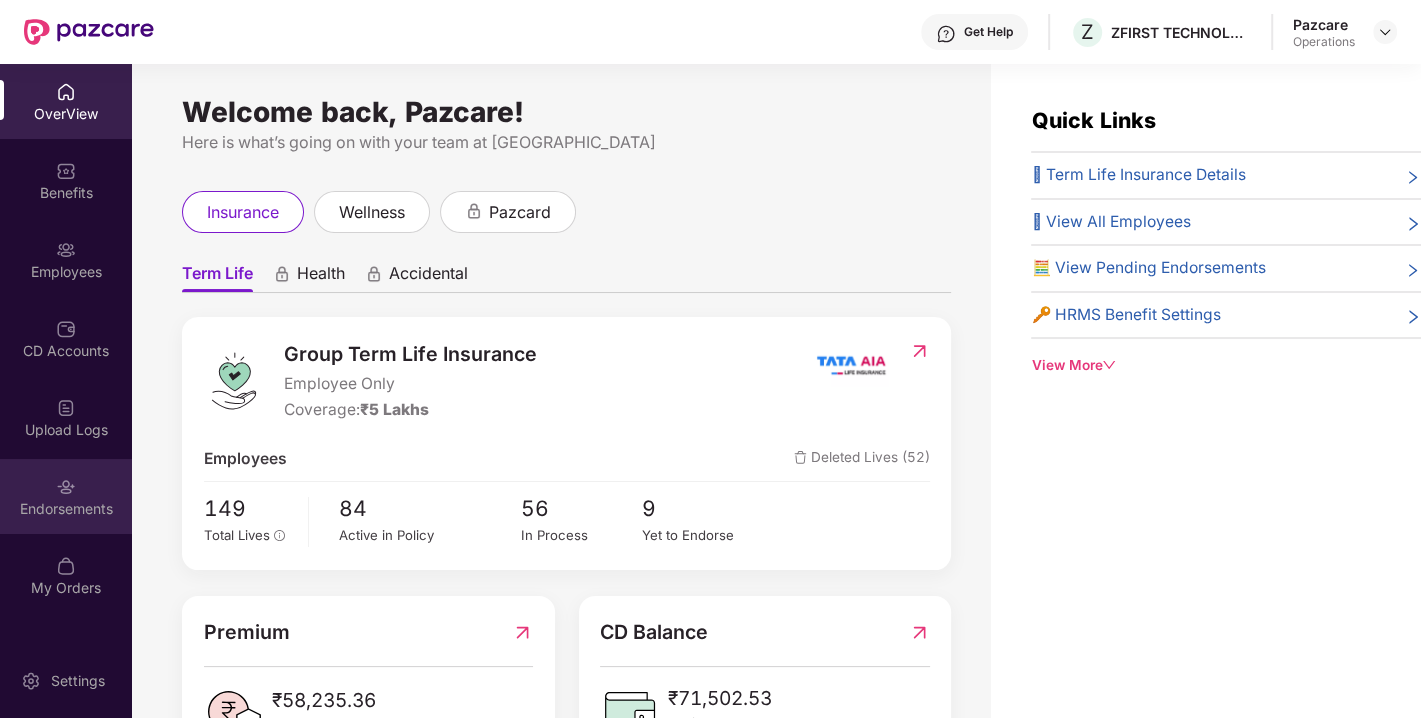 click on "Endorsements" at bounding box center [66, 509] 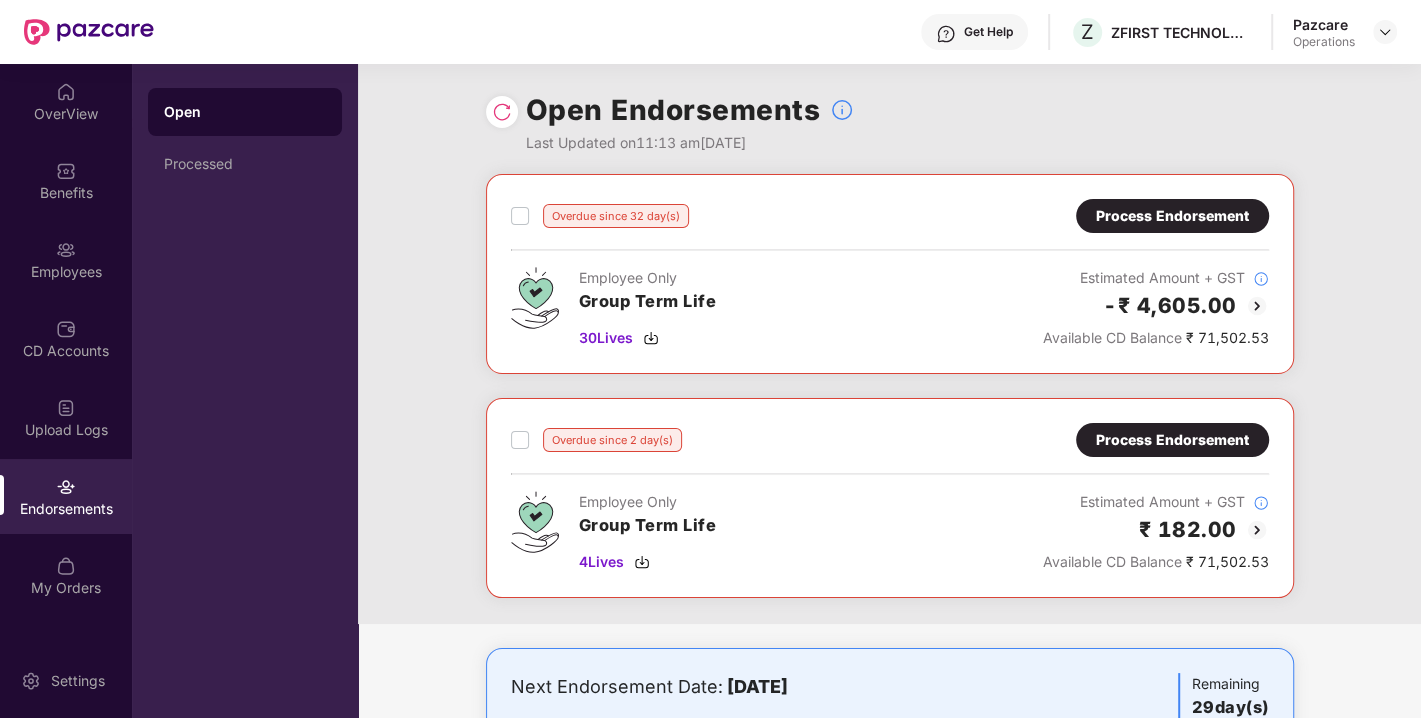 scroll, scrollTop: 101, scrollLeft: 0, axis: vertical 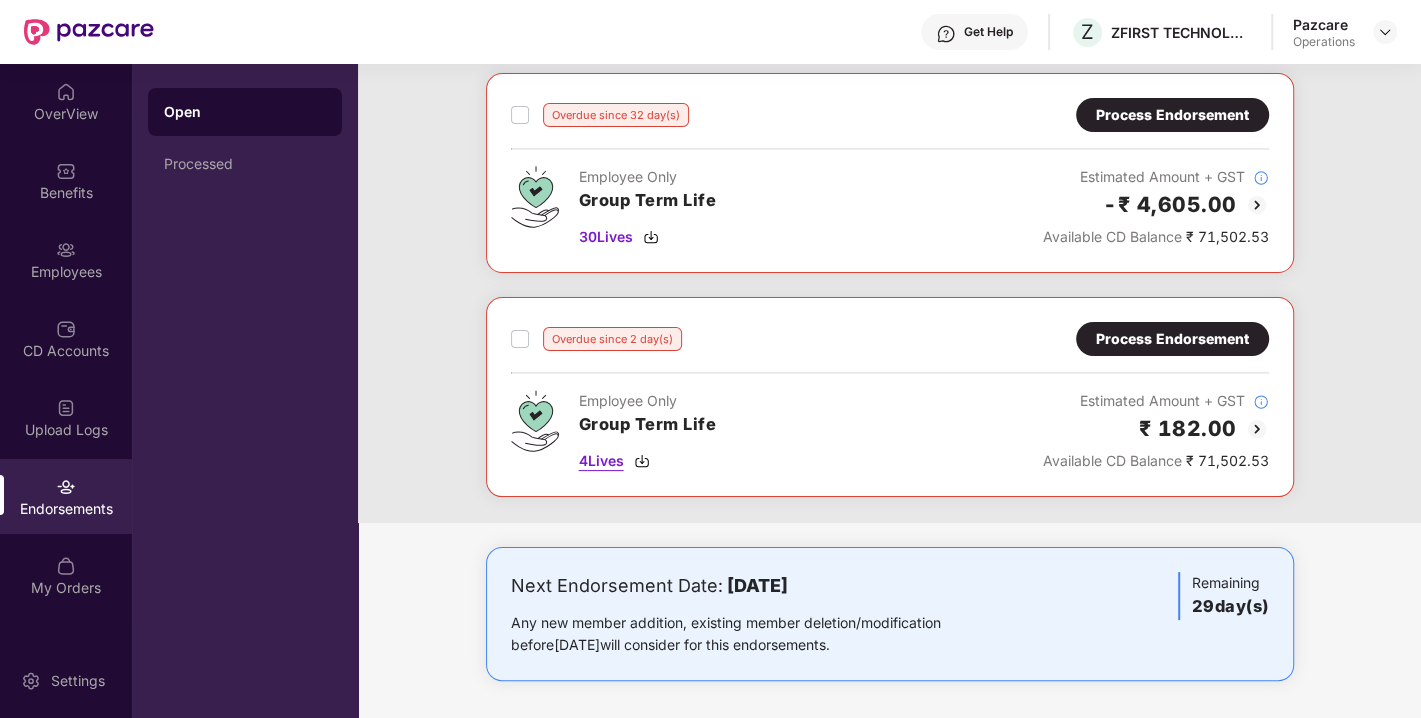 click at bounding box center [642, 461] 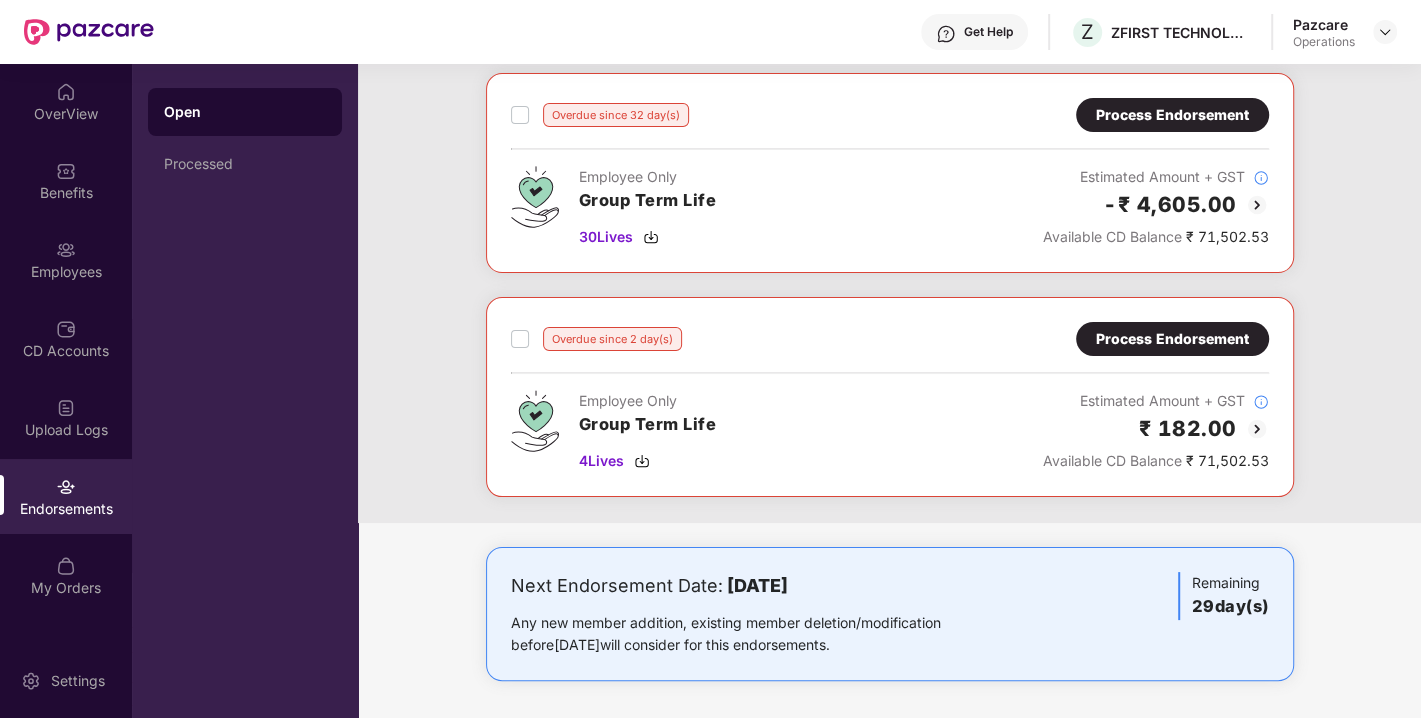scroll, scrollTop: 0, scrollLeft: 0, axis: both 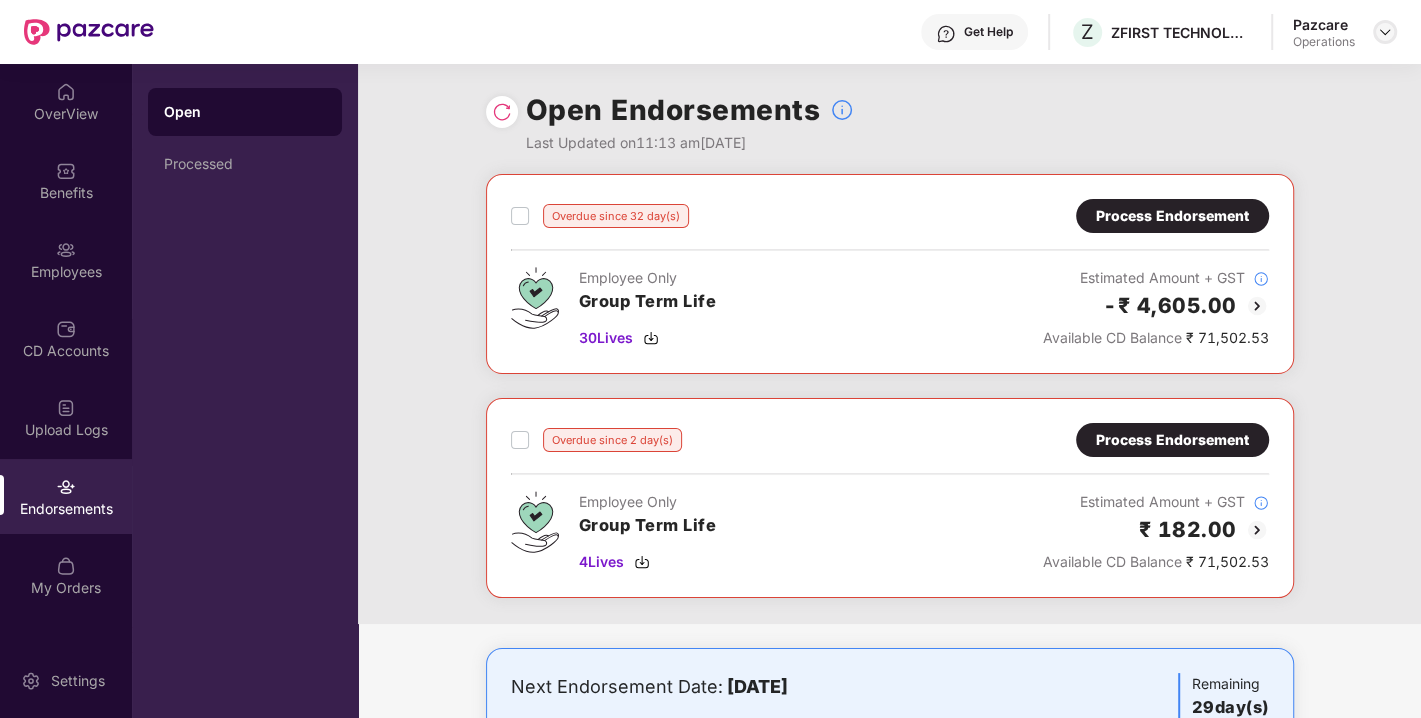 click at bounding box center [1385, 32] 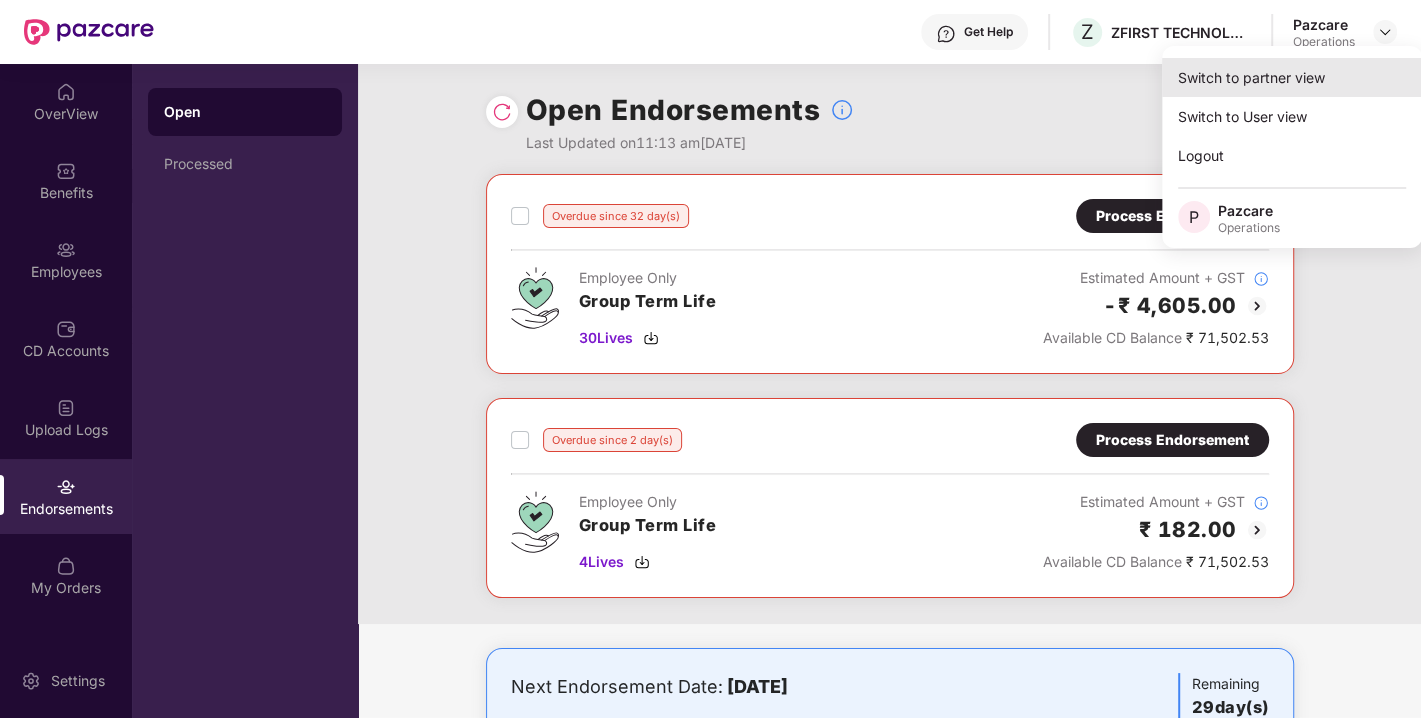 click on "Switch to partner view" at bounding box center (1292, 77) 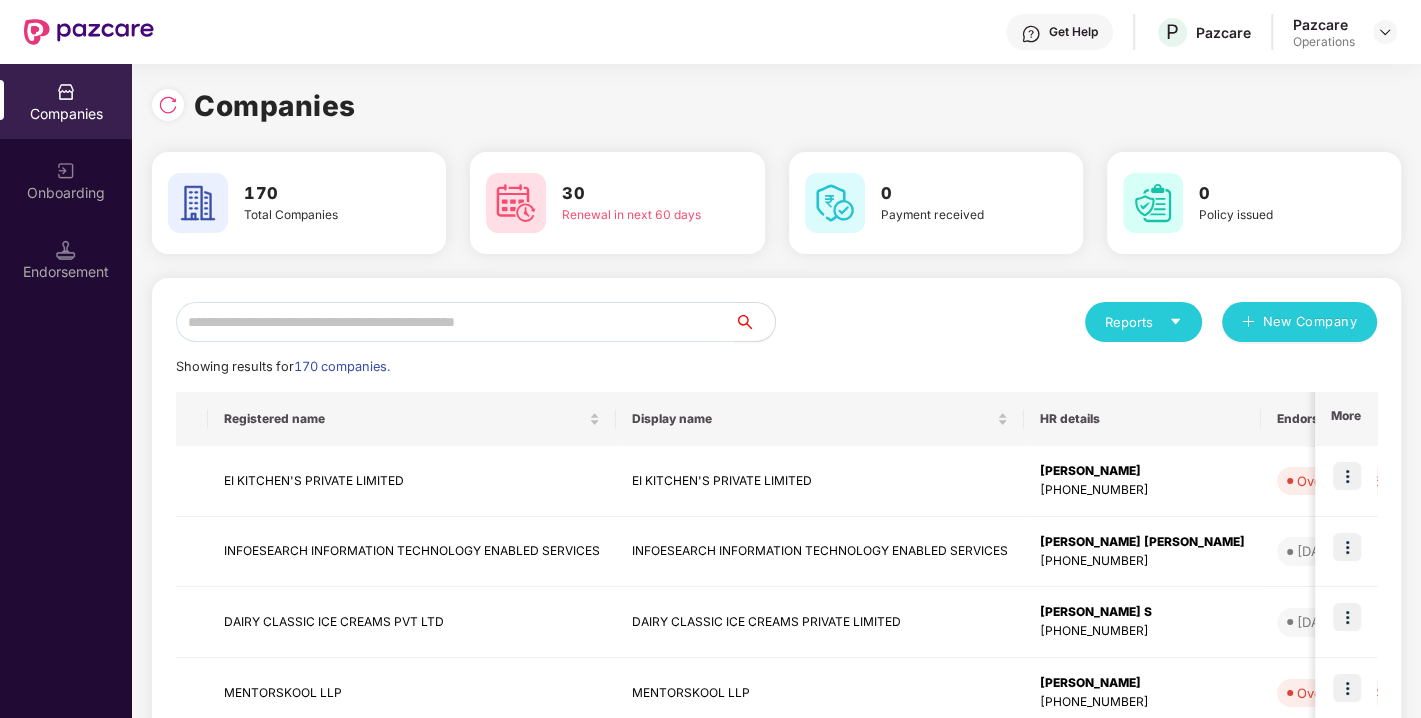 click at bounding box center [455, 322] 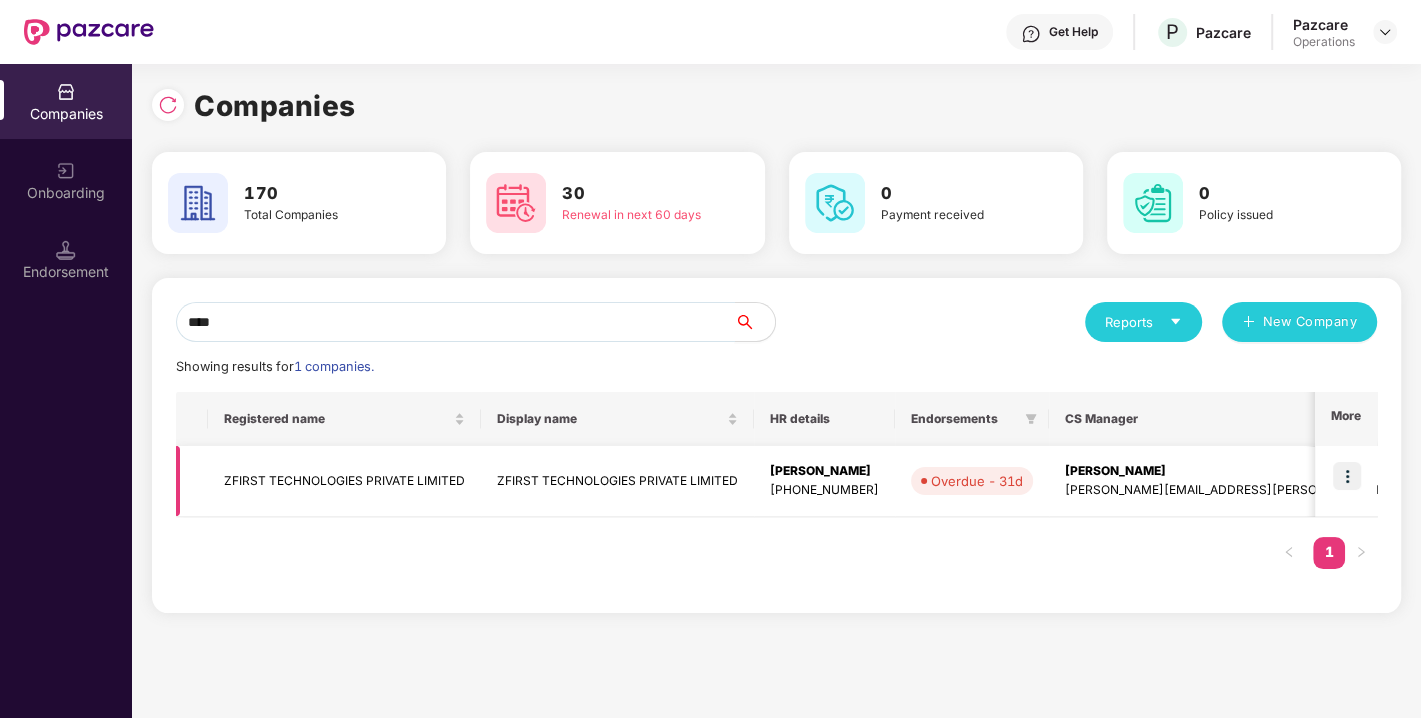 type on "****" 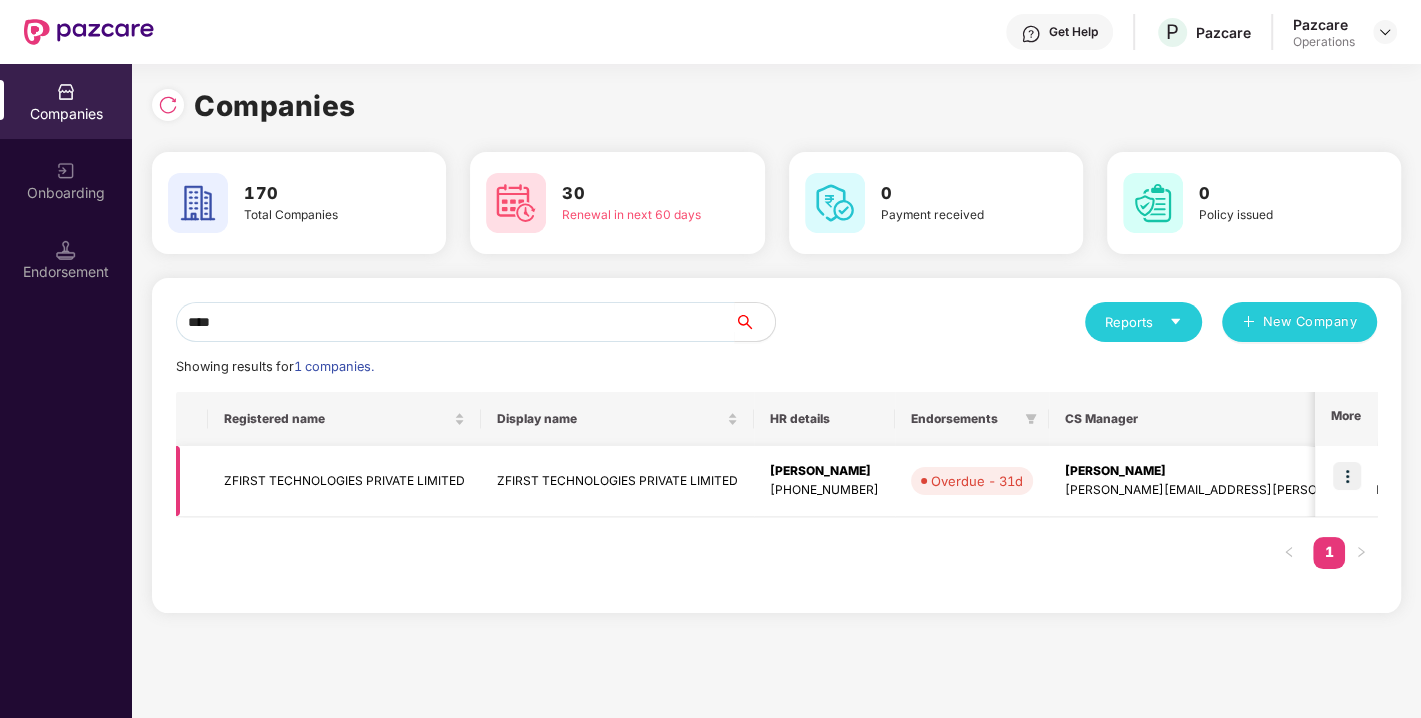 click on "ZFIRST TECHNOLOGIES PRIVATE LIMITED" at bounding box center (344, 481) 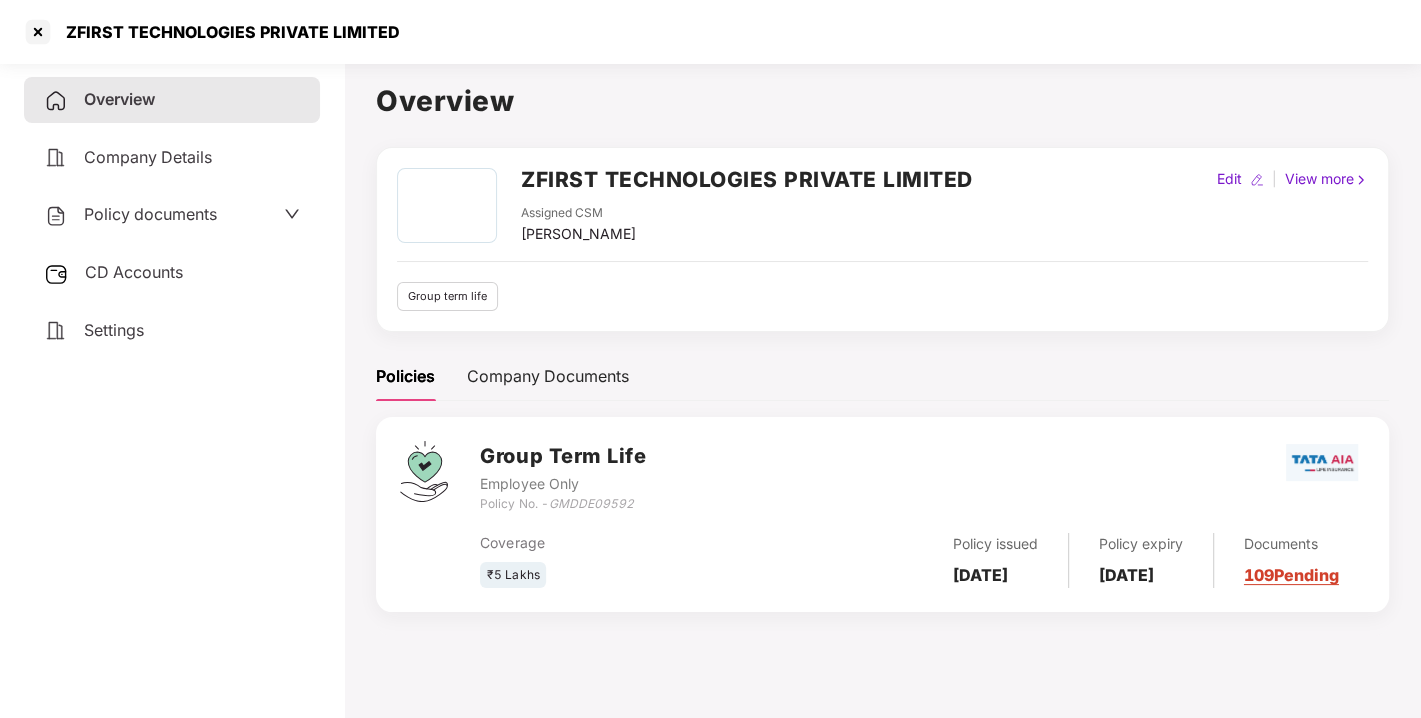 click on "ZFIRST TECHNOLOGIES PRIVATE LIMITED" at bounding box center (747, 179) 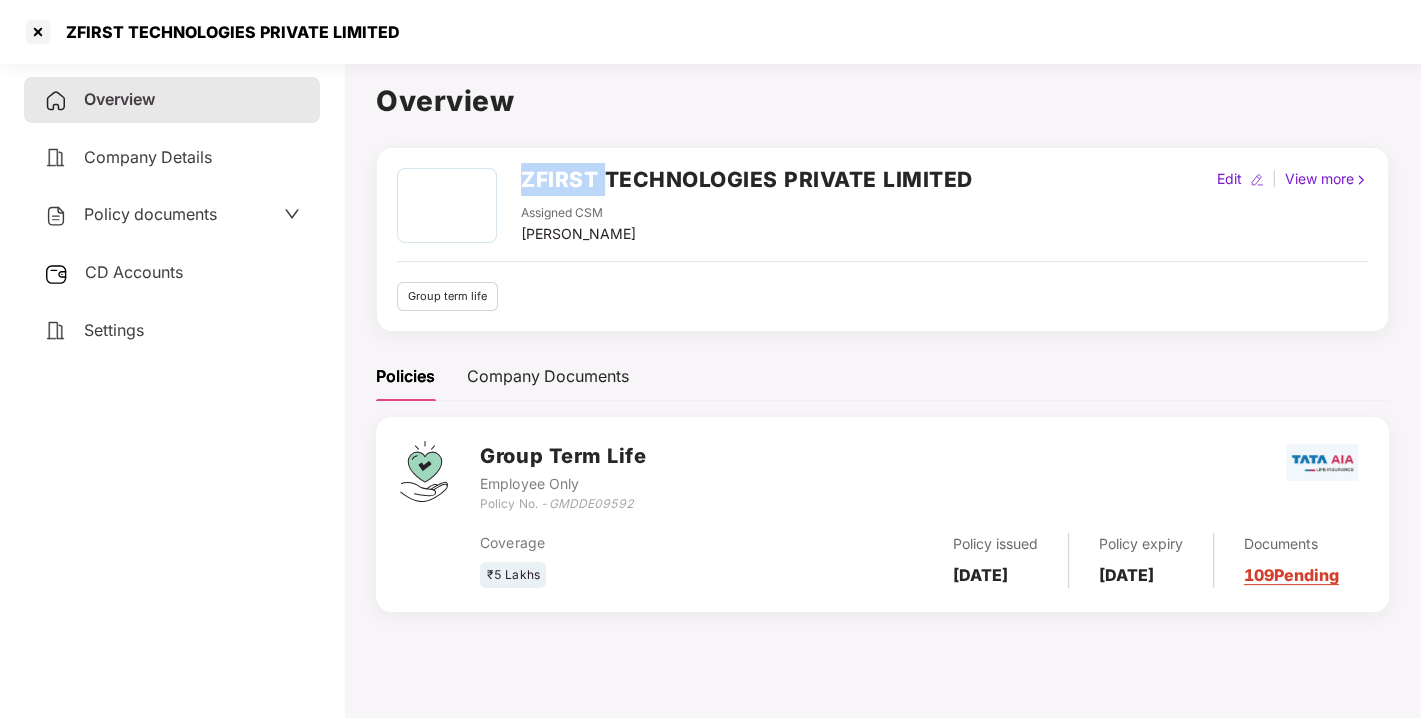 click on "ZFIRST TECHNOLOGIES PRIVATE LIMITED" at bounding box center (747, 179) 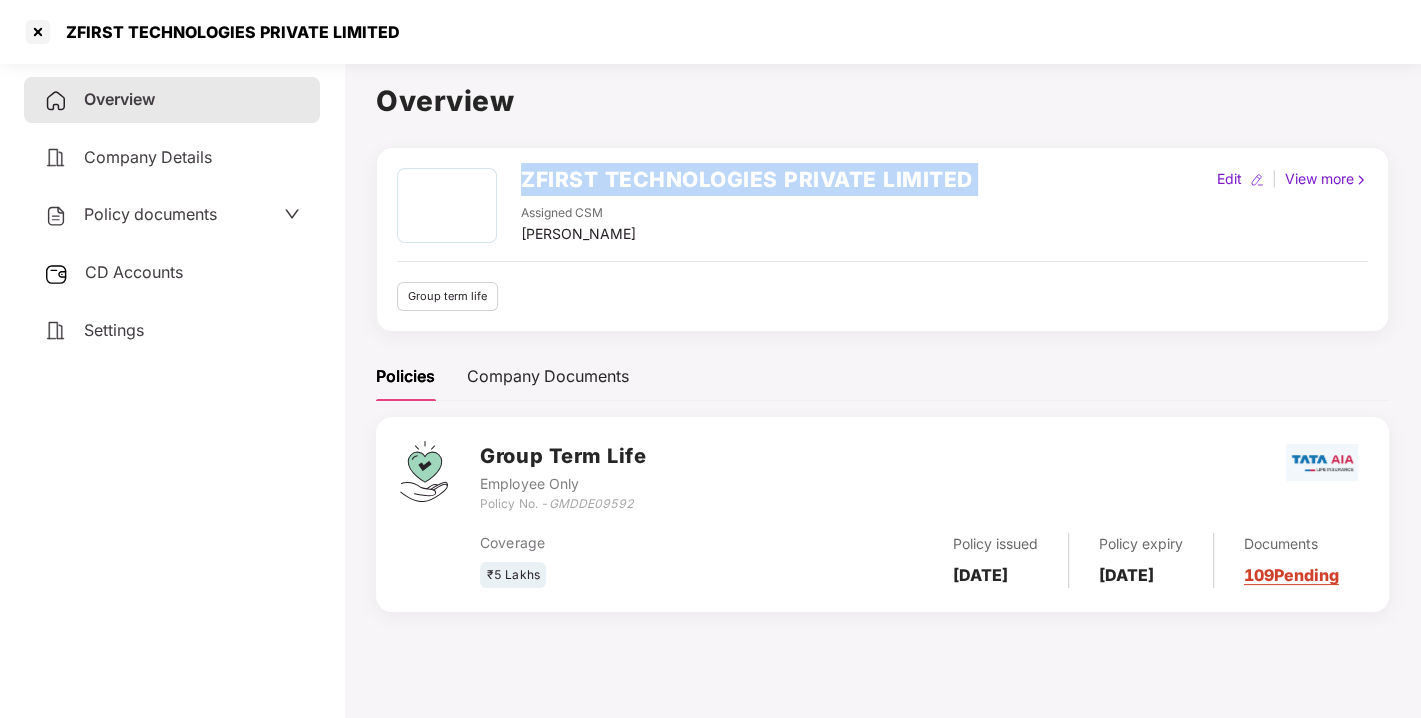 click on "ZFIRST TECHNOLOGIES PRIVATE LIMITED" at bounding box center [747, 179] 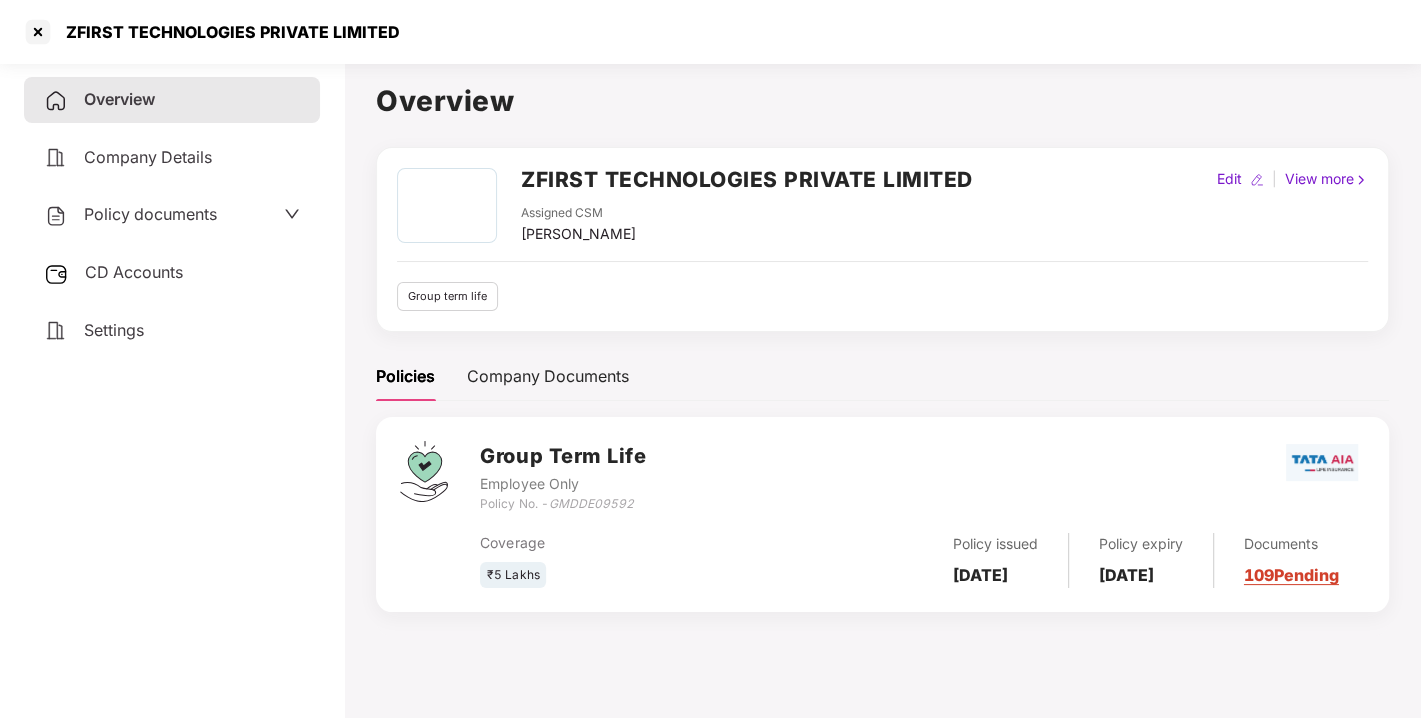 click on "GMDDE09592" at bounding box center (590, 503) 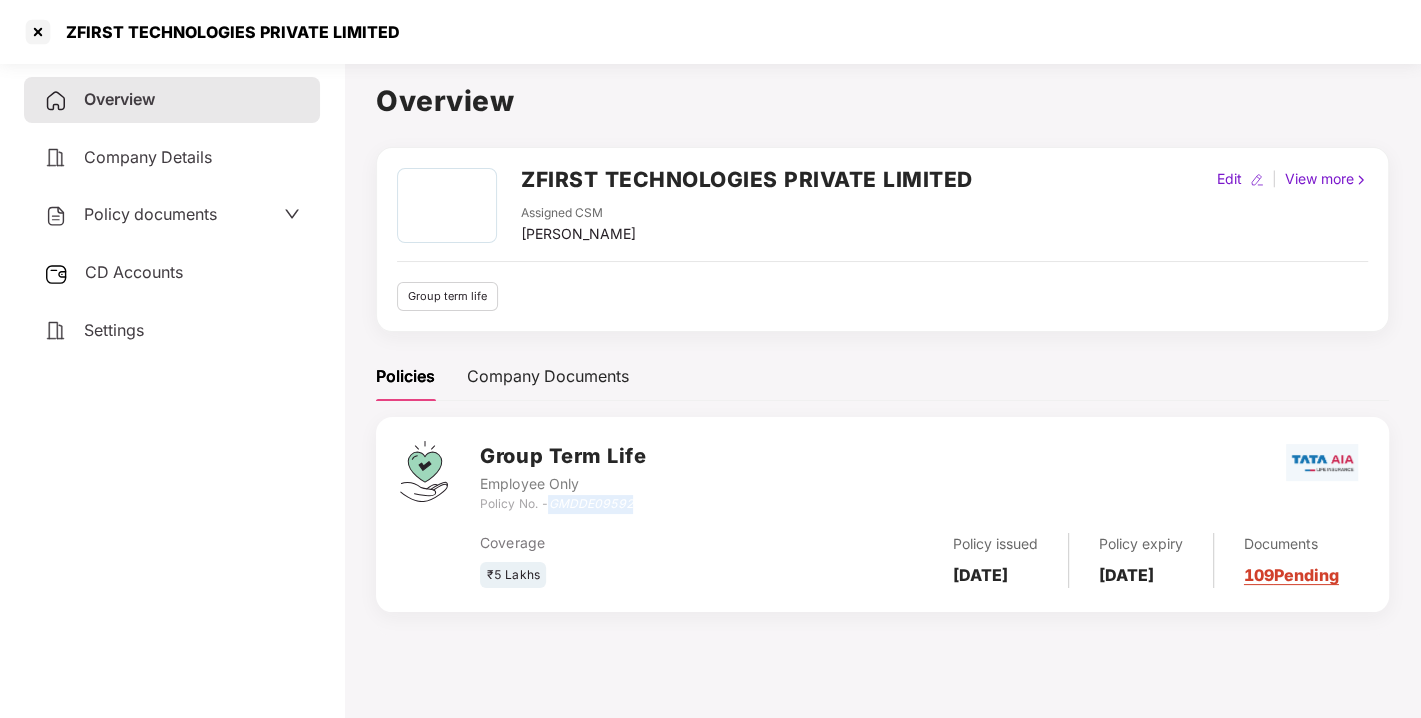 click on "GMDDE09592" at bounding box center (590, 503) 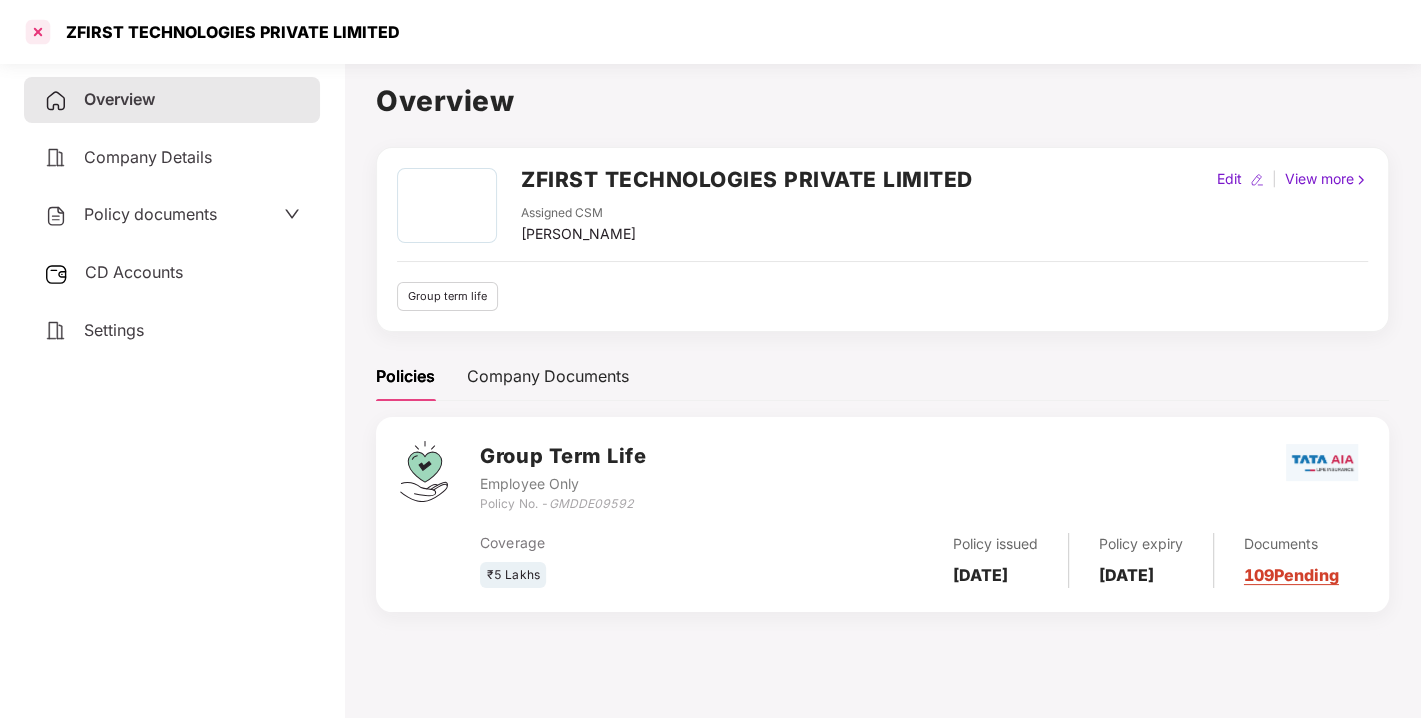 click at bounding box center (38, 32) 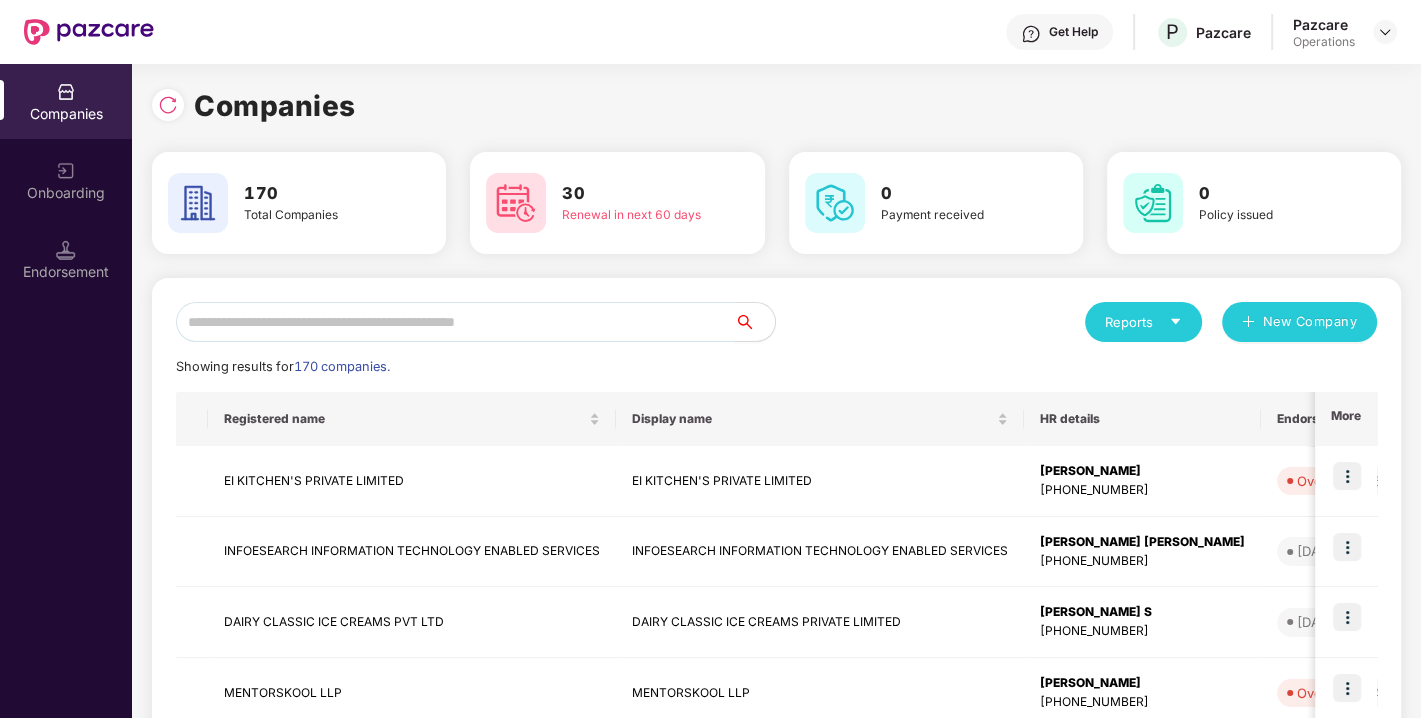 click at bounding box center [455, 322] 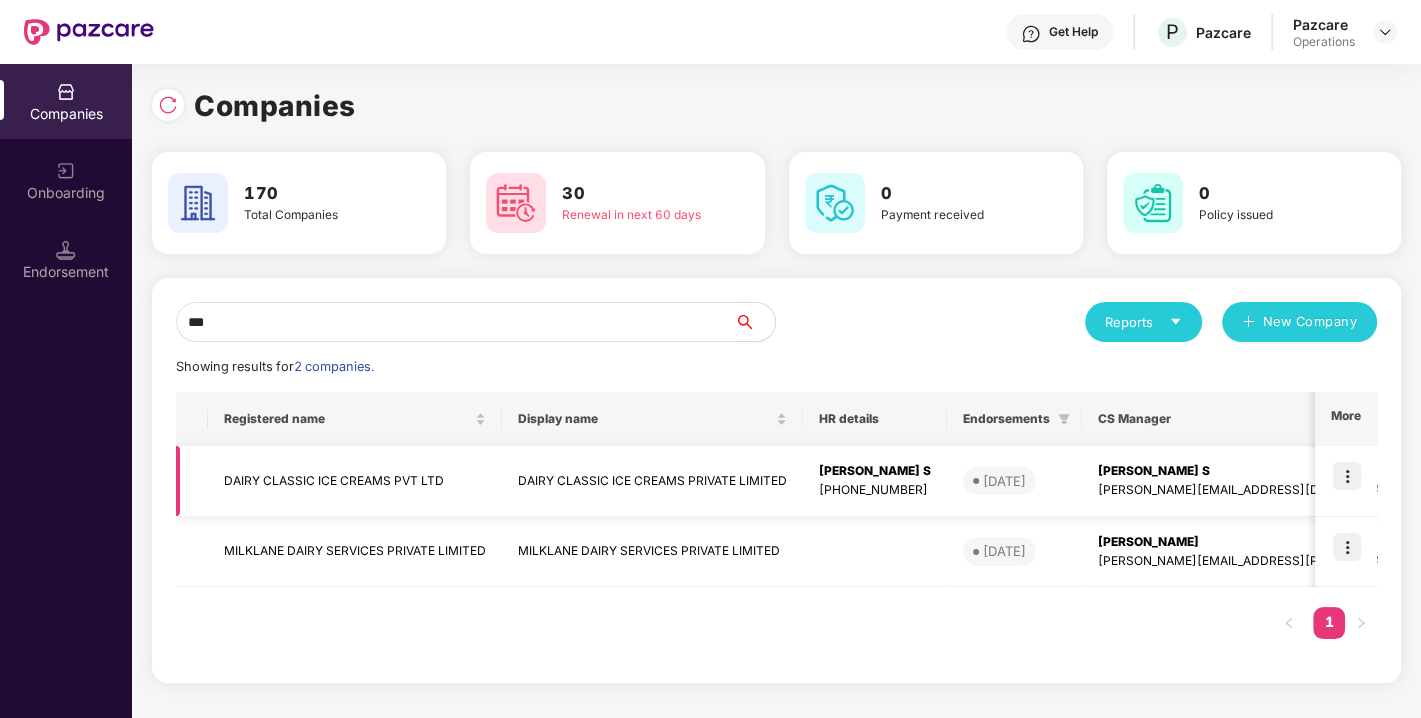 type on "***" 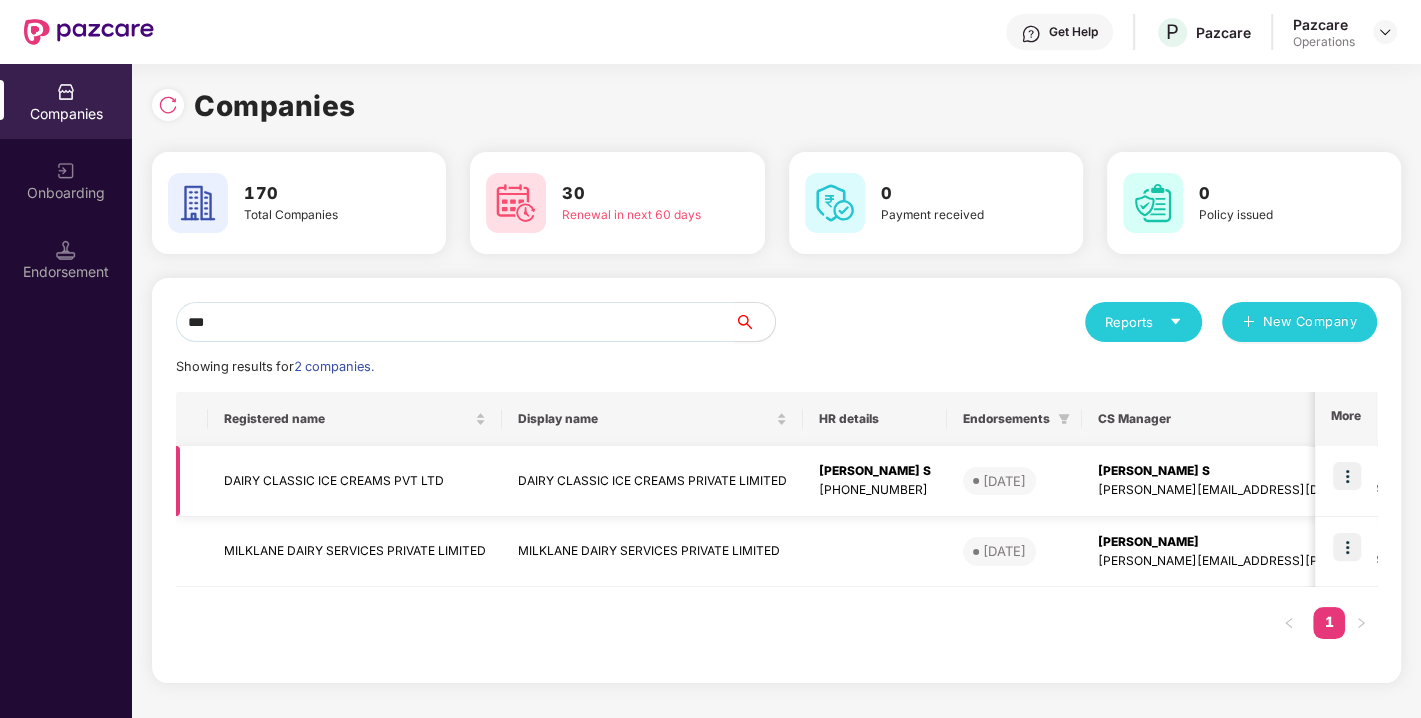 click on "DAIRY CLASSIC ICE CREAMS PVT LTD" at bounding box center [355, 481] 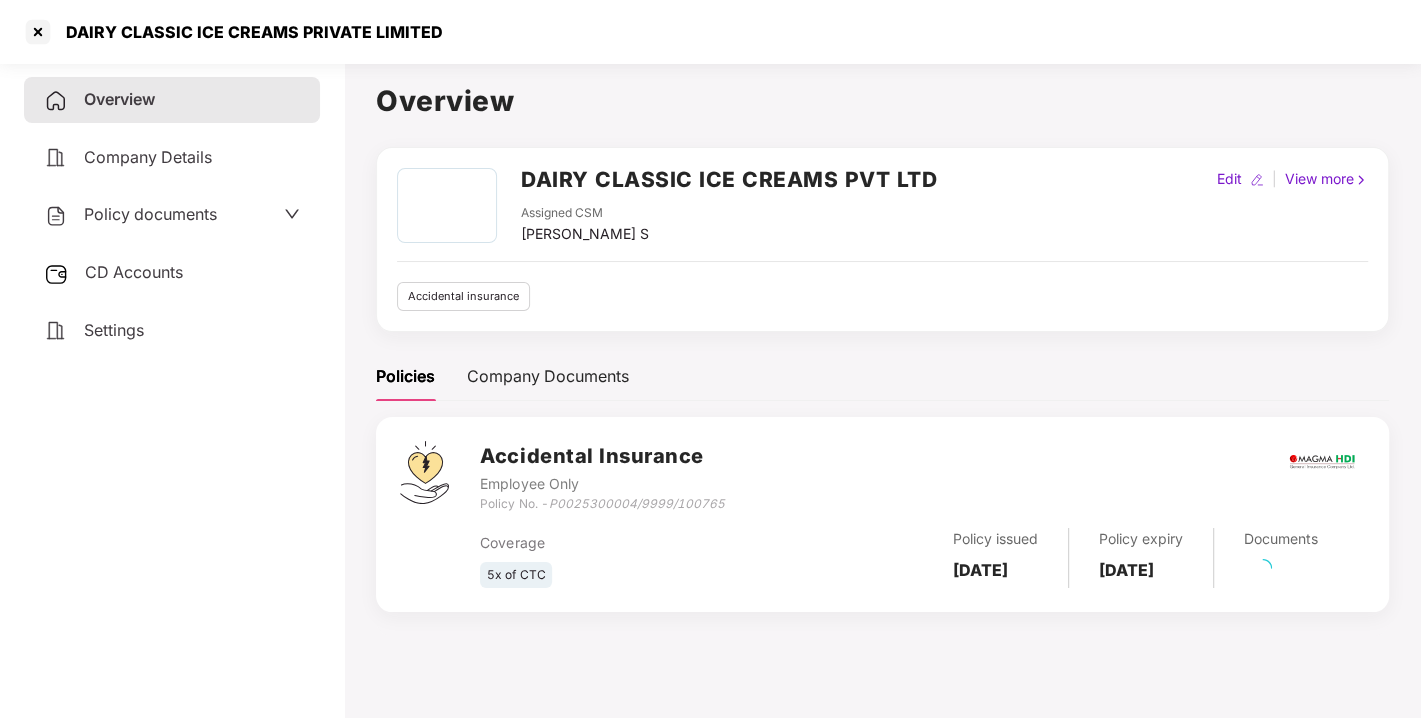 click on "Policy documents" at bounding box center [150, 214] 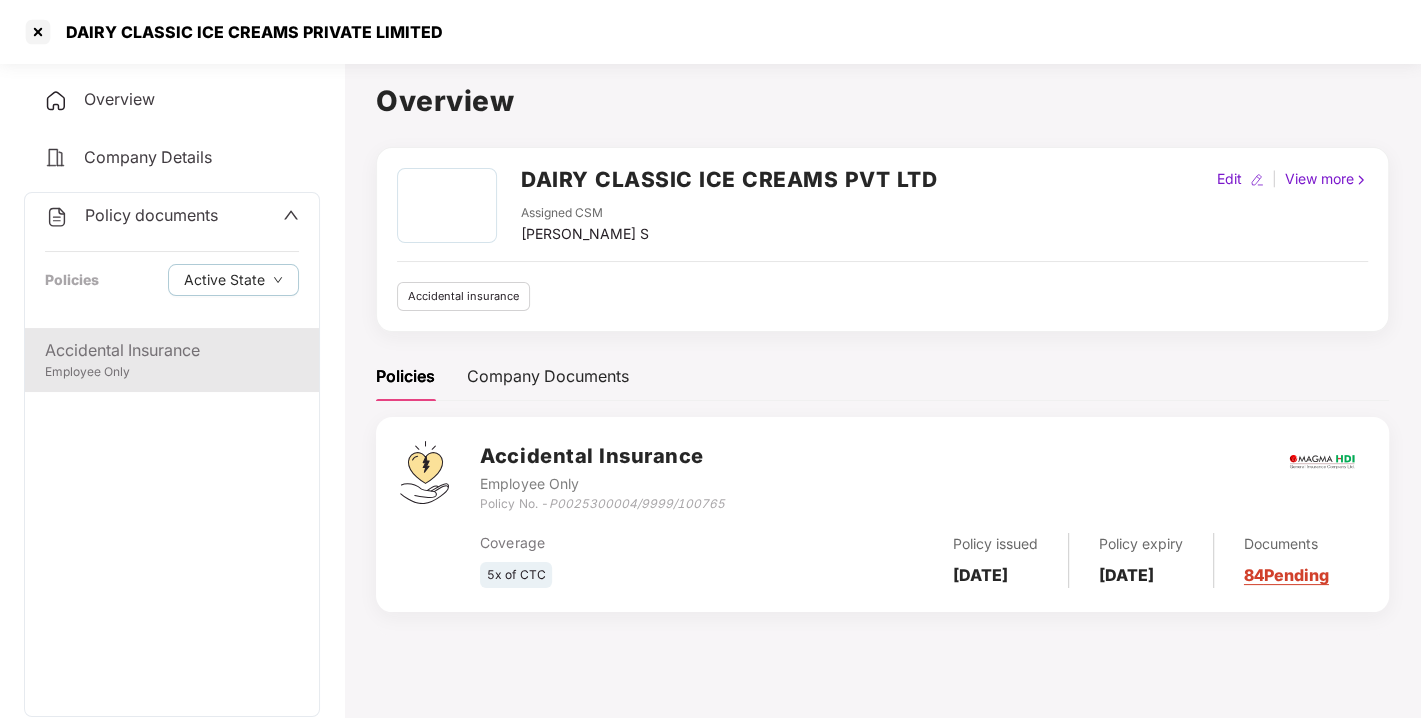 click on "Employee Only" at bounding box center (172, 372) 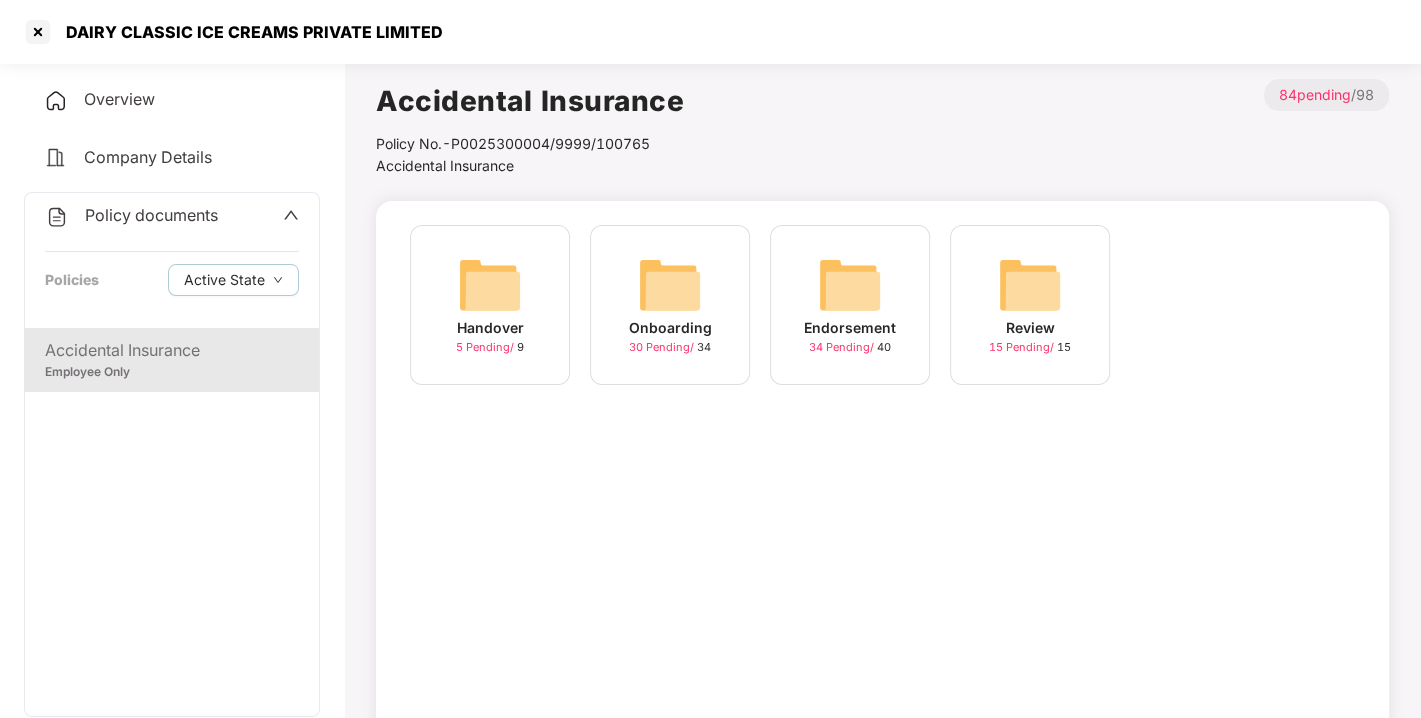 click at bounding box center [850, 285] 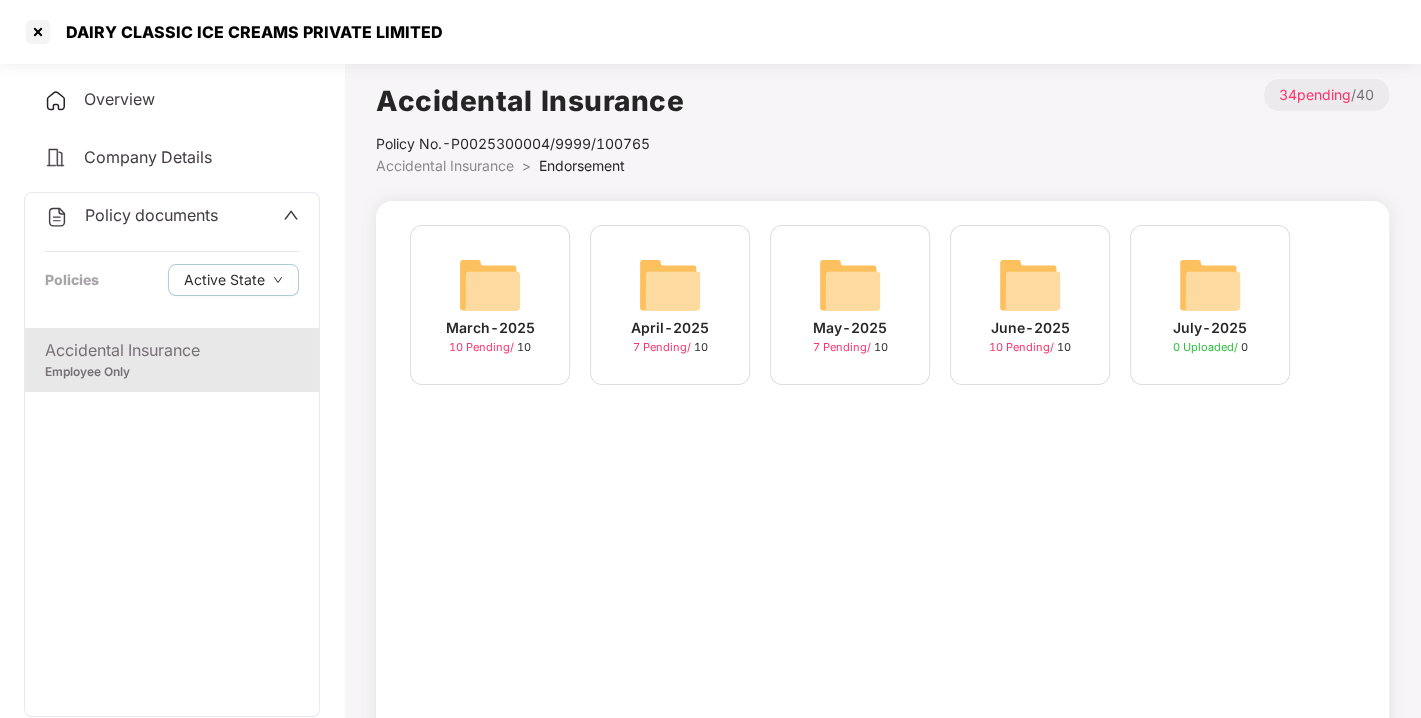 click at bounding box center (1030, 285) 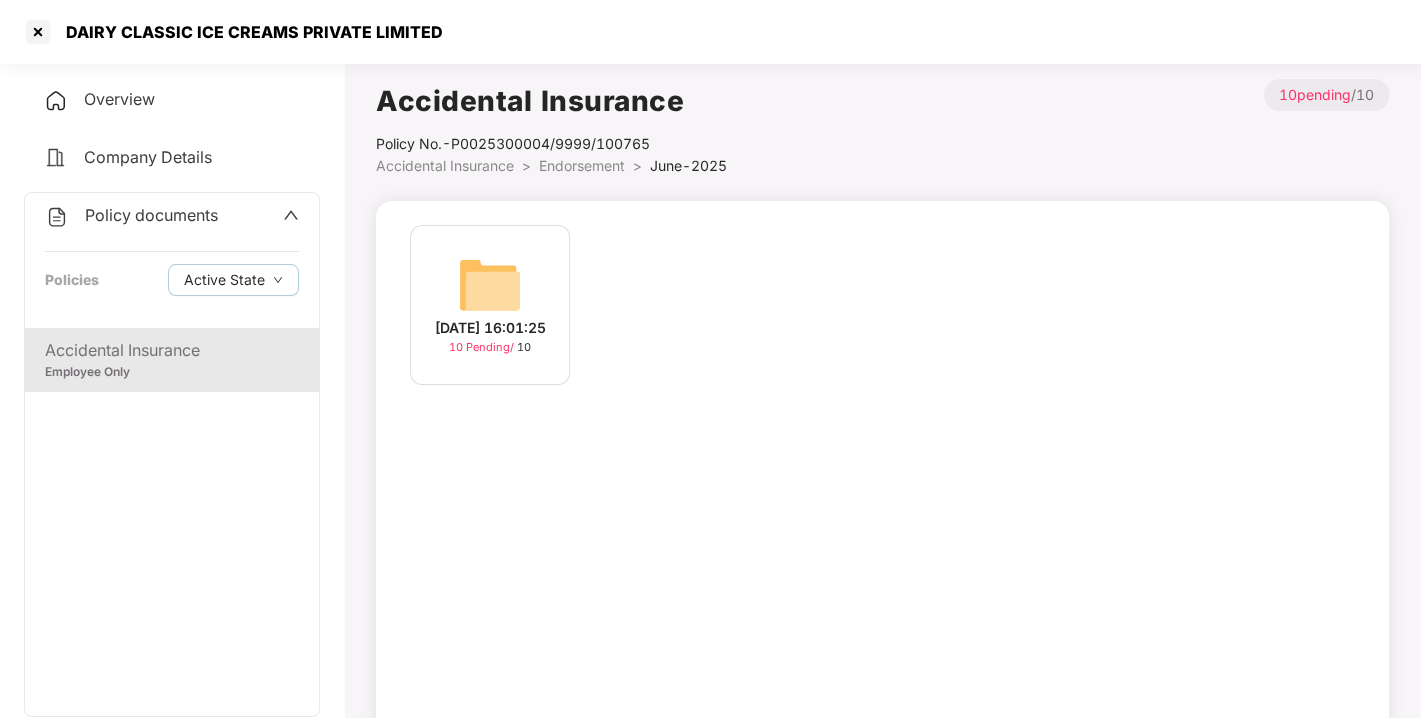 click at bounding box center (490, 285) 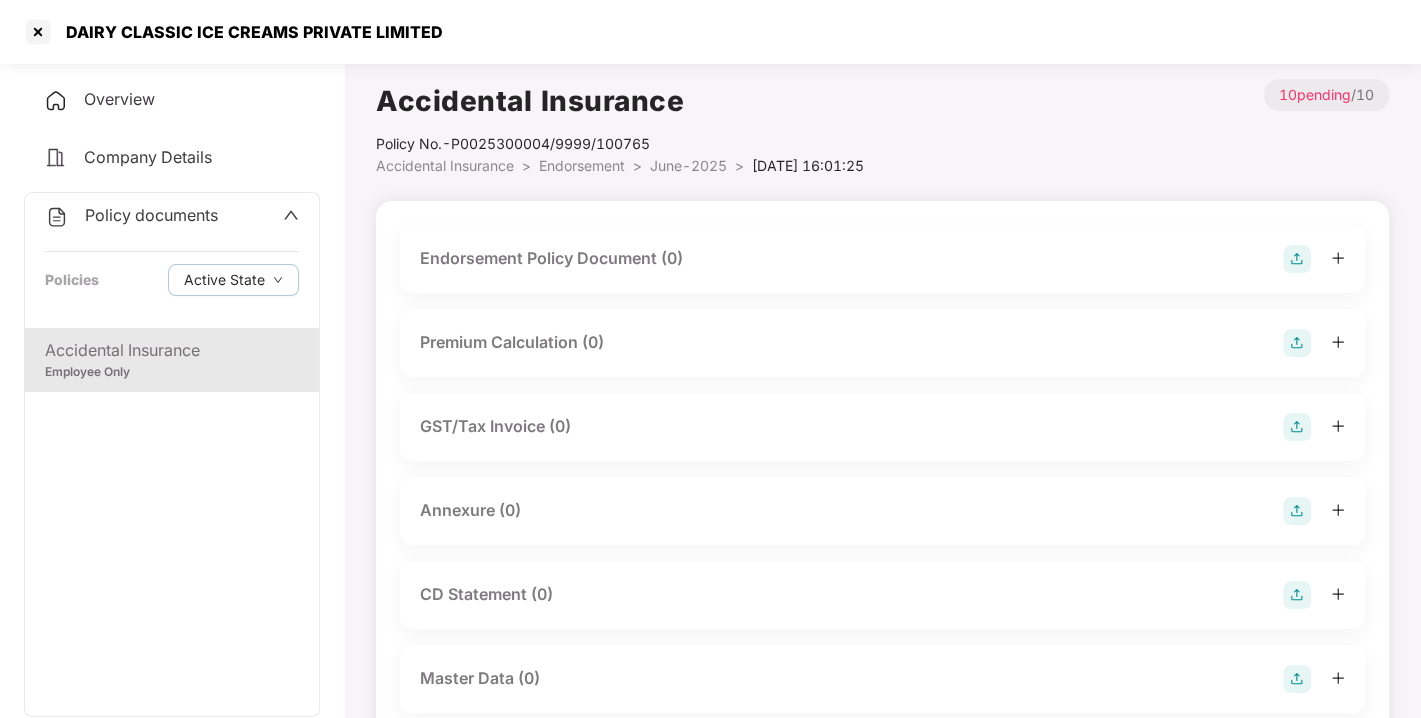 click at bounding box center (1297, 259) 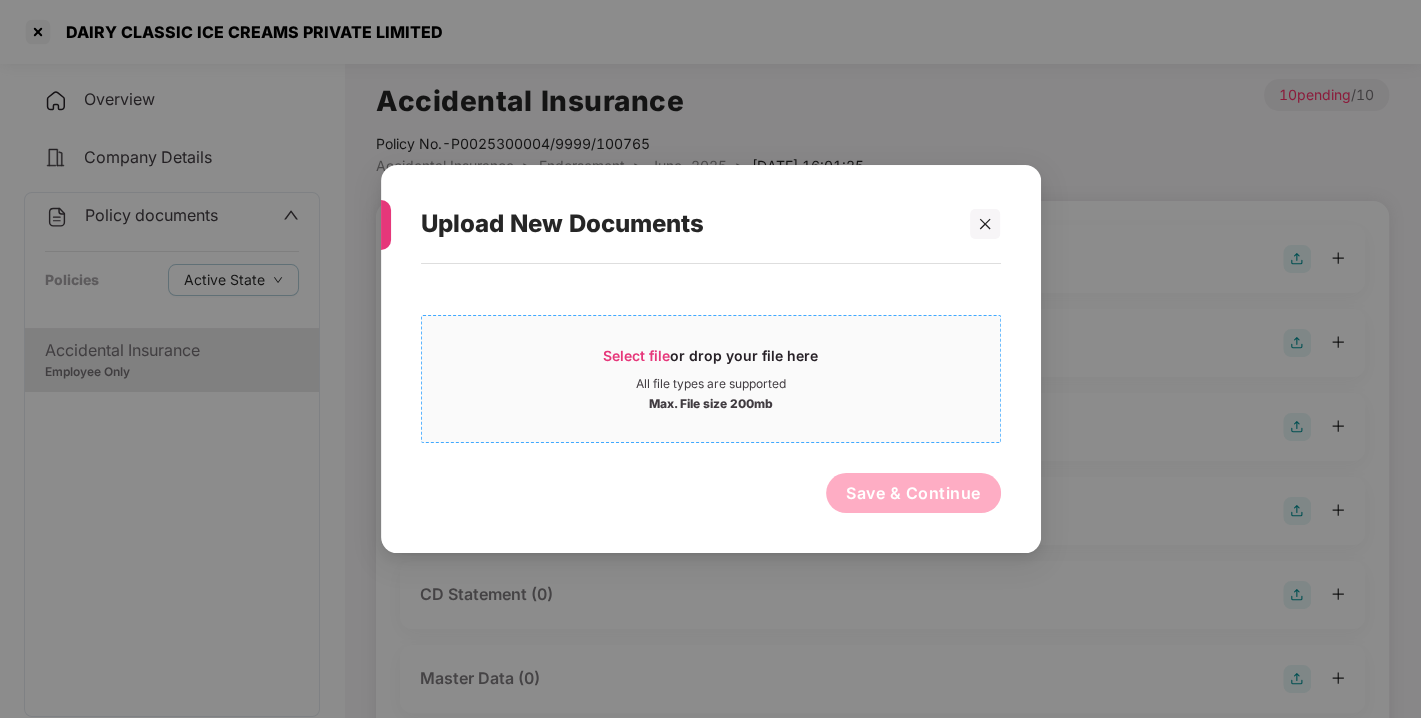 click on "Select file  or drop your file here All file types are supported Max. File size 200mb" at bounding box center [711, 379] 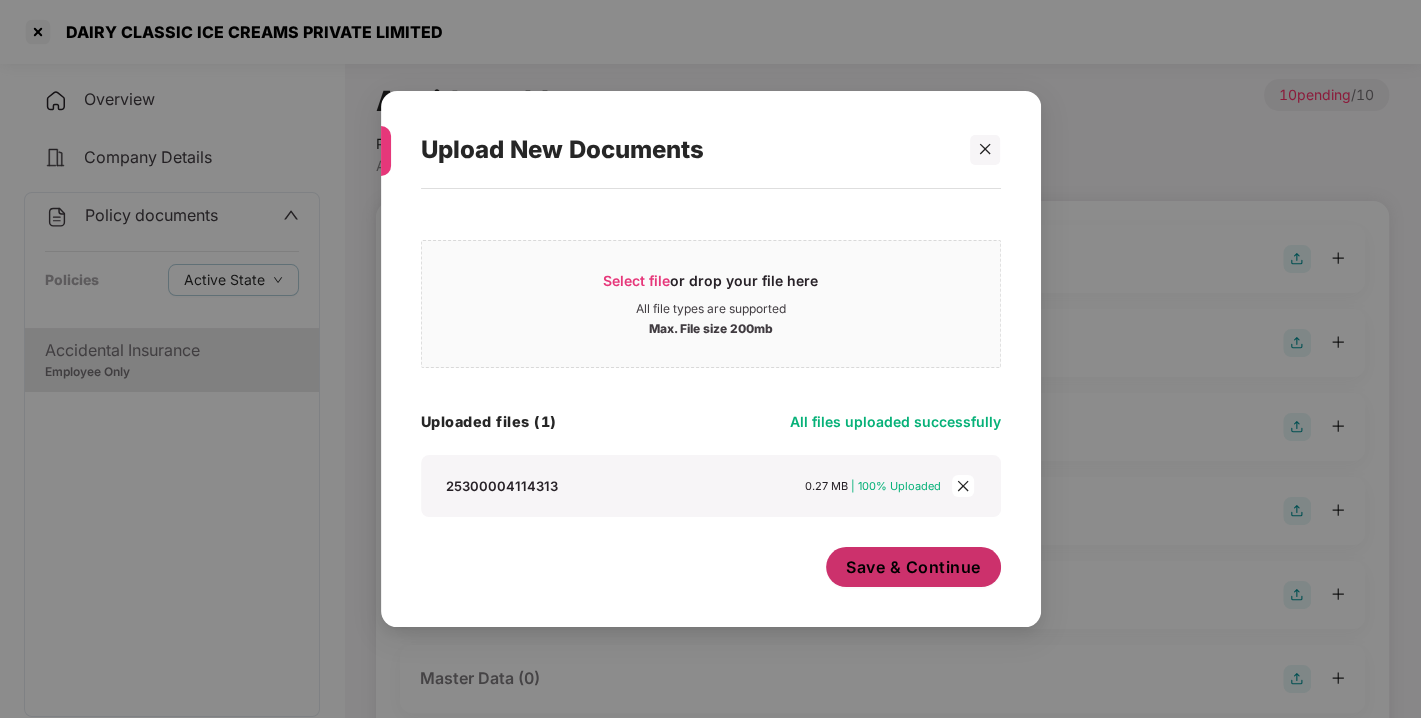 click on "Save & Continue" at bounding box center (913, 567) 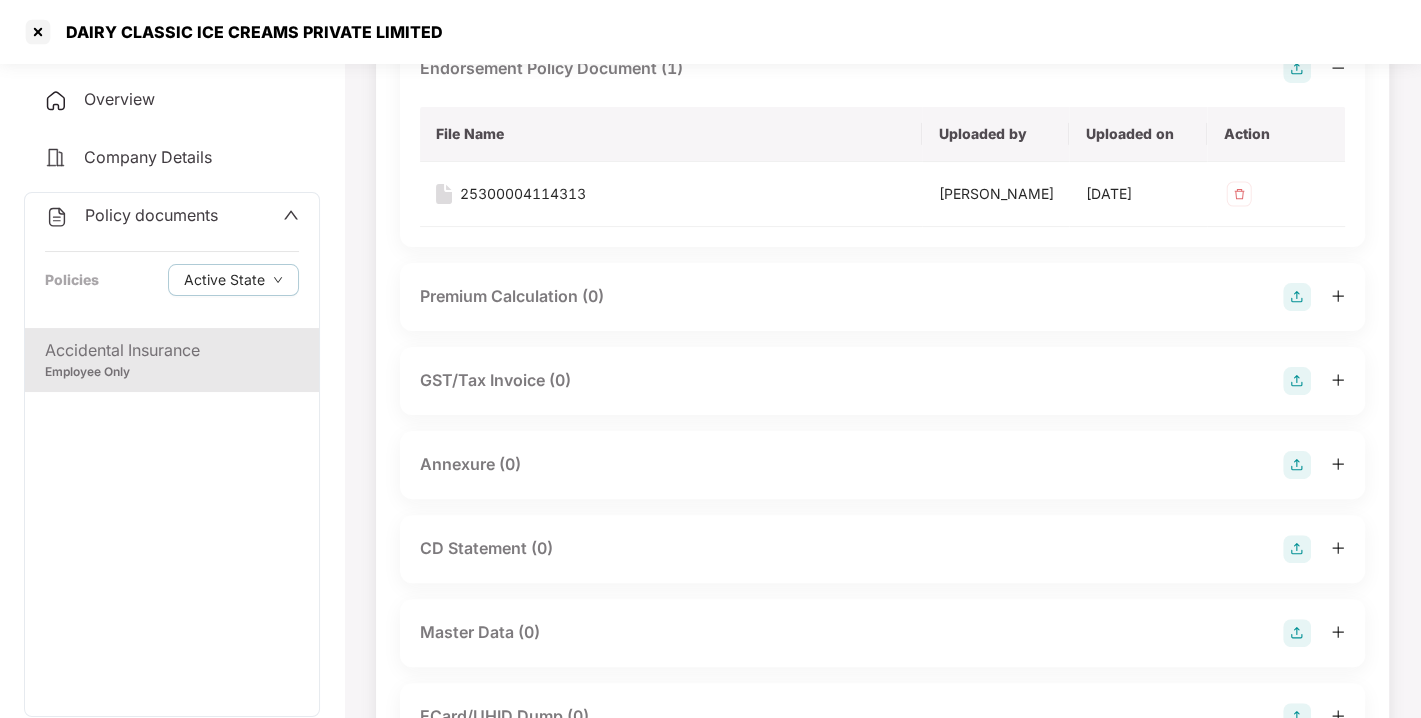 scroll, scrollTop: 203, scrollLeft: 0, axis: vertical 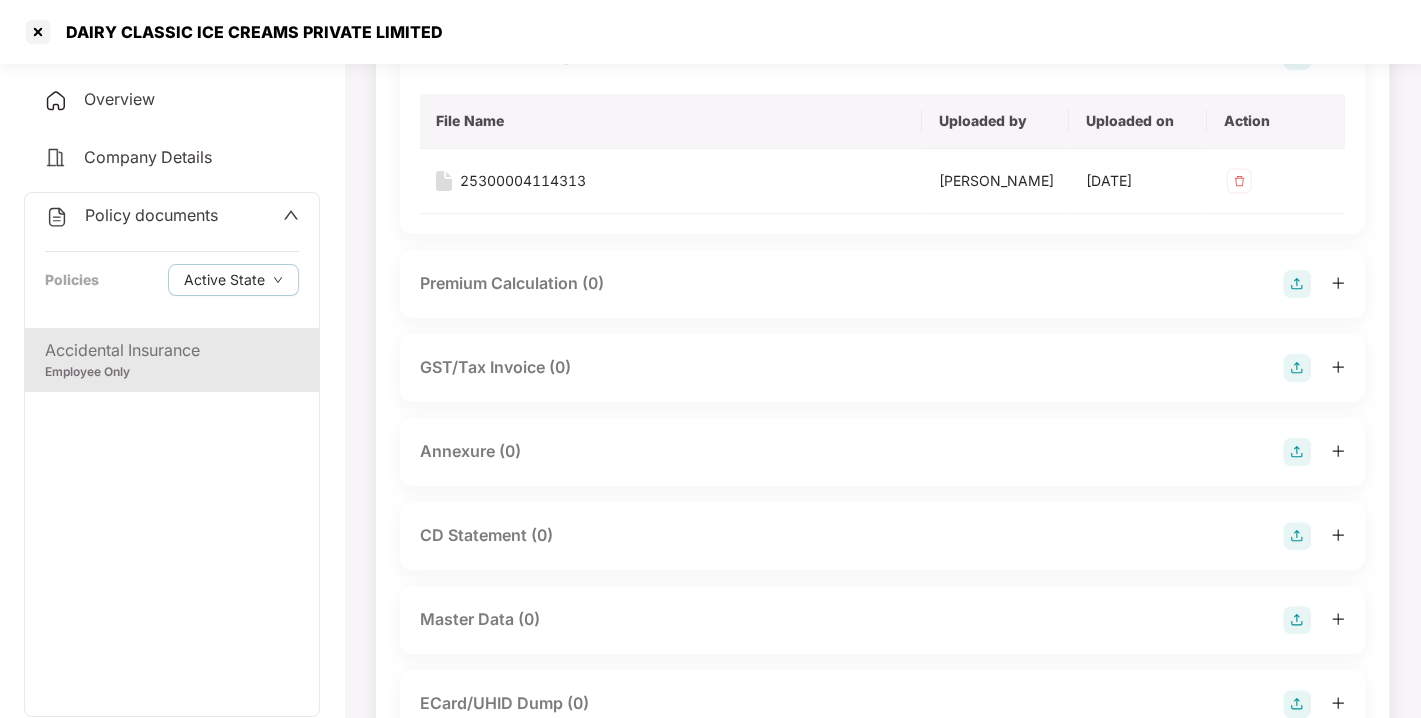 click at bounding box center [1297, 452] 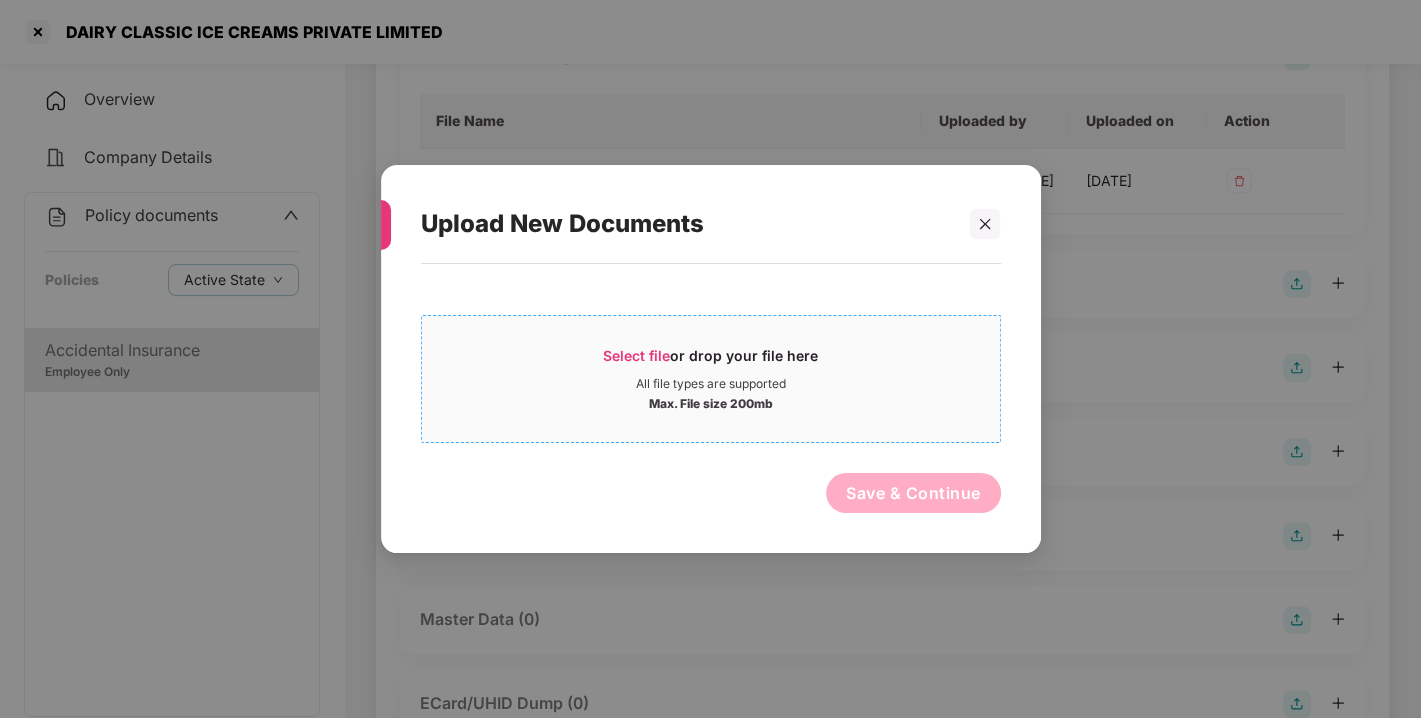 click on "Select file  or drop your file here All file types are supported Max. File size 200mb" at bounding box center [711, 379] 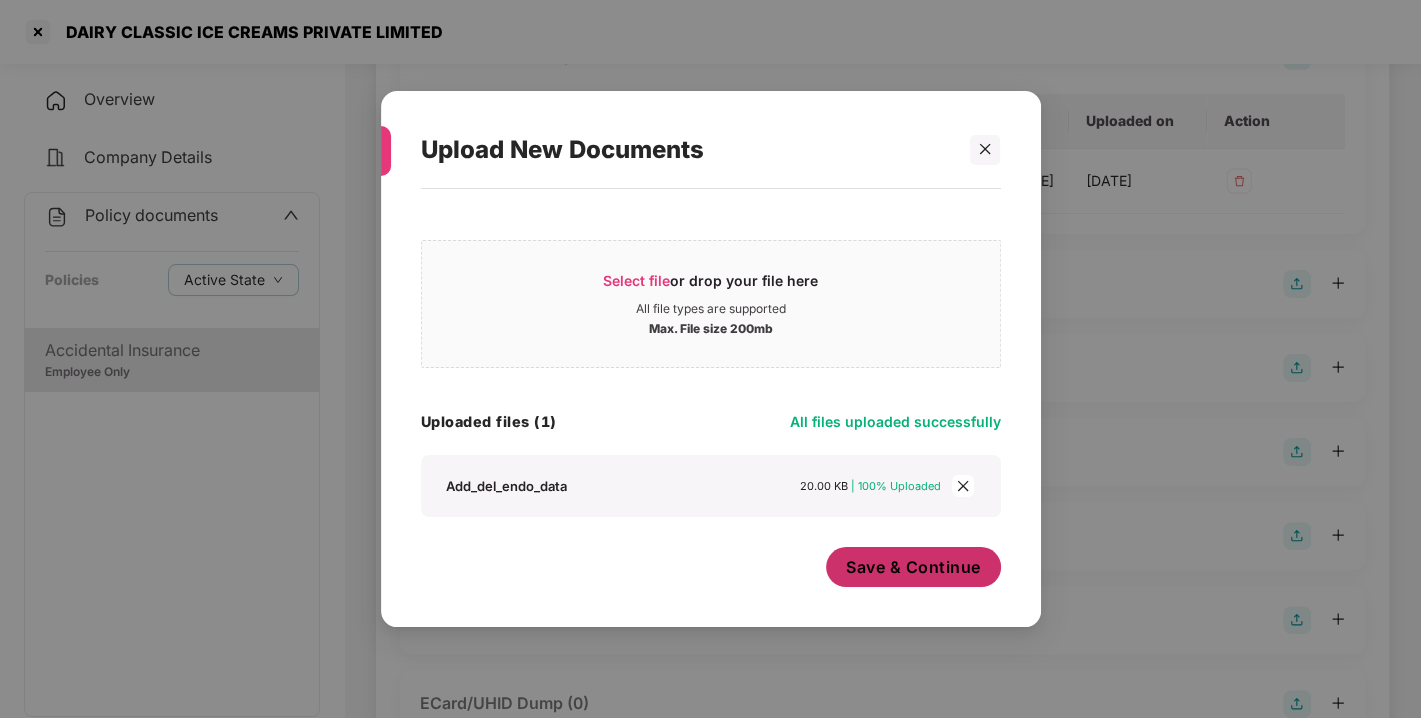 click on "Save & Continue" at bounding box center [913, 567] 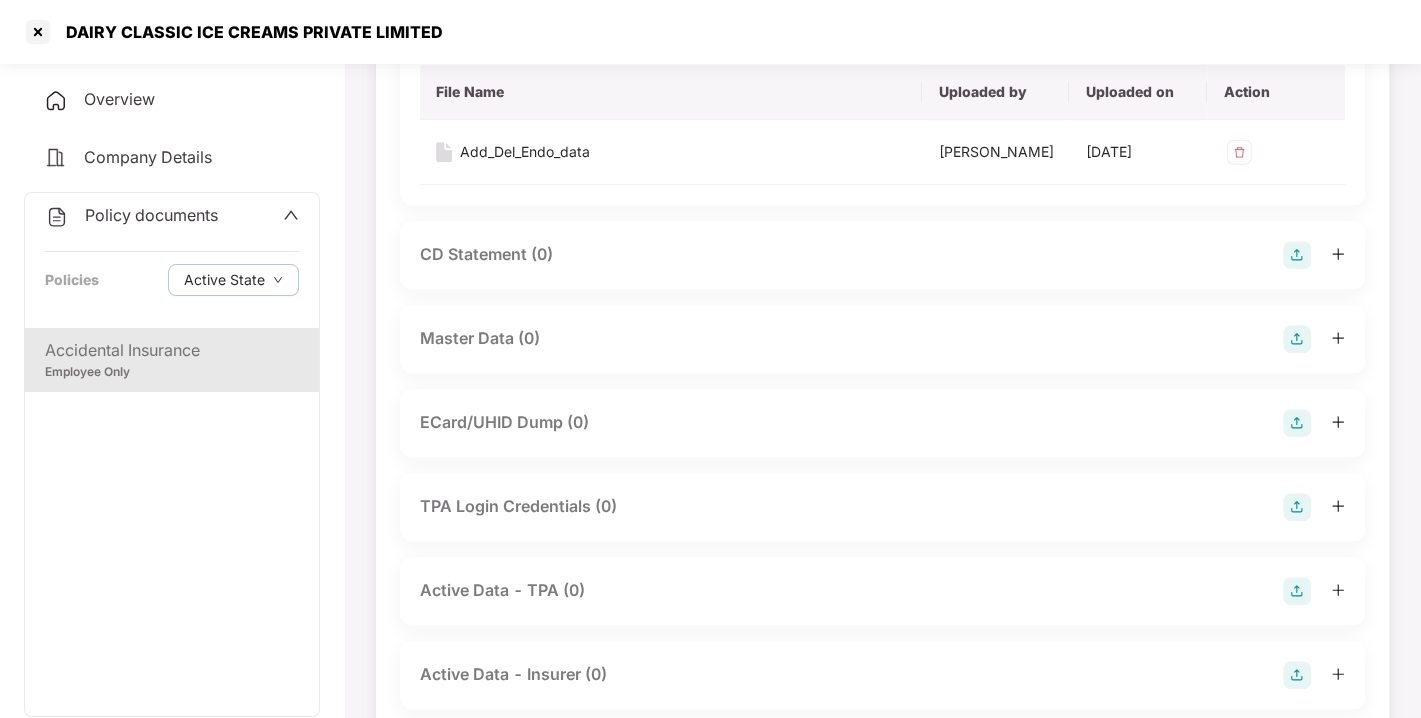 scroll, scrollTop: 628, scrollLeft: 0, axis: vertical 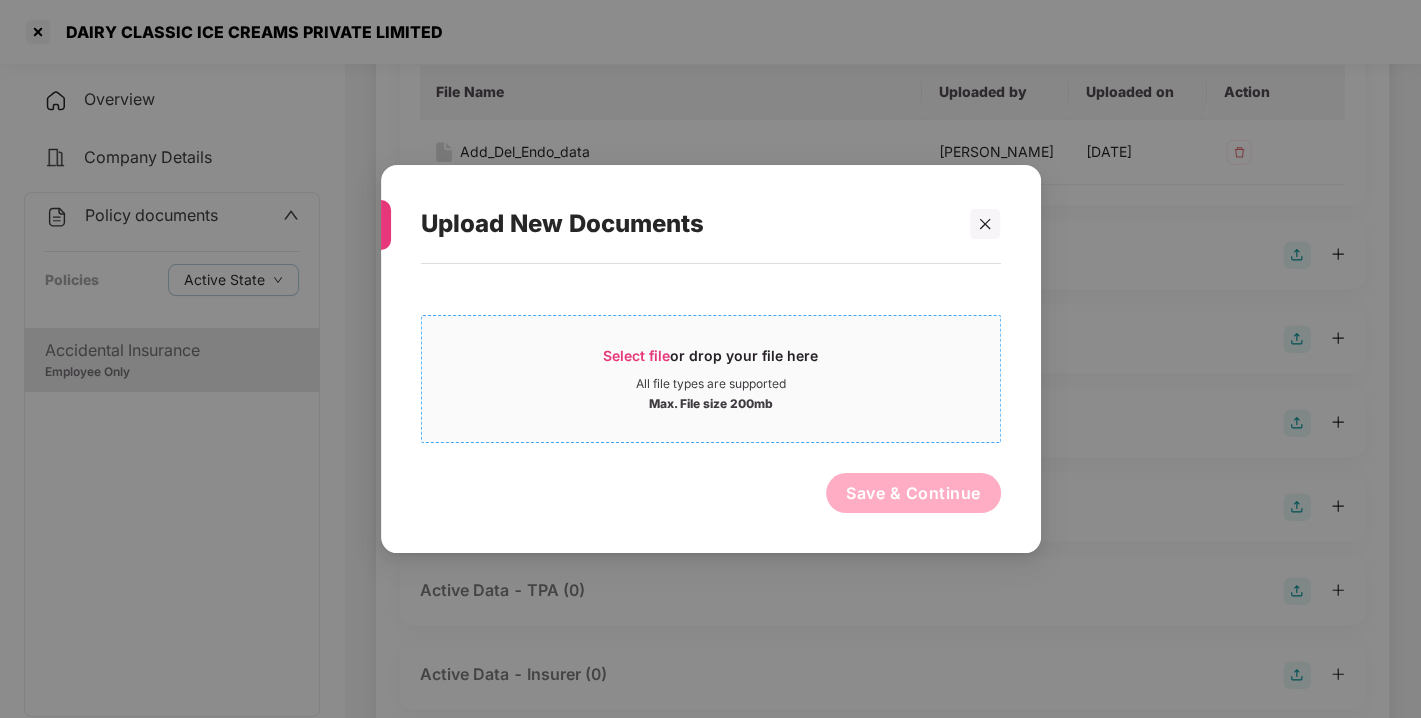 click on "Select file" at bounding box center [636, 355] 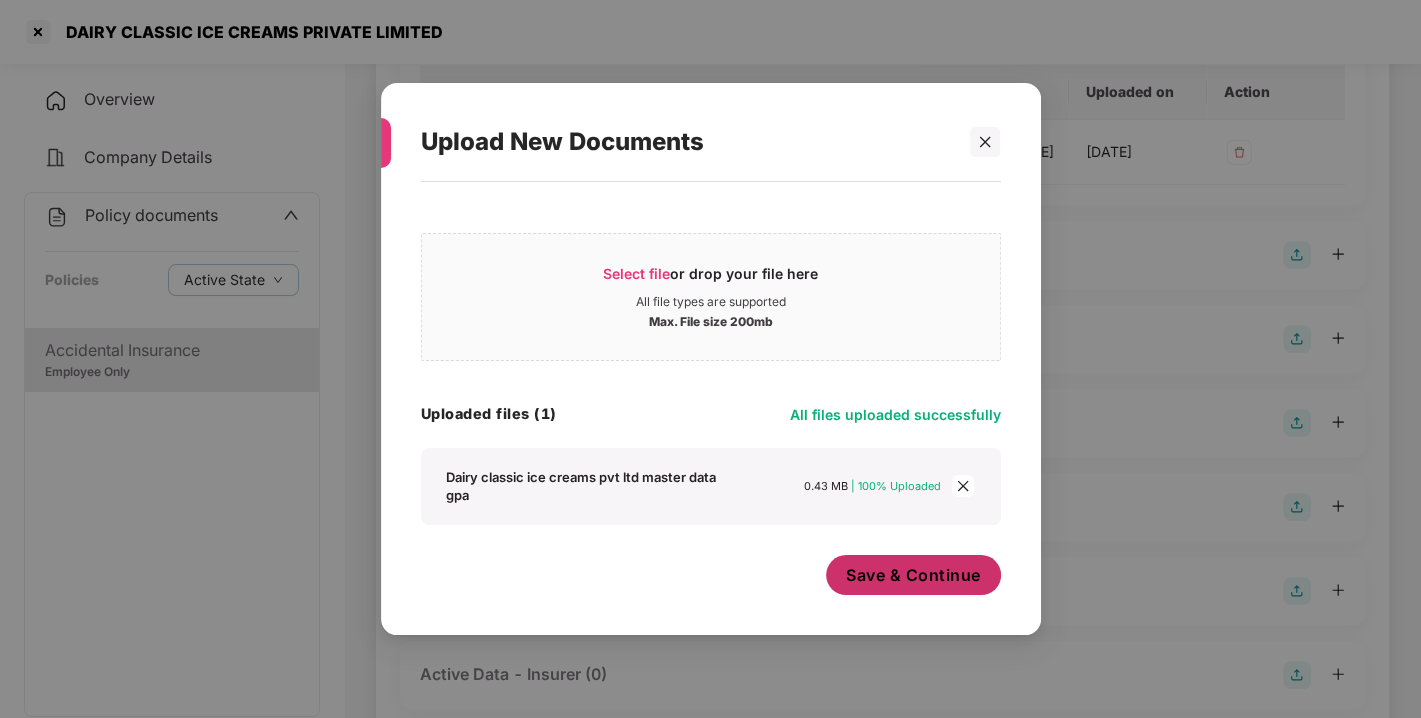 click on "Save & Continue" at bounding box center (913, 575) 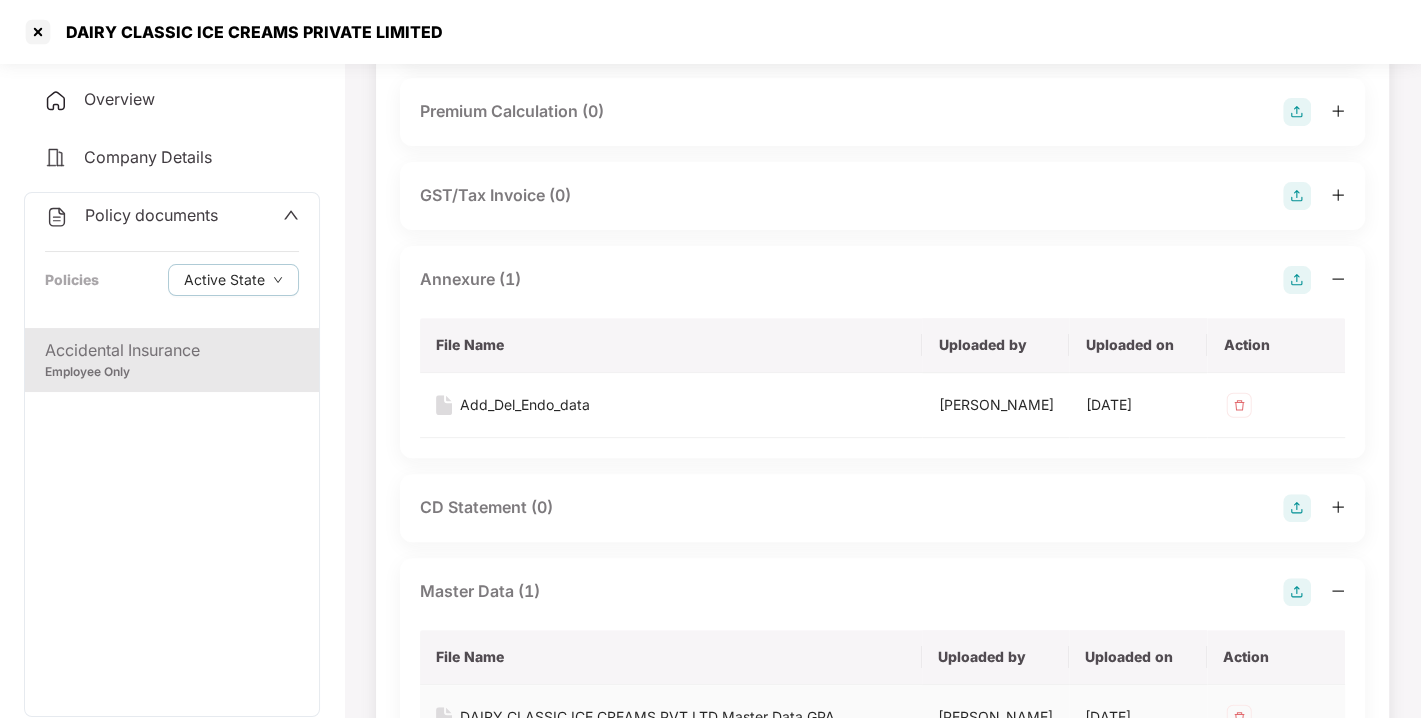 scroll, scrollTop: 0, scrollLeft: 0, axis: both 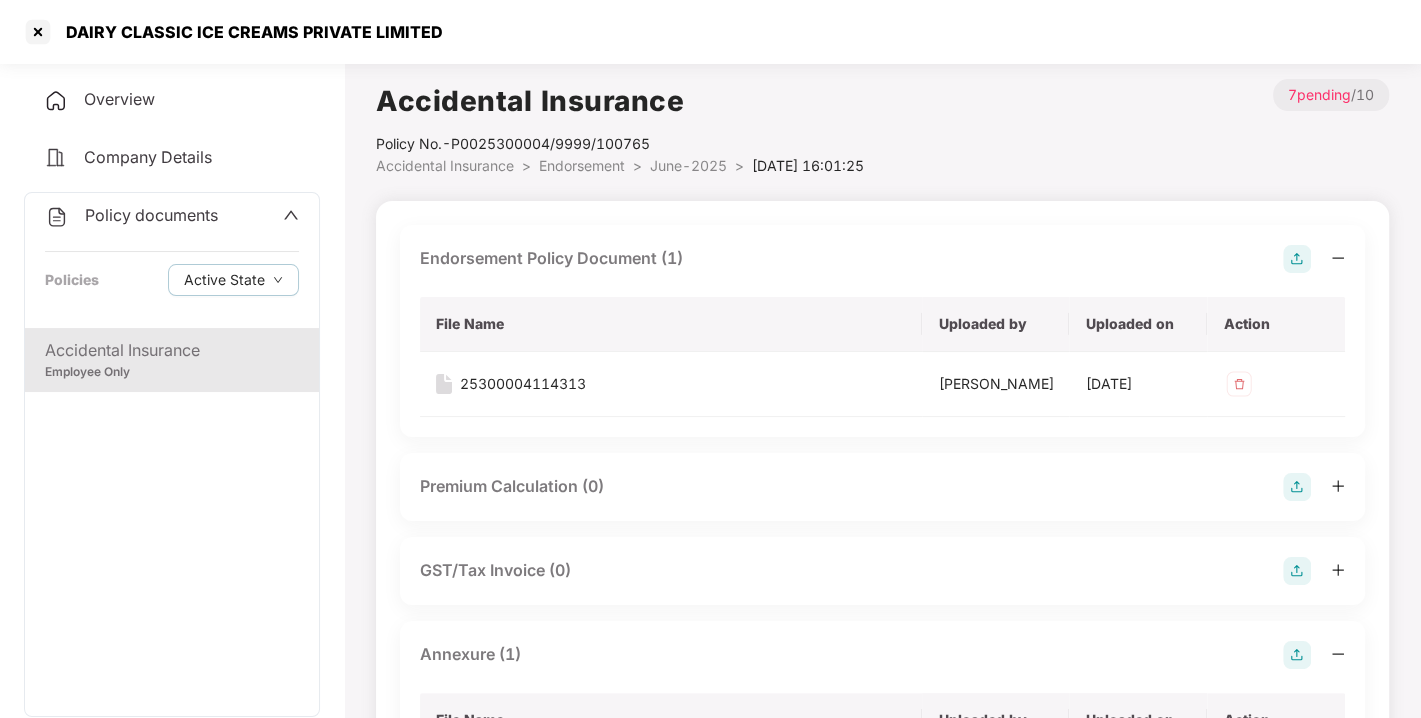 click on "Policy documents" at bounding box center (151, 215) 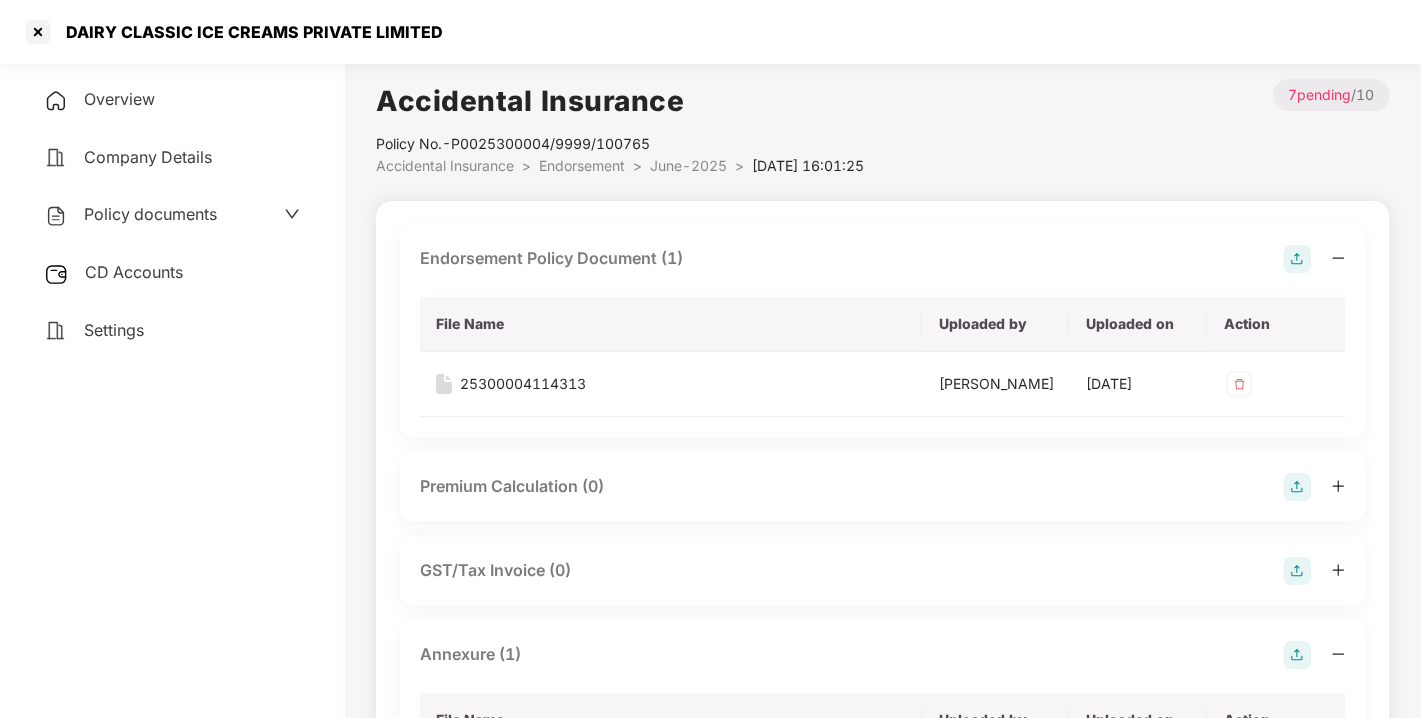 click on "CD Accounts" at bounding box center [134, 272] 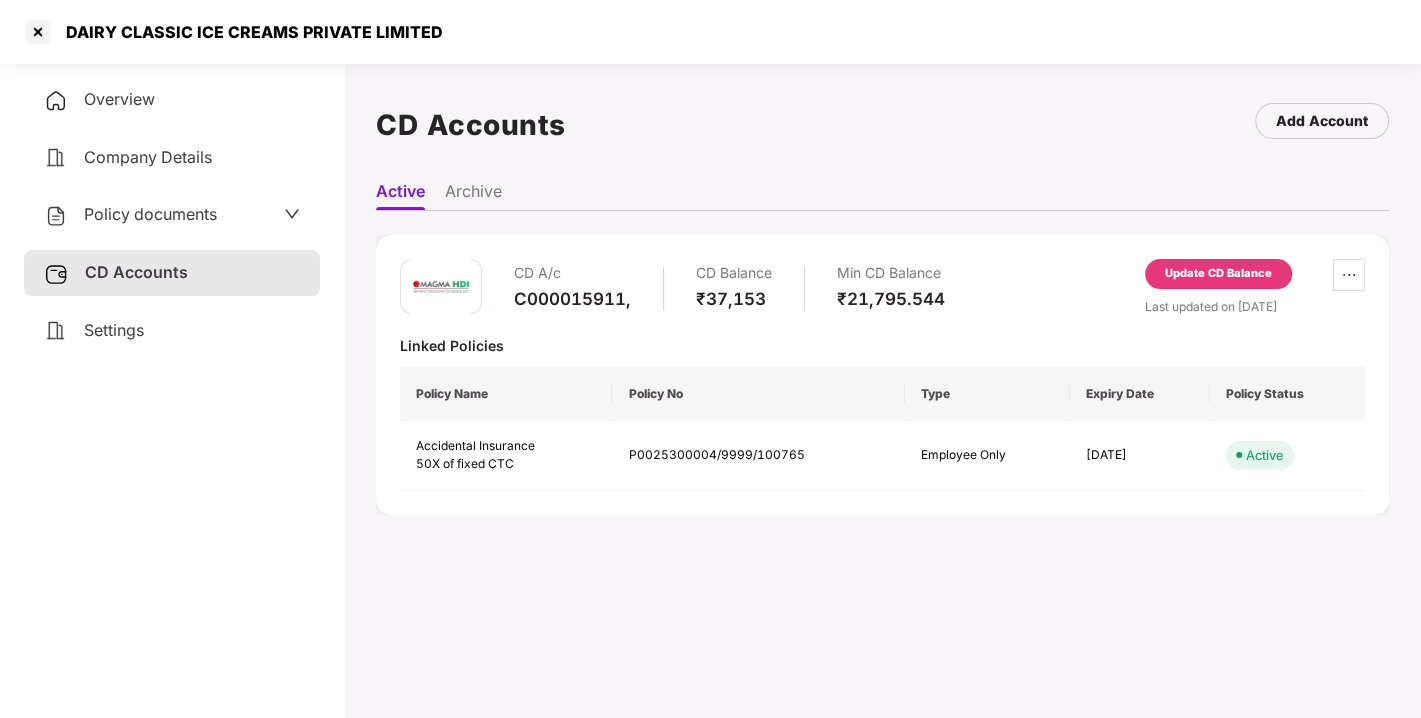click on "Update CD Balance" at bounding box center (1218, 274) 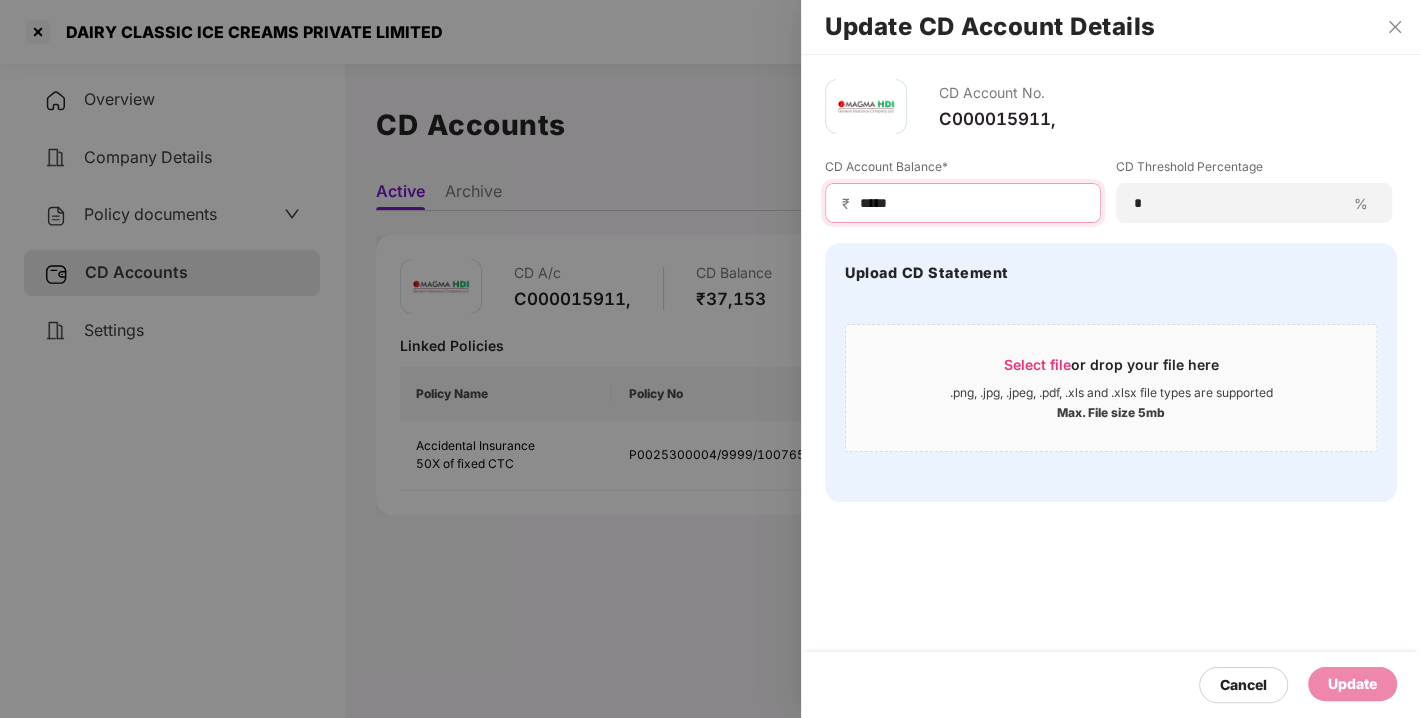 drag, startPoint x: 920, startPoint y: 198, endPoint x: 674, endPoint y: 225, distance: 247.47726 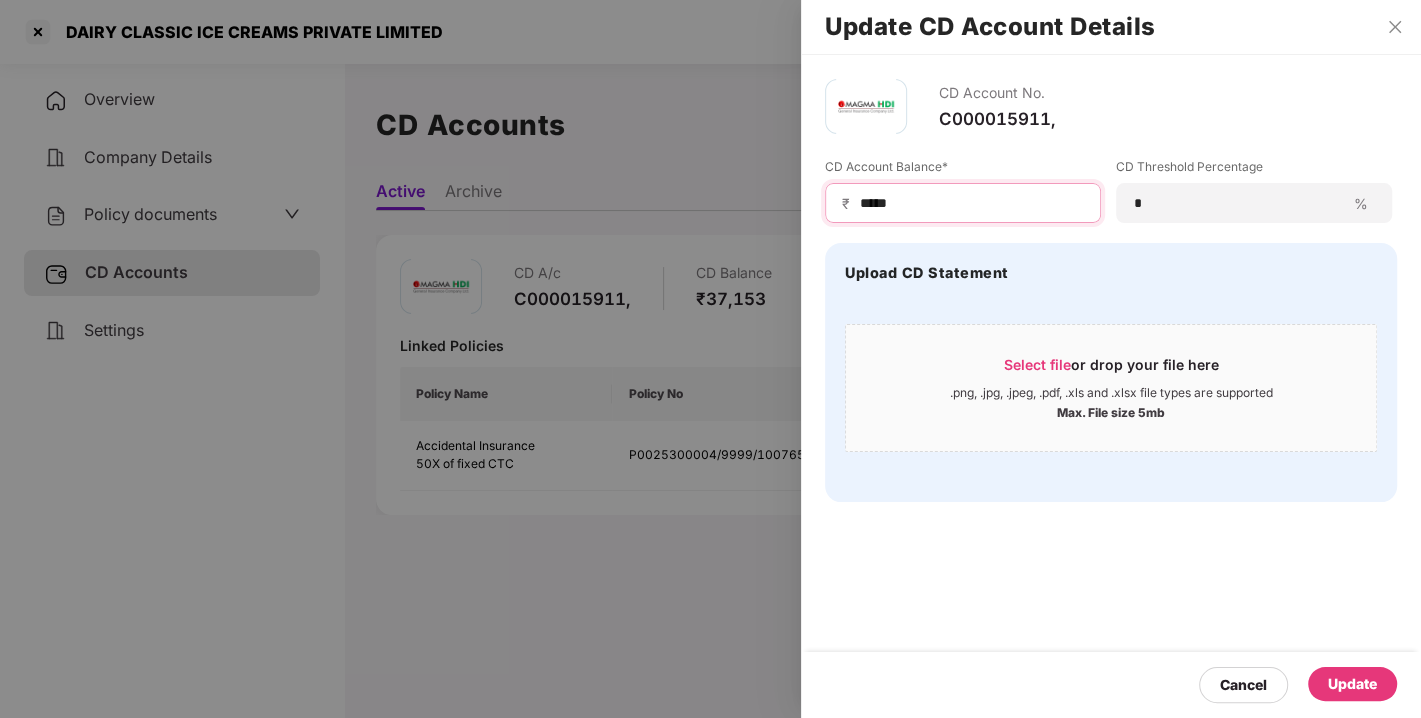 type on "*****" 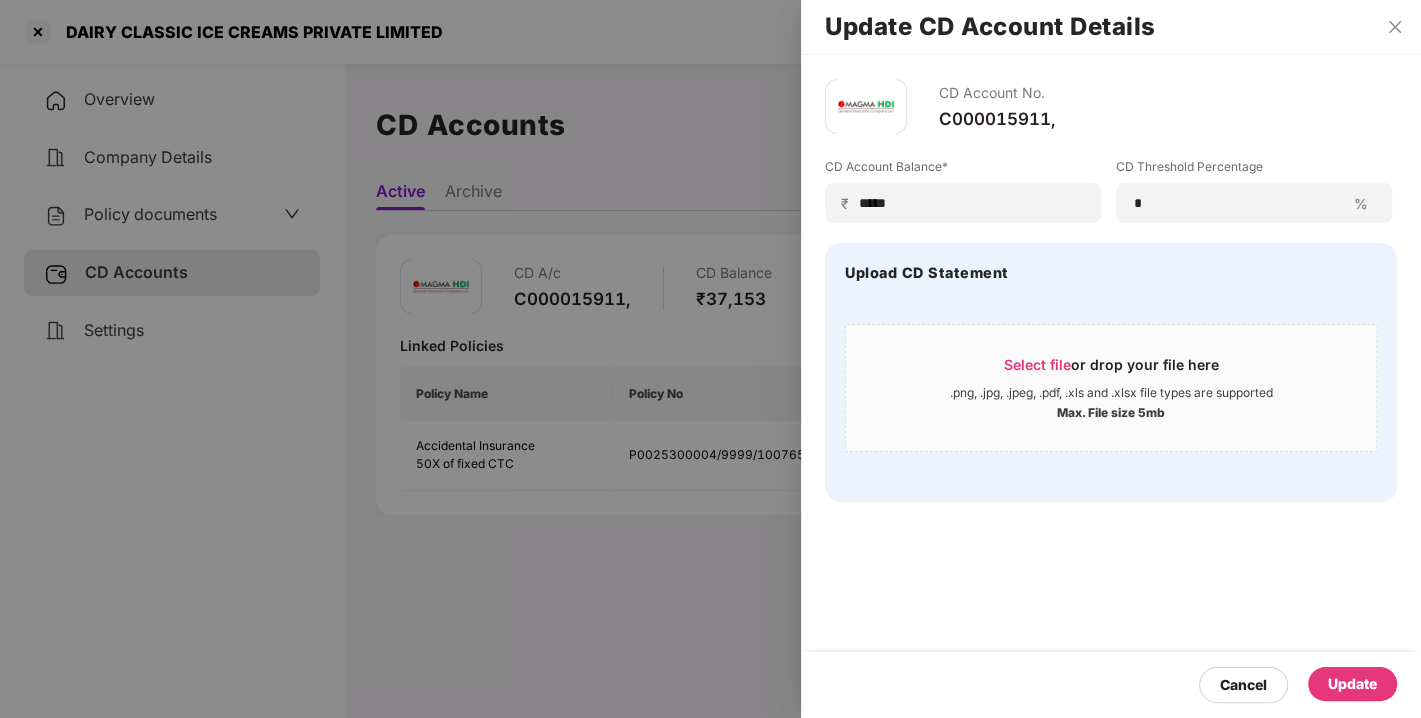 click on "Update" at bounding box center [1352, 684] 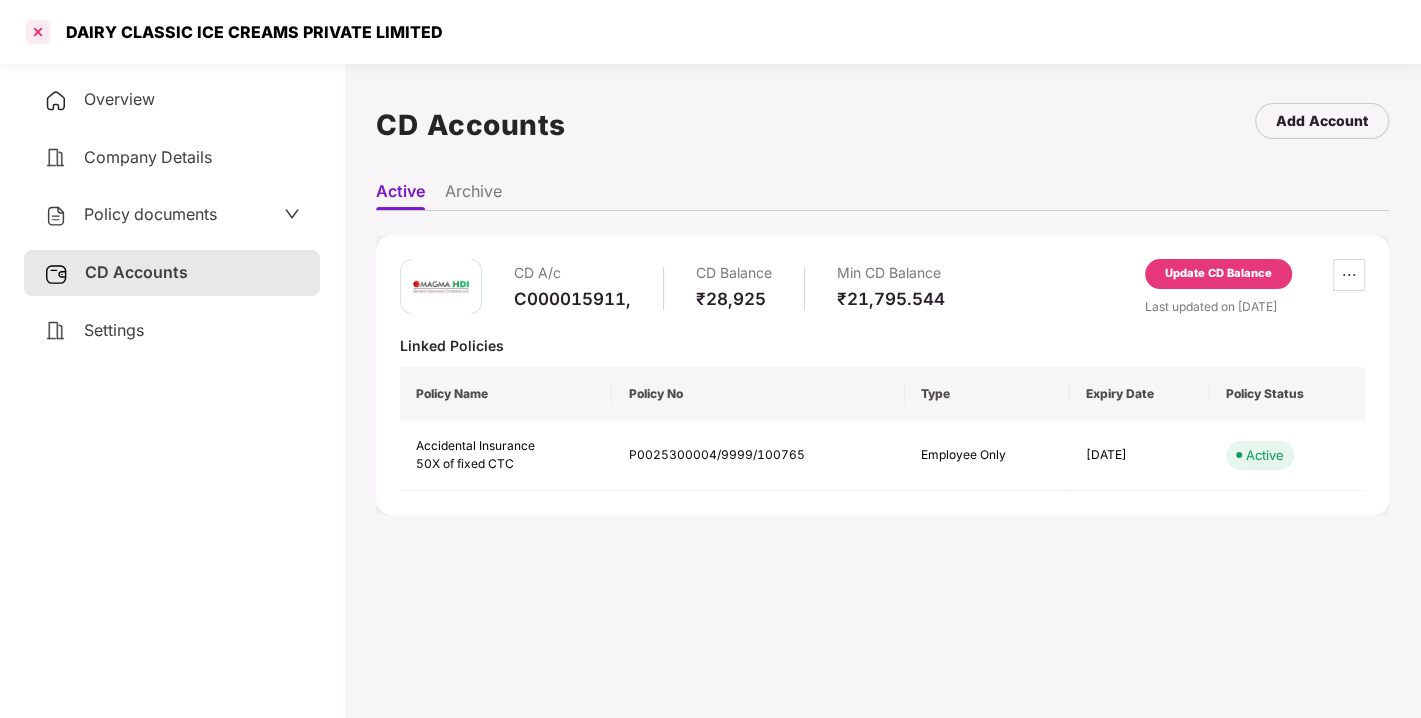 click at bounding box center (38, 32) 